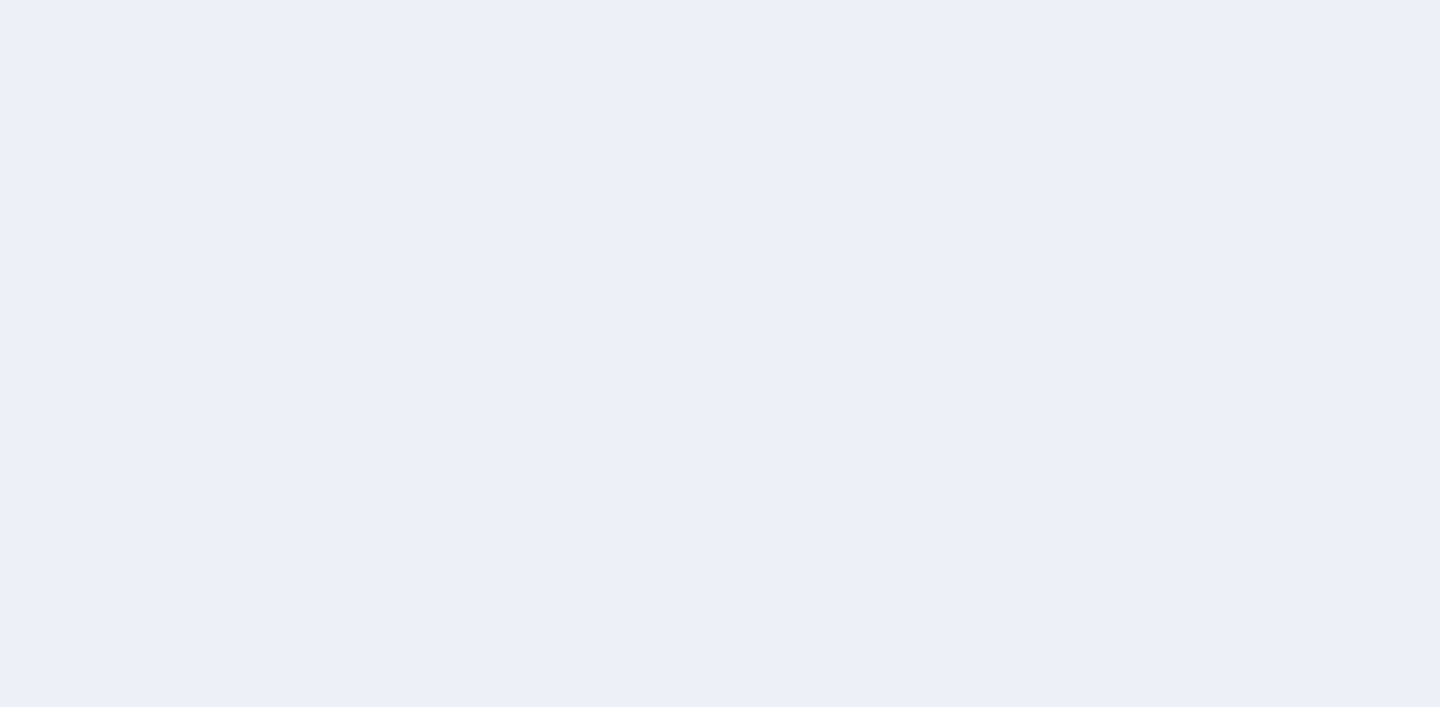 scroll, scrollTop: 0, scrollLeft: 0, axis: both 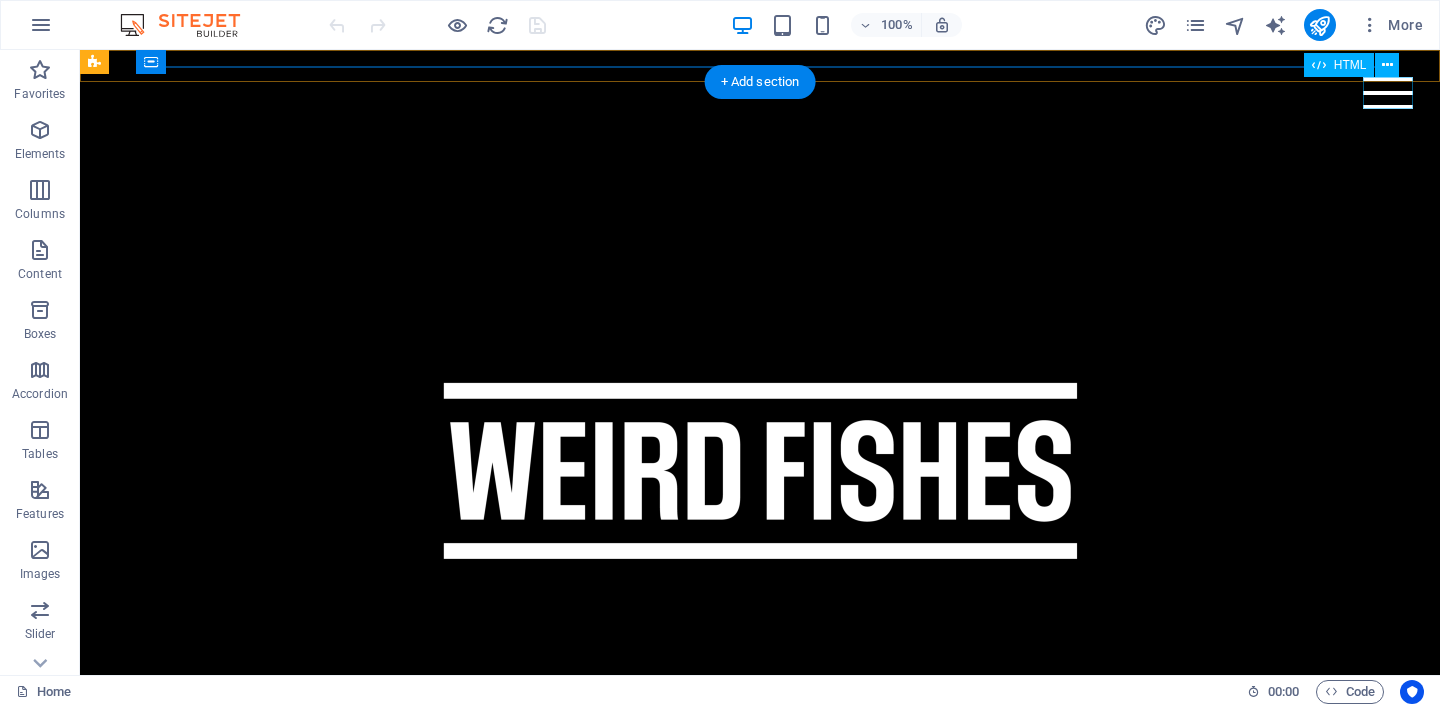 click at bounding box center [1388, 93] 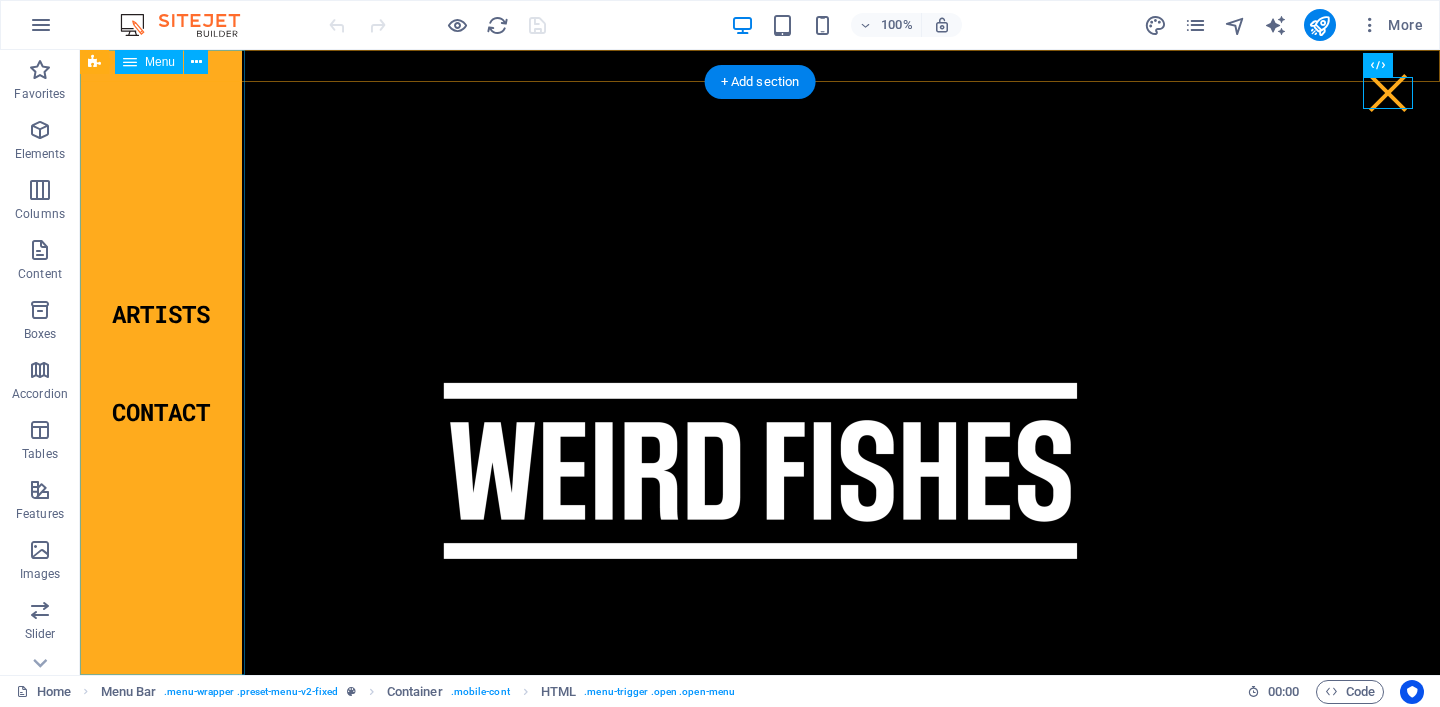 click on "Artists Contact" at bounding box center [161, 362] 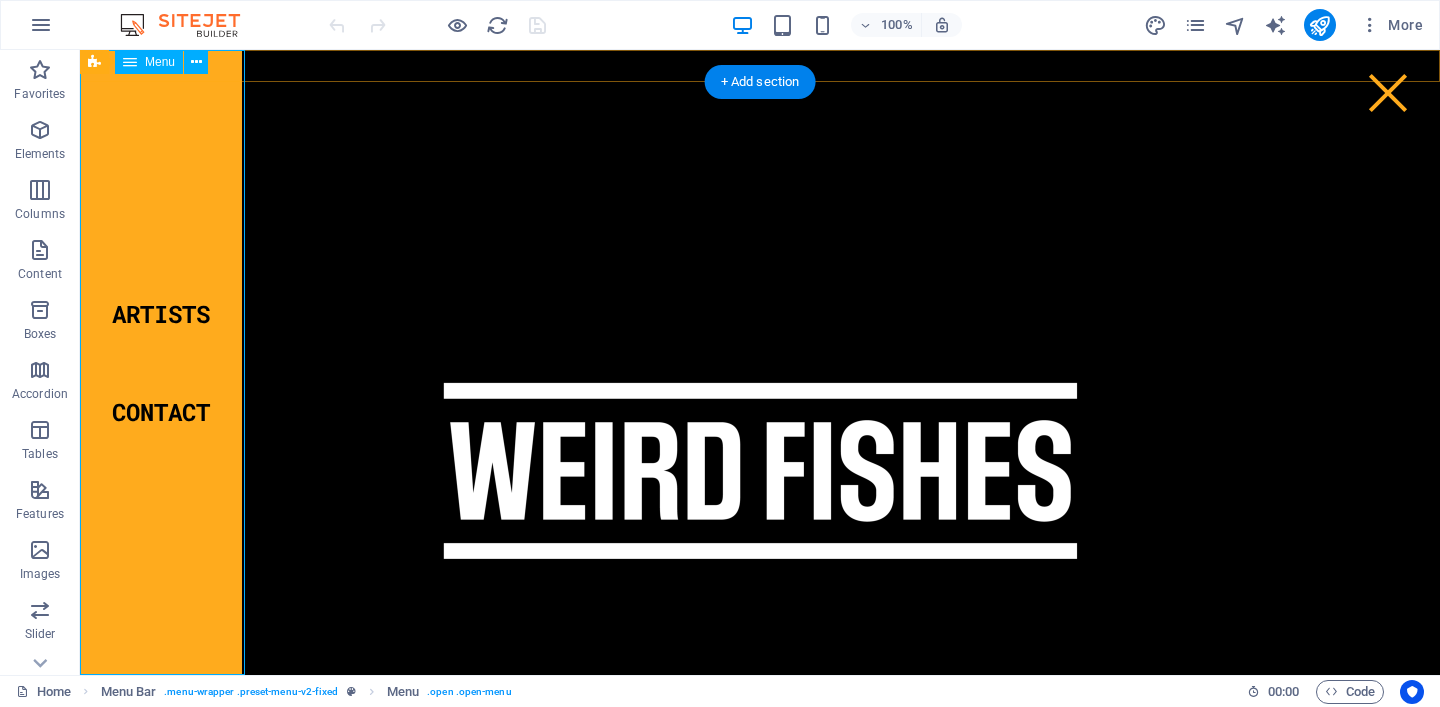click on "Artists Contact" at bounding box center [161, 362] 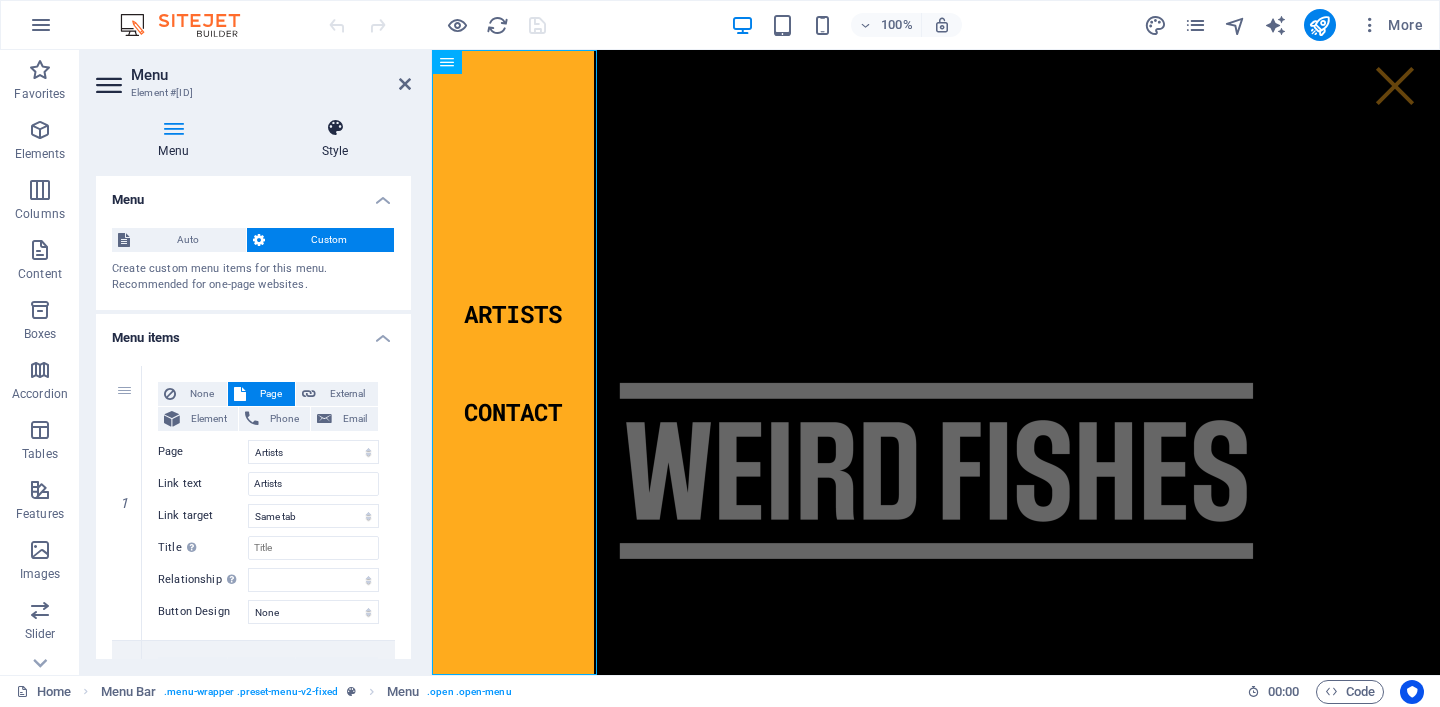 click at bounding box center [335, 128] 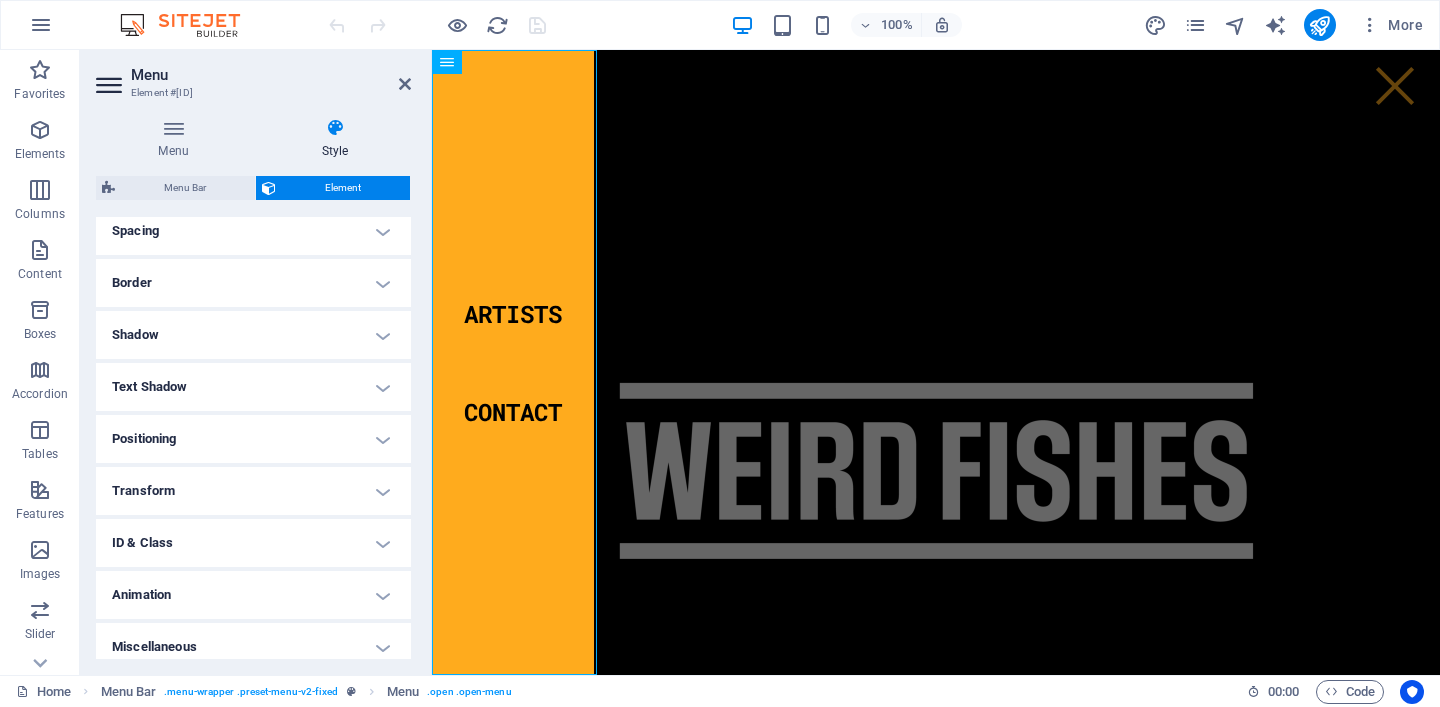 scroll, scrollTop: 403, scrollLeft: 0, axis: vertical 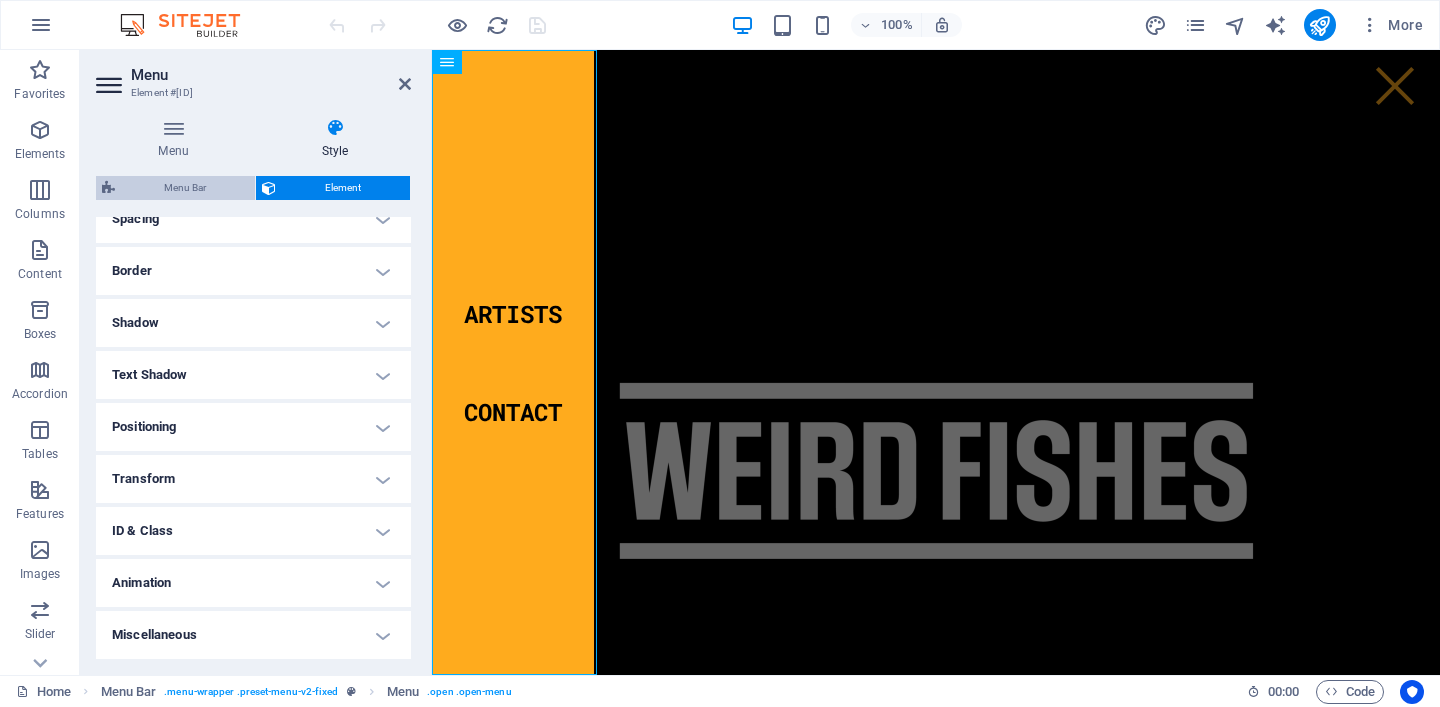 click on "Menu Bar" at bounding box center (185, 188) 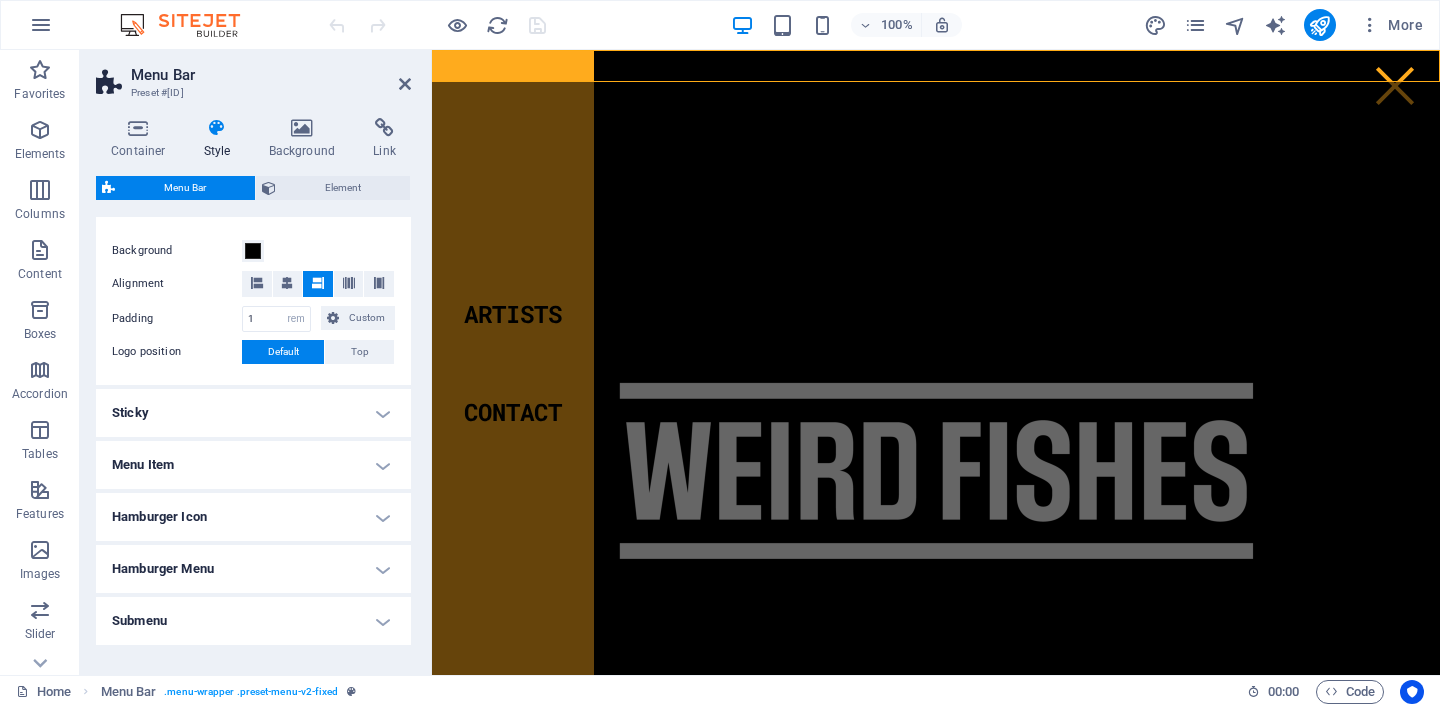 scroll, scrollTop: 376, scrollLeft: 0, axis: vertical 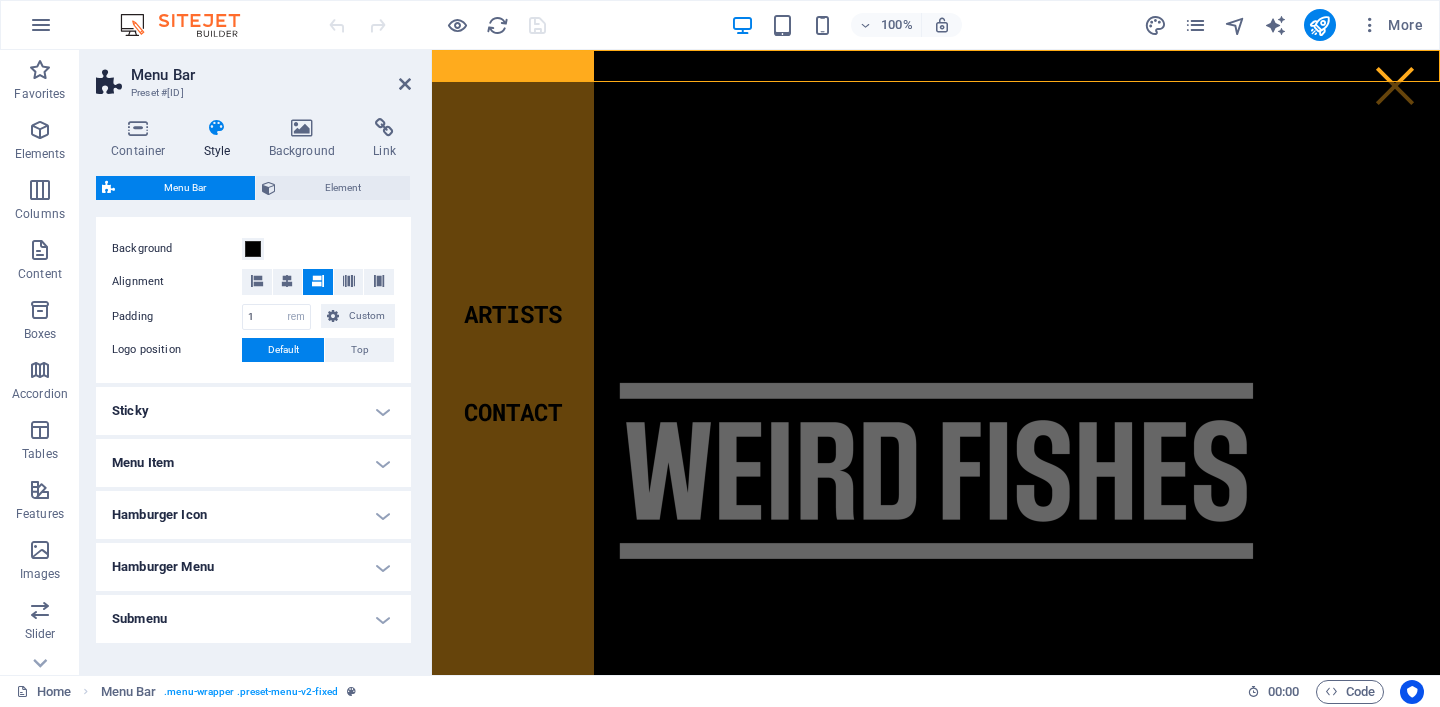 click on "Hamburger Icon" at bounding box center (253, 515) 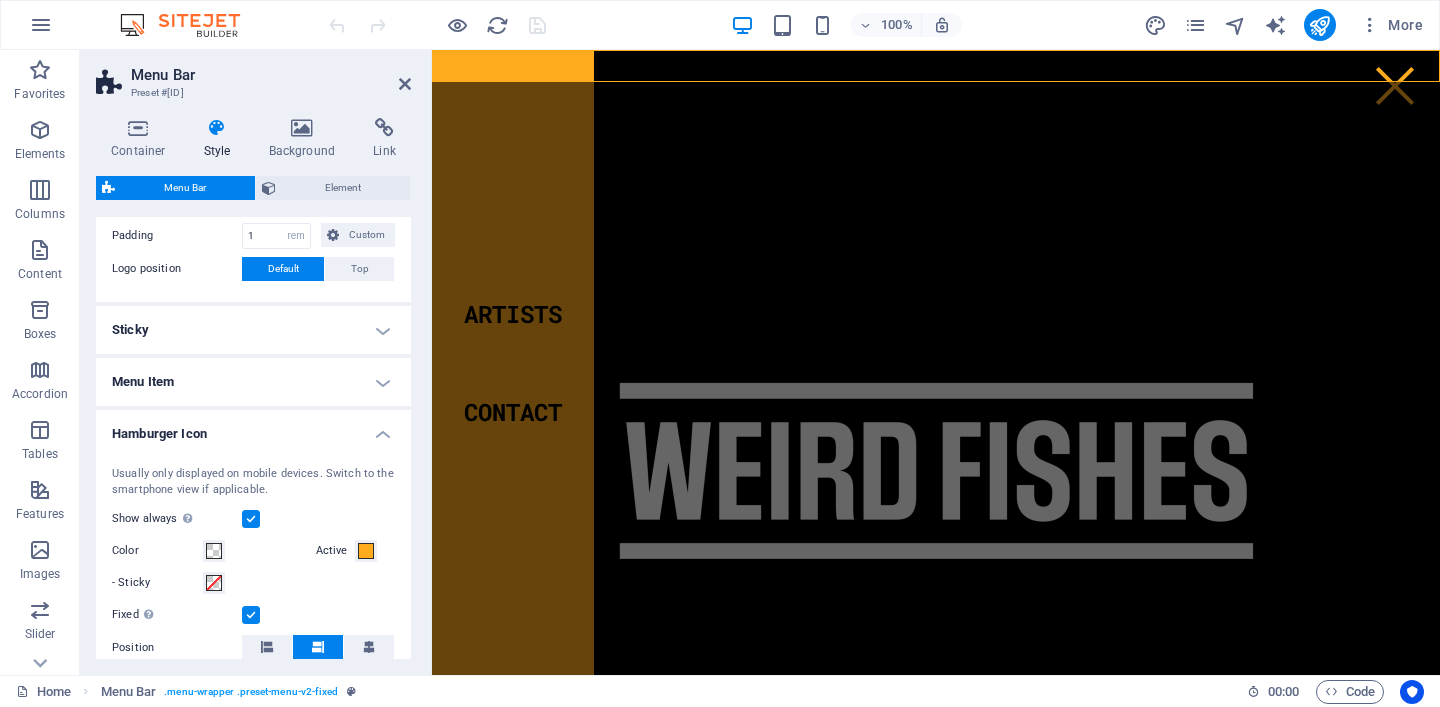 scroll, scrollTop: 480, scrollLeft: 0, axis: vertical 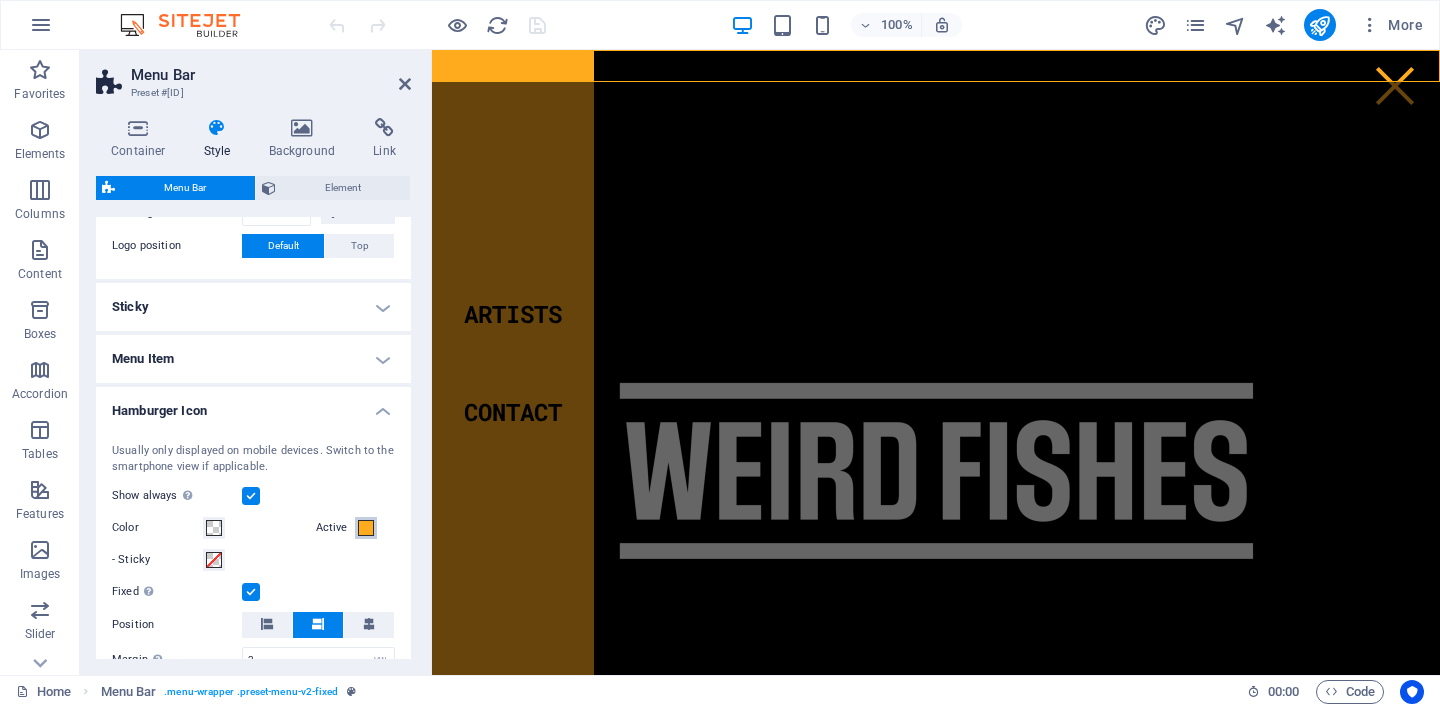 click on "Active" at bounding box center [366, 528] 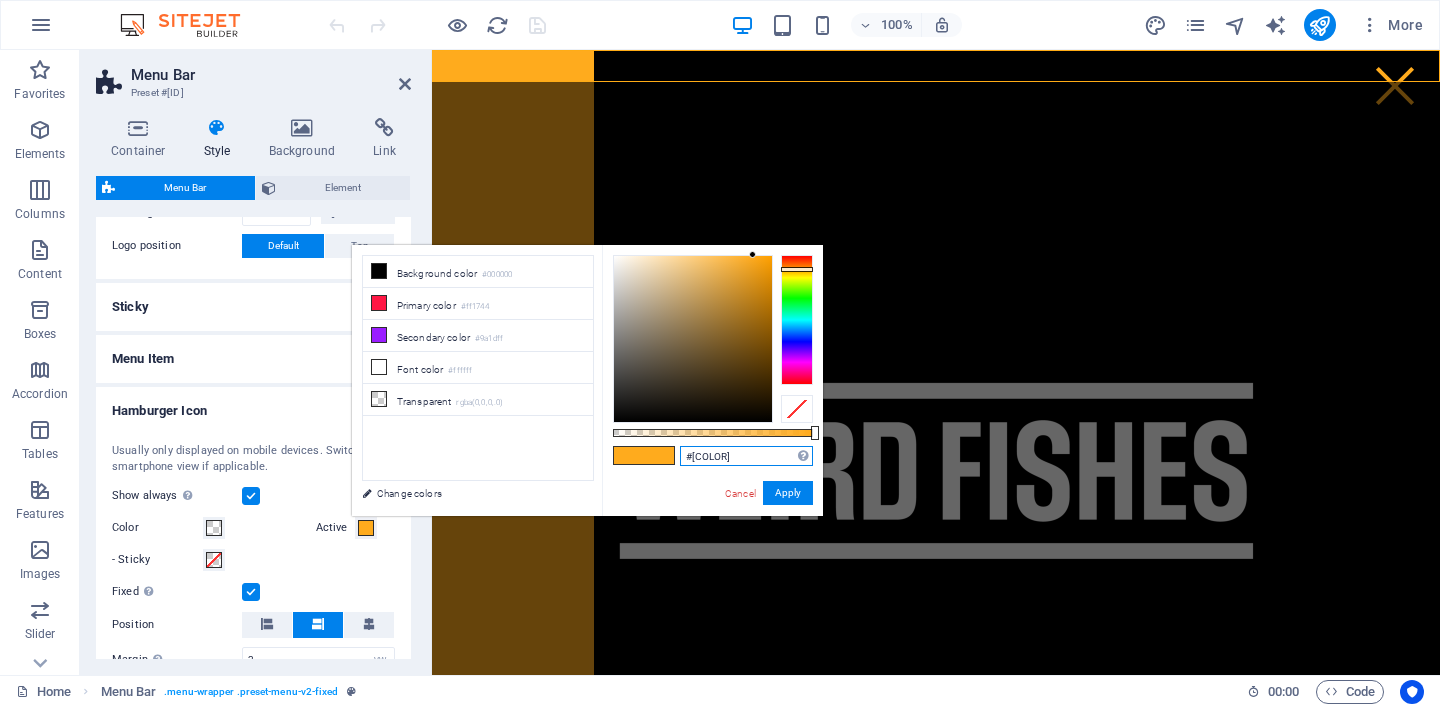 drag, startPoint x: 736, startPoint y: 452, endPoint x: 668, endPoint y: 452, distance: 68 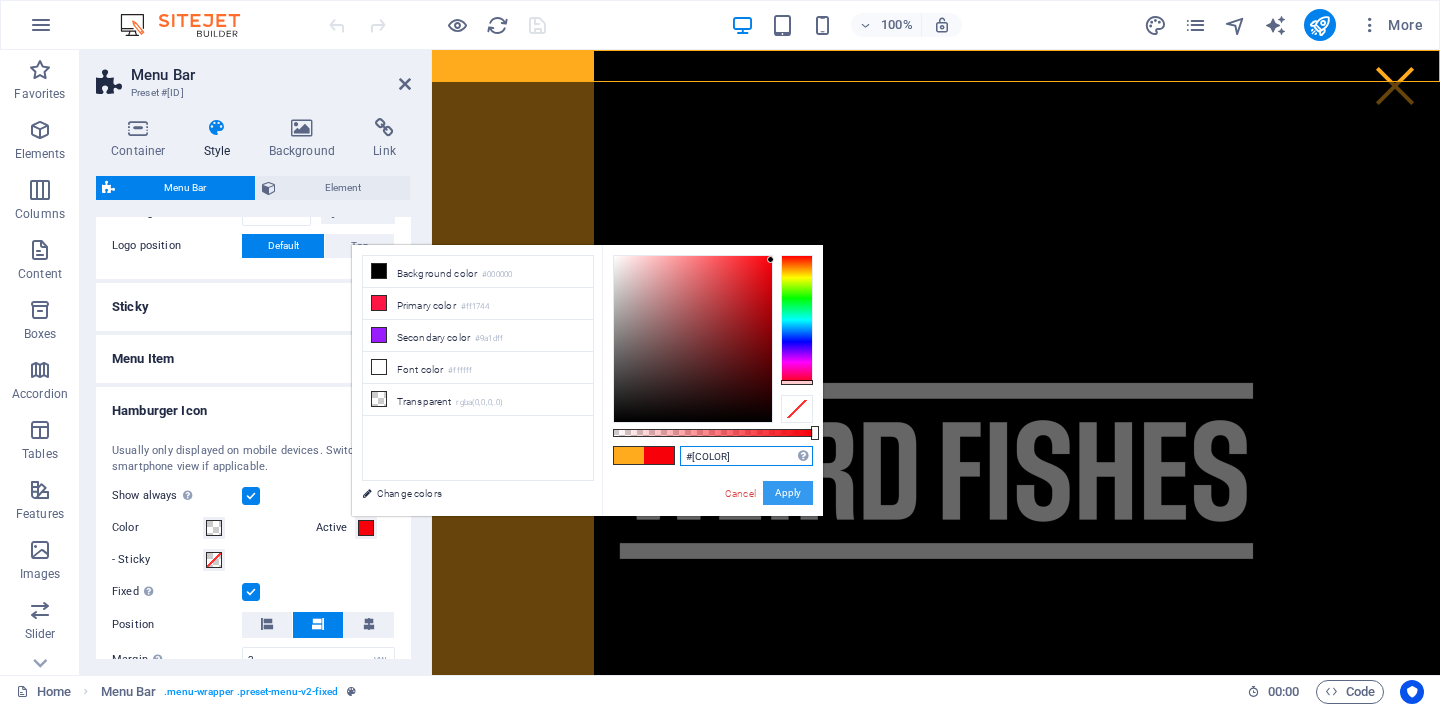 type on "#[COLOR]" 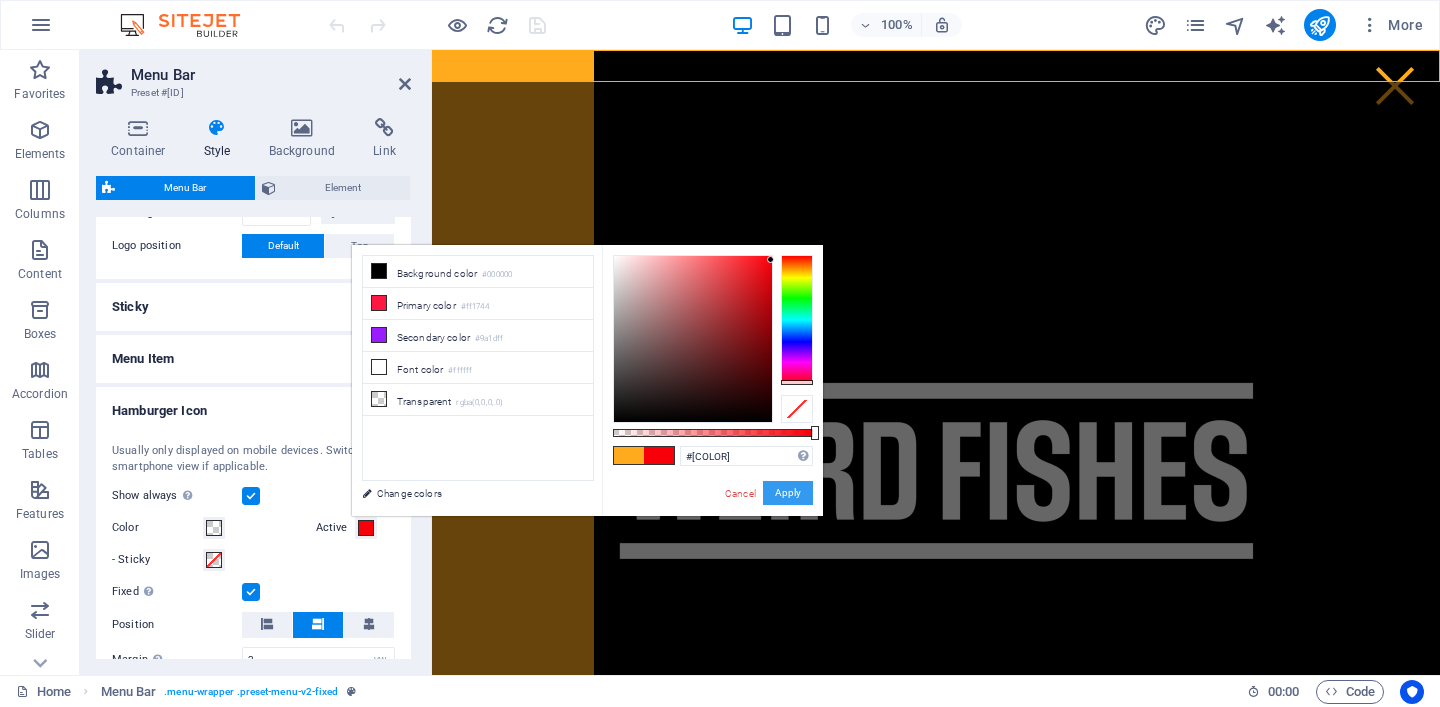 click on "Apply" at bounding box center [788, 493] 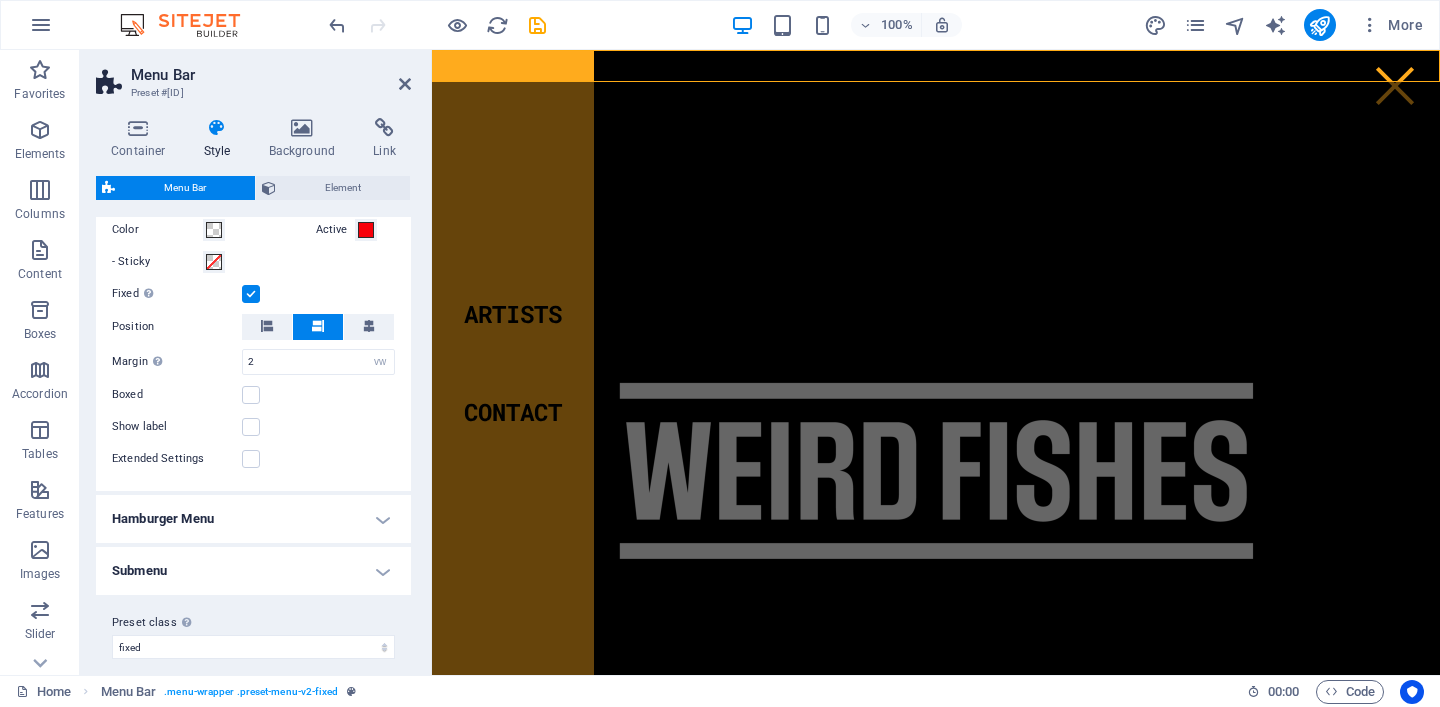 scroll, scrollTop: 786, scrollLeft: 0, axis: vertical 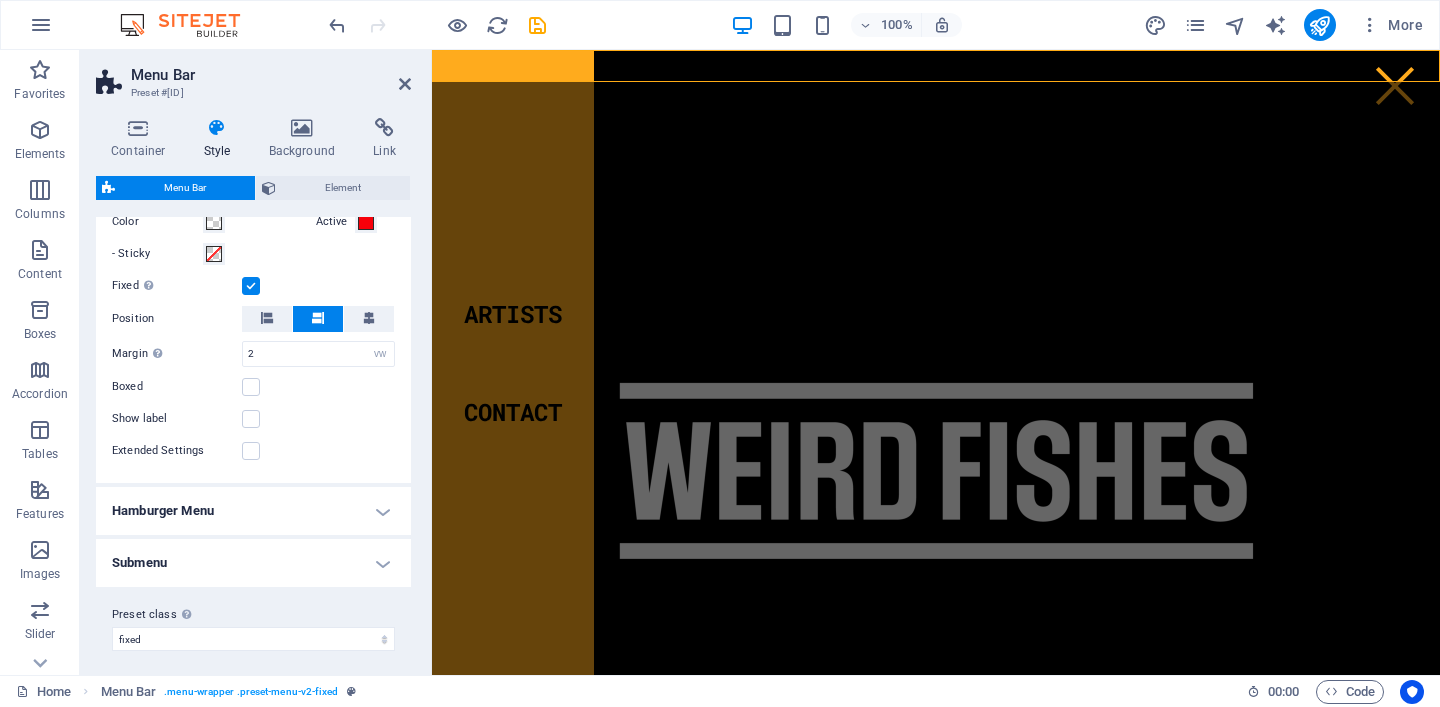 click on "Hamburger Menu" at bounding box center (253, 511) 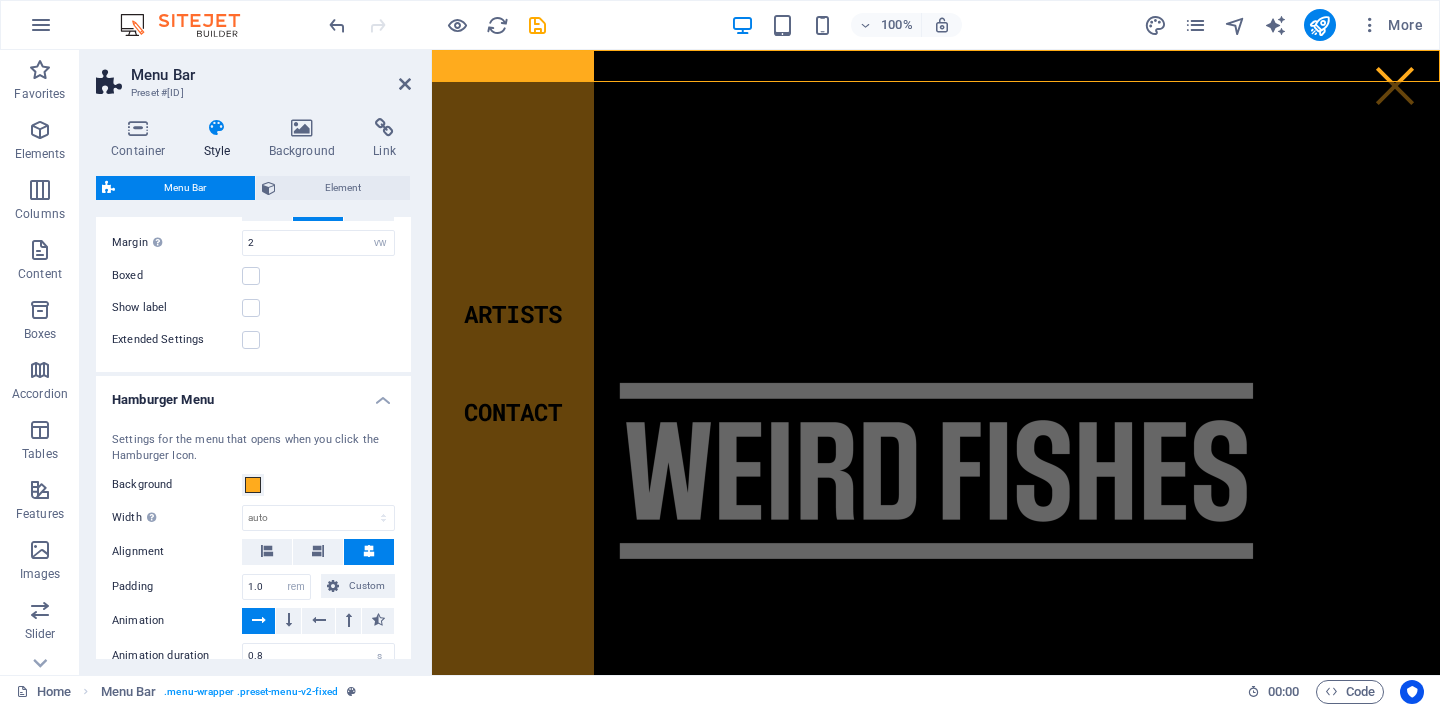 scroll, scrollTop: 930, scrollLeft: 0, axis: vertical 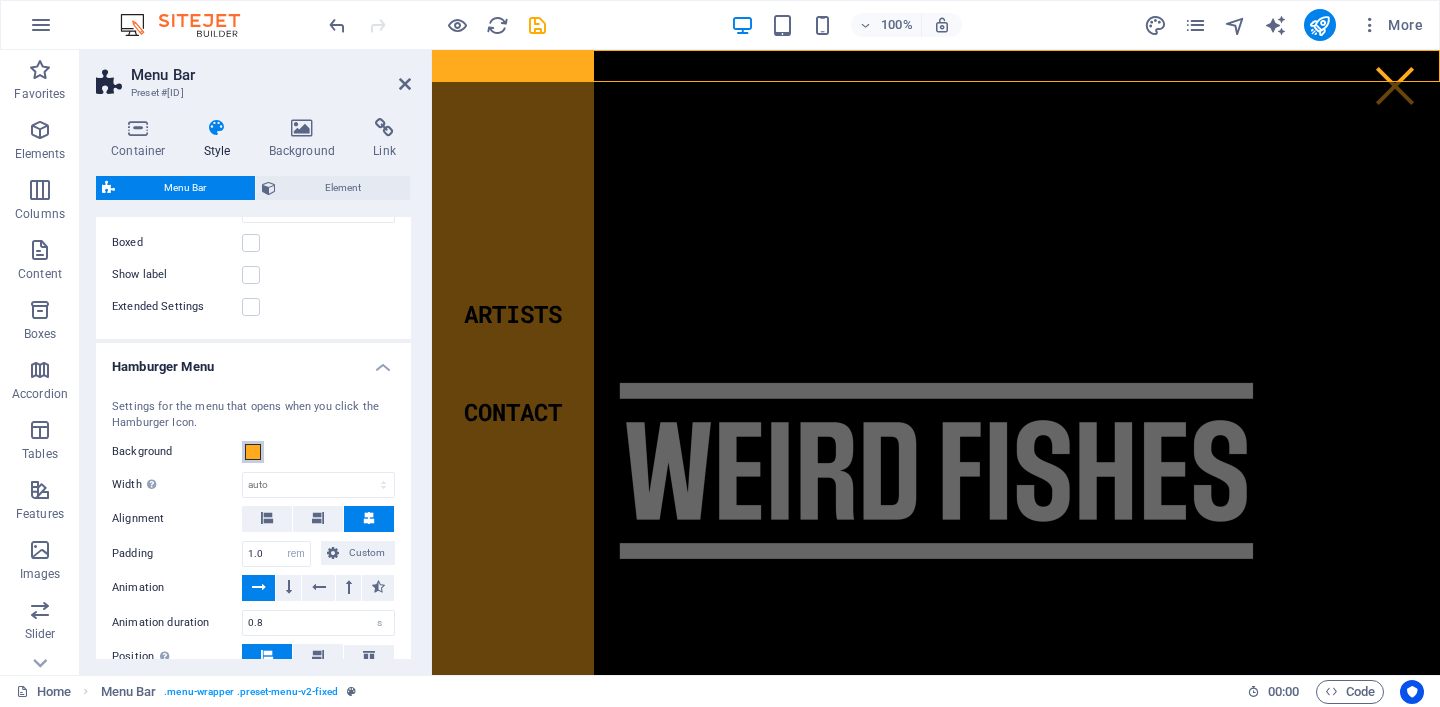 click at bounding box center (253, 452) 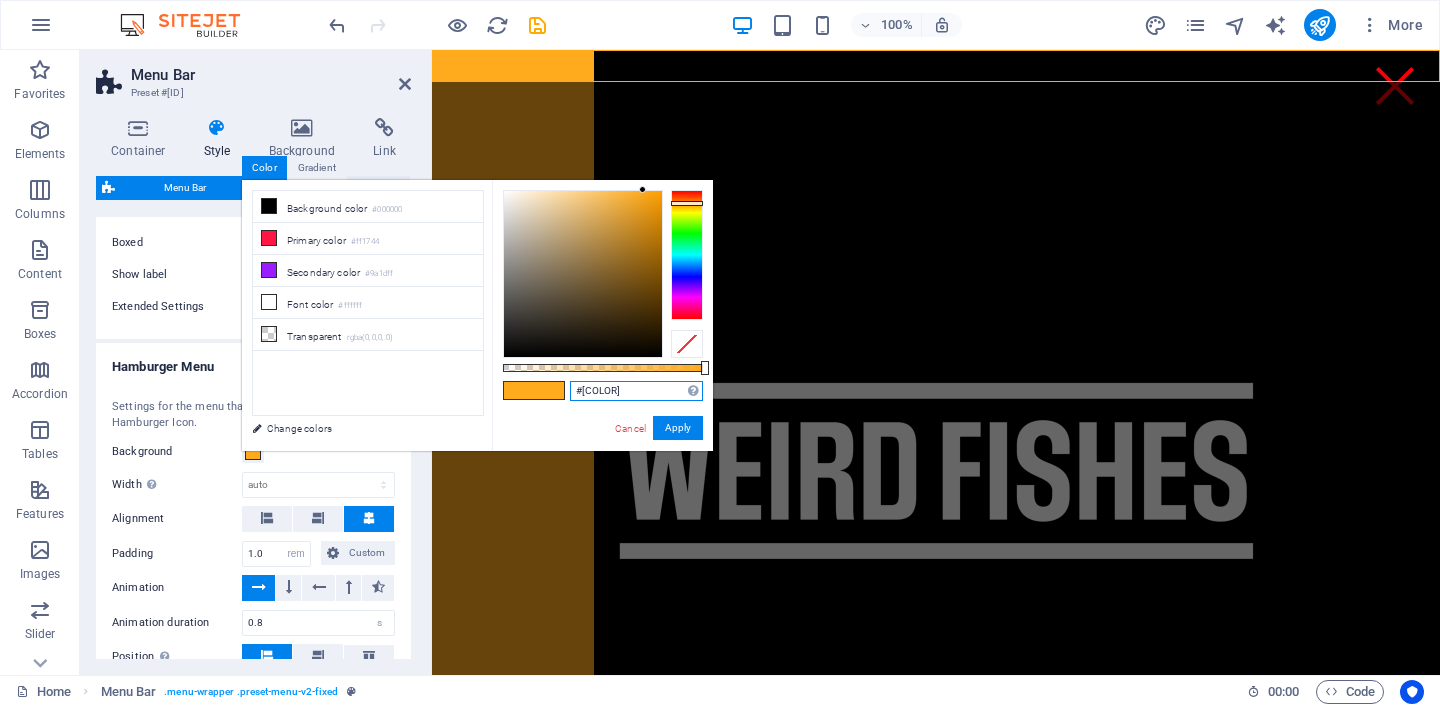 drag, startPoint x: 634, startPoint y: 390, endPoint x: 554, endPoint y: 390, distance: 80 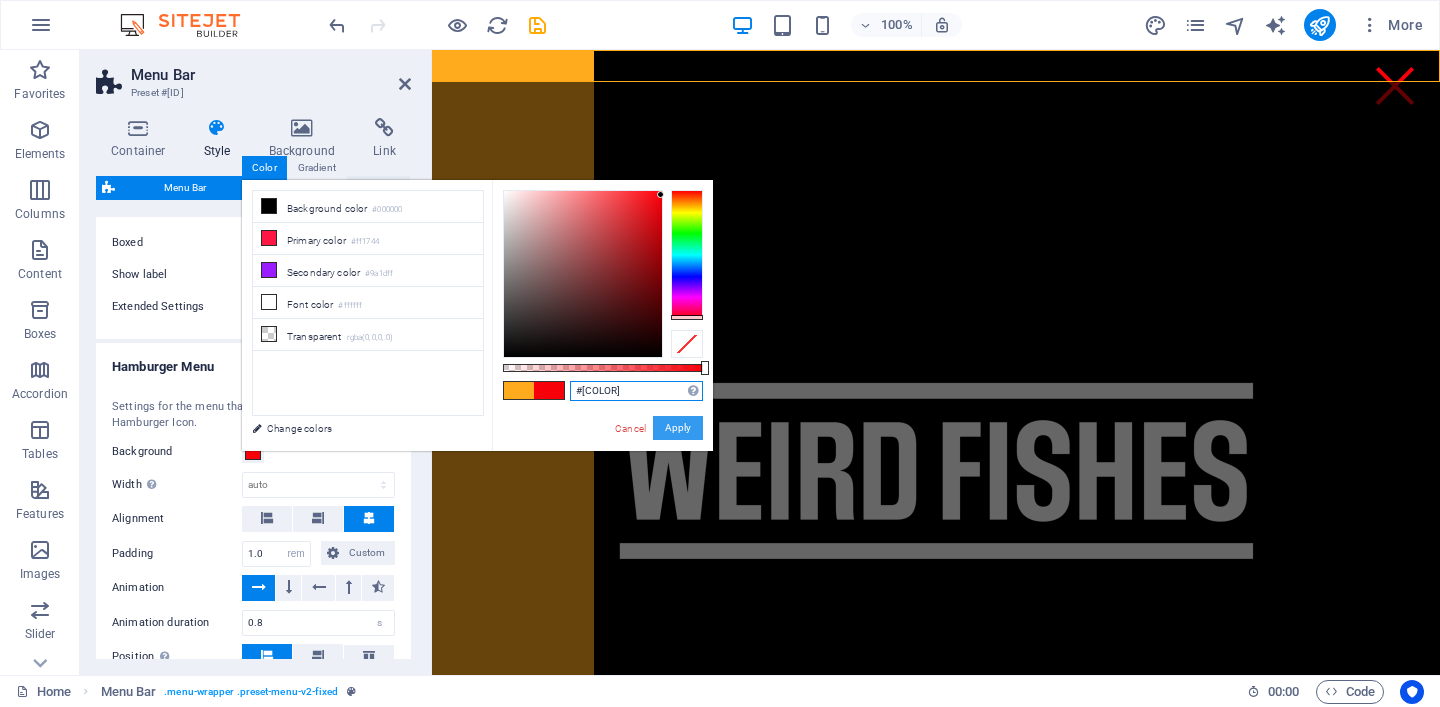 type on "#[COLOR]" 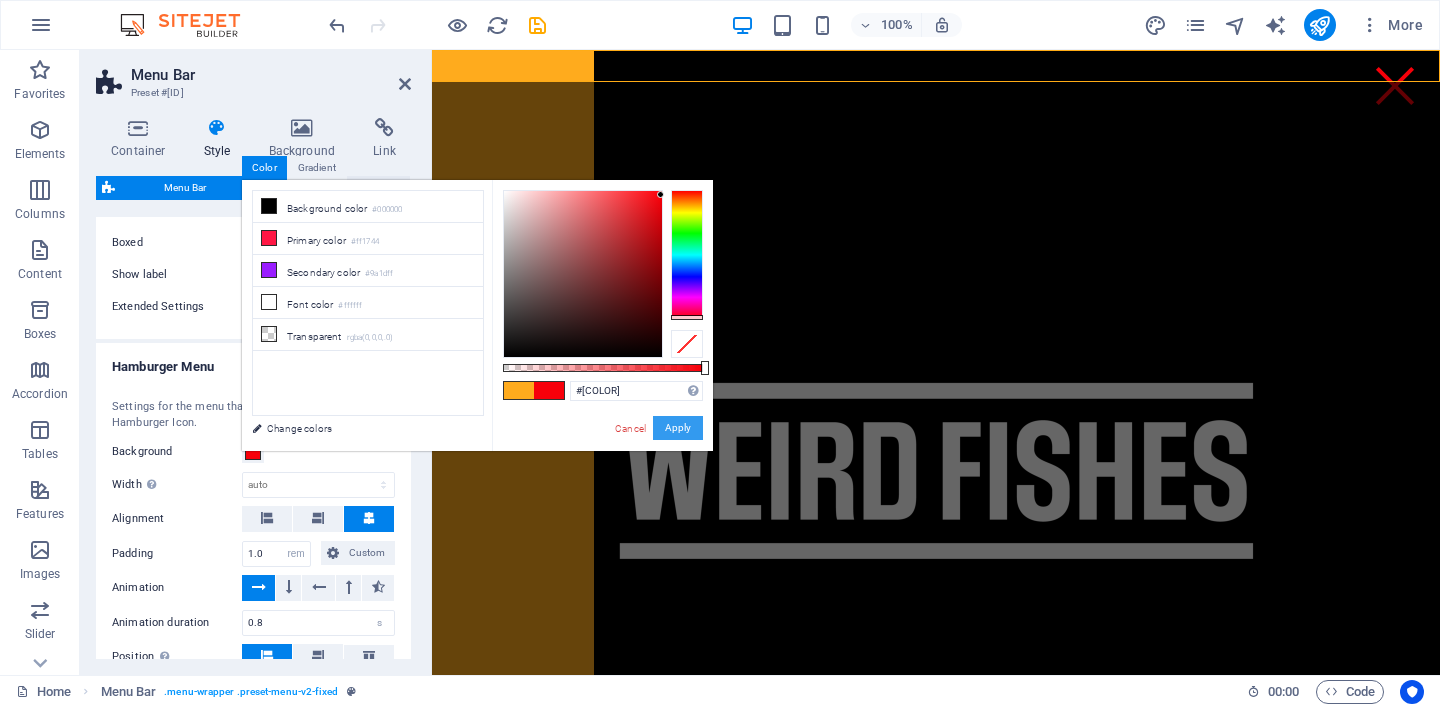 click on "Apply" at bounding box center [678, 428] 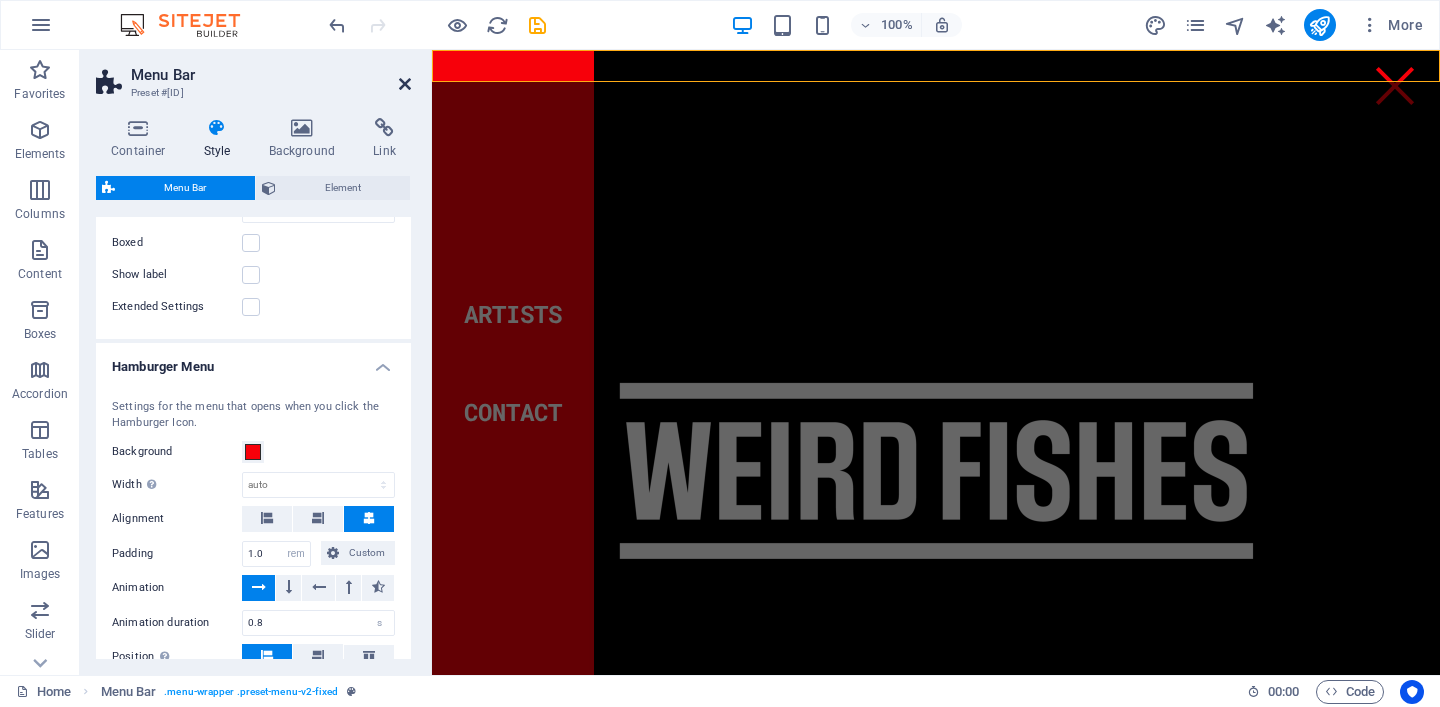 click at bounding box center [405, 84] 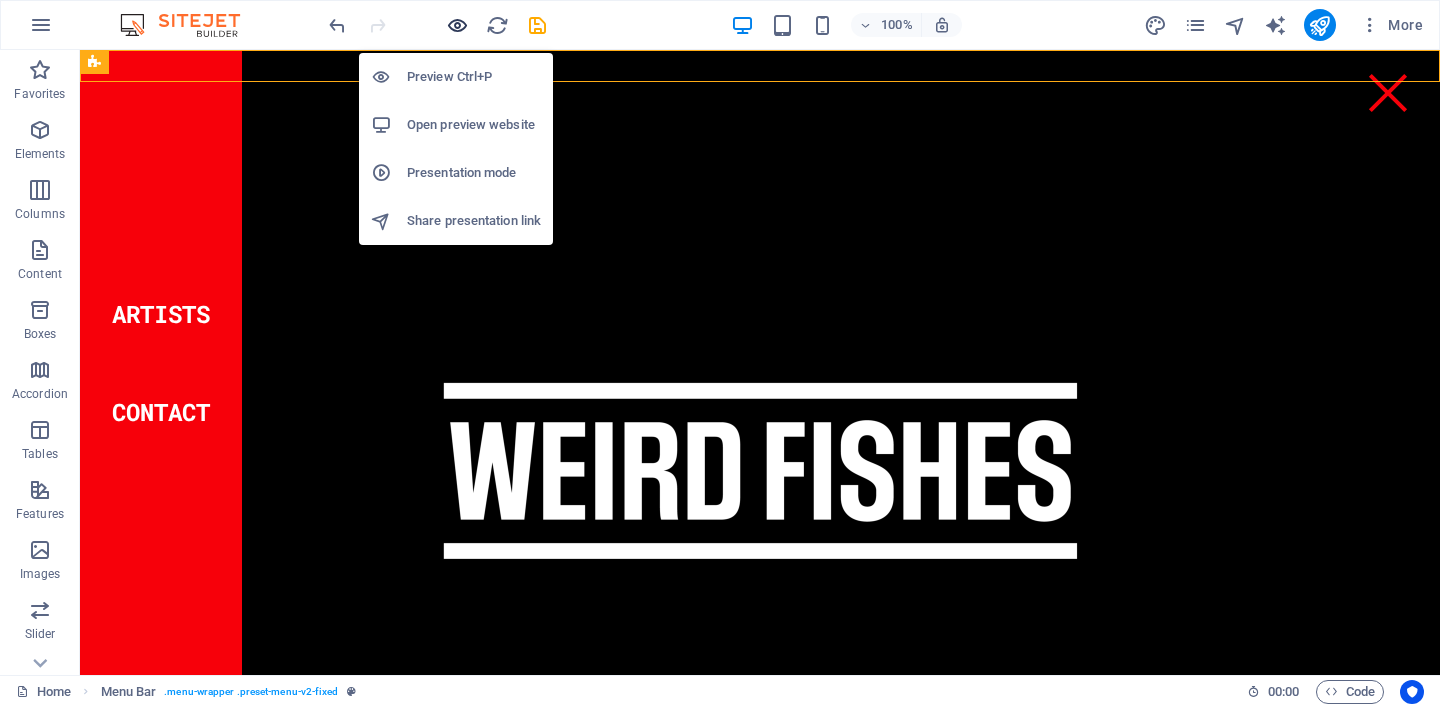 click at bounding box center [457, 25] 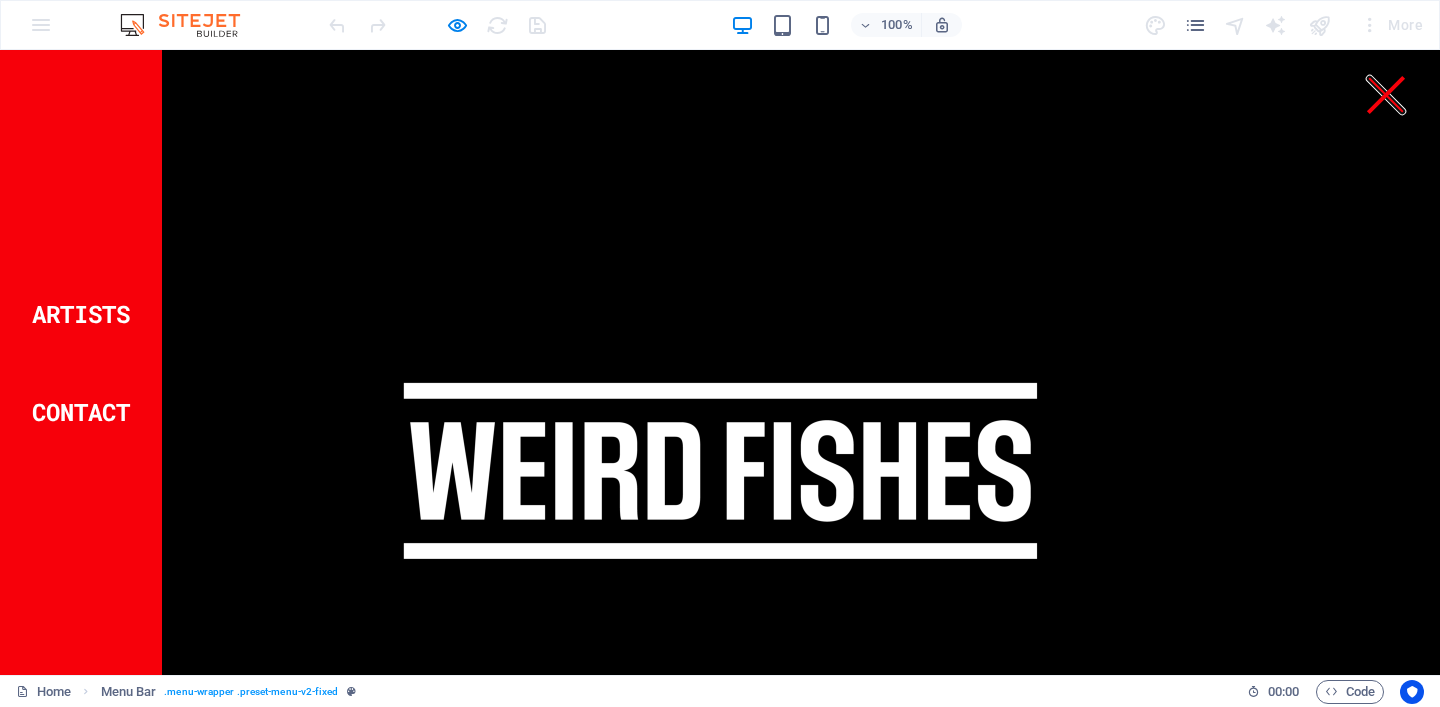 click at bounding box center (1386, 95) 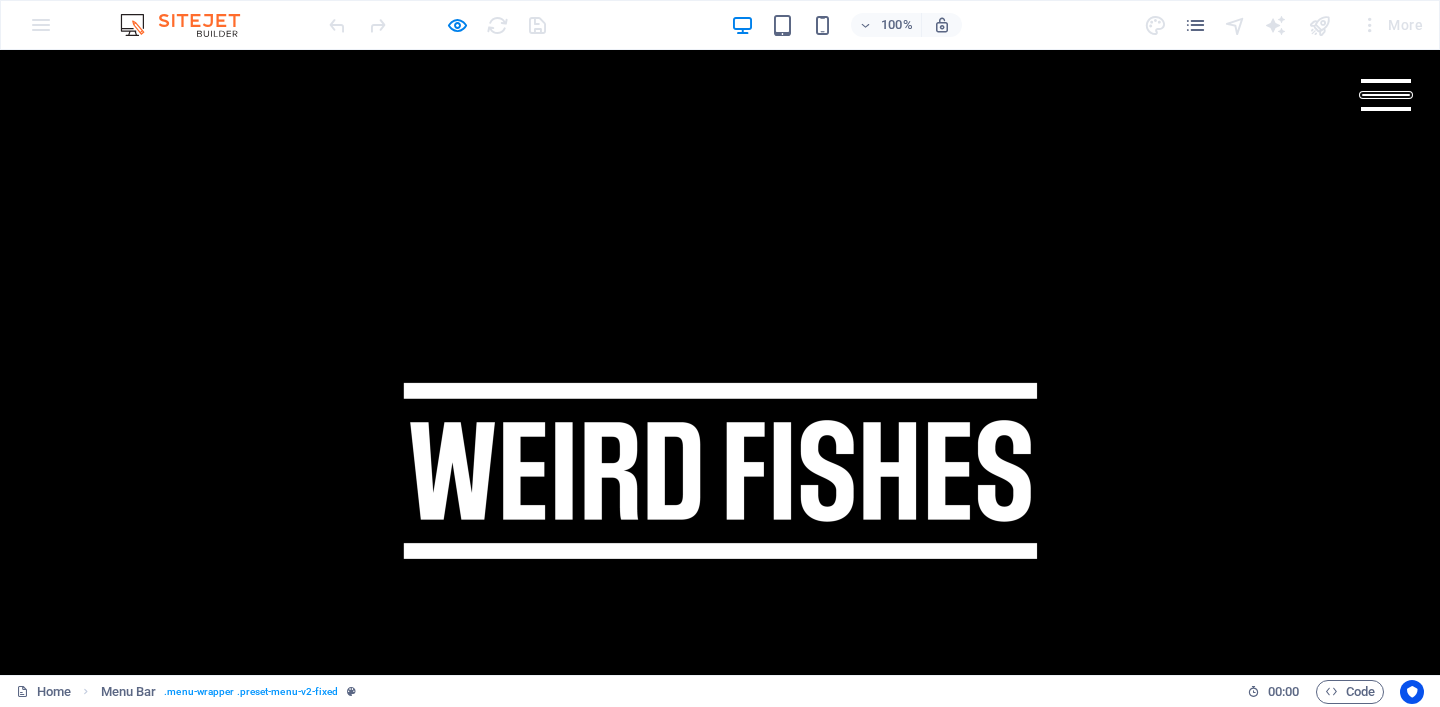 click at bounding box center [1386, 95] 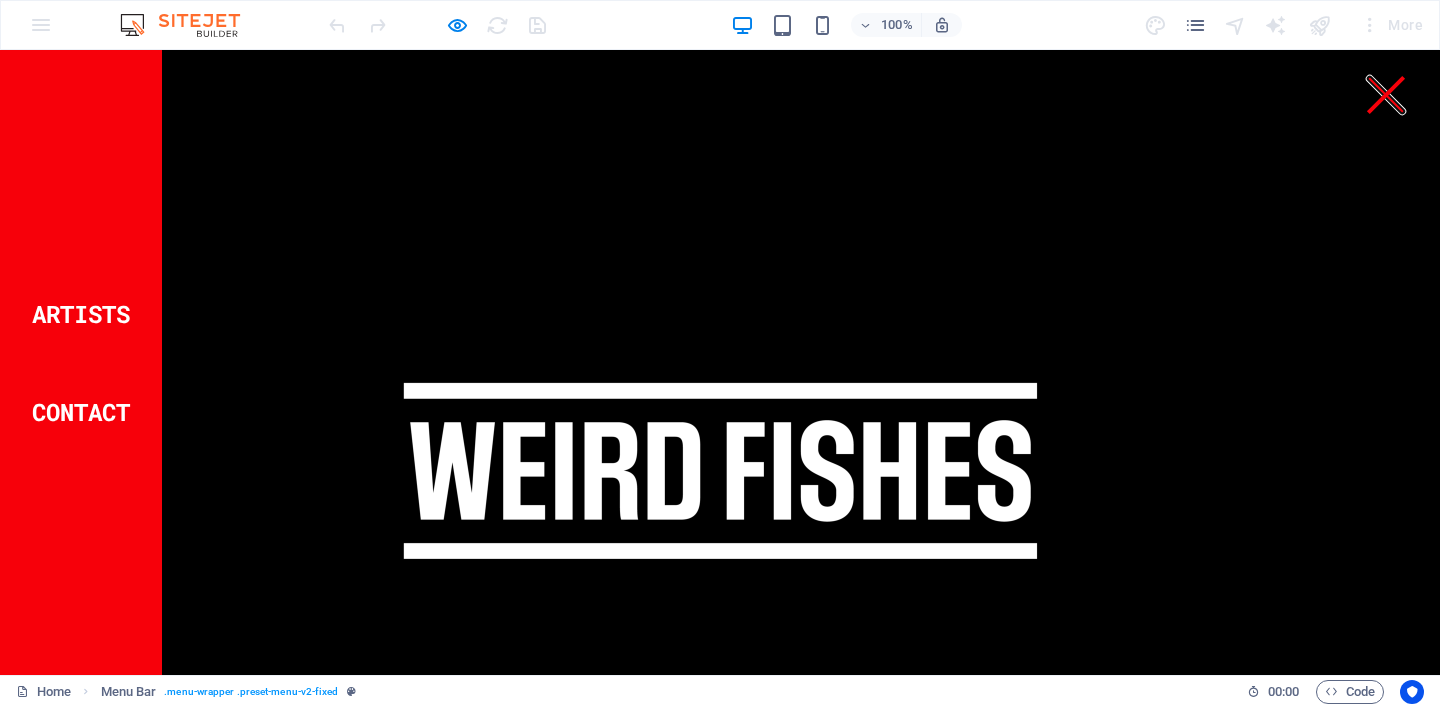 click at bounding box center (1386, 95) 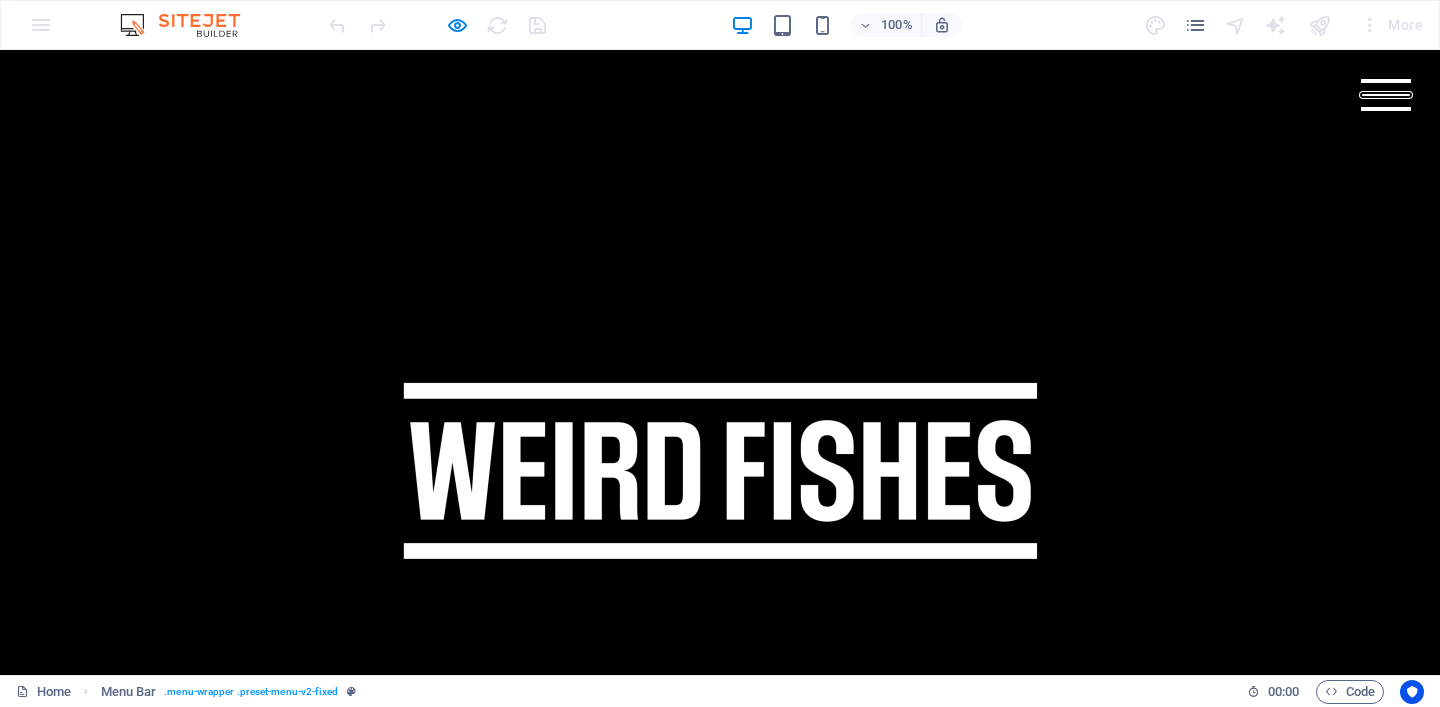 click at bounding box center (1386, 95) 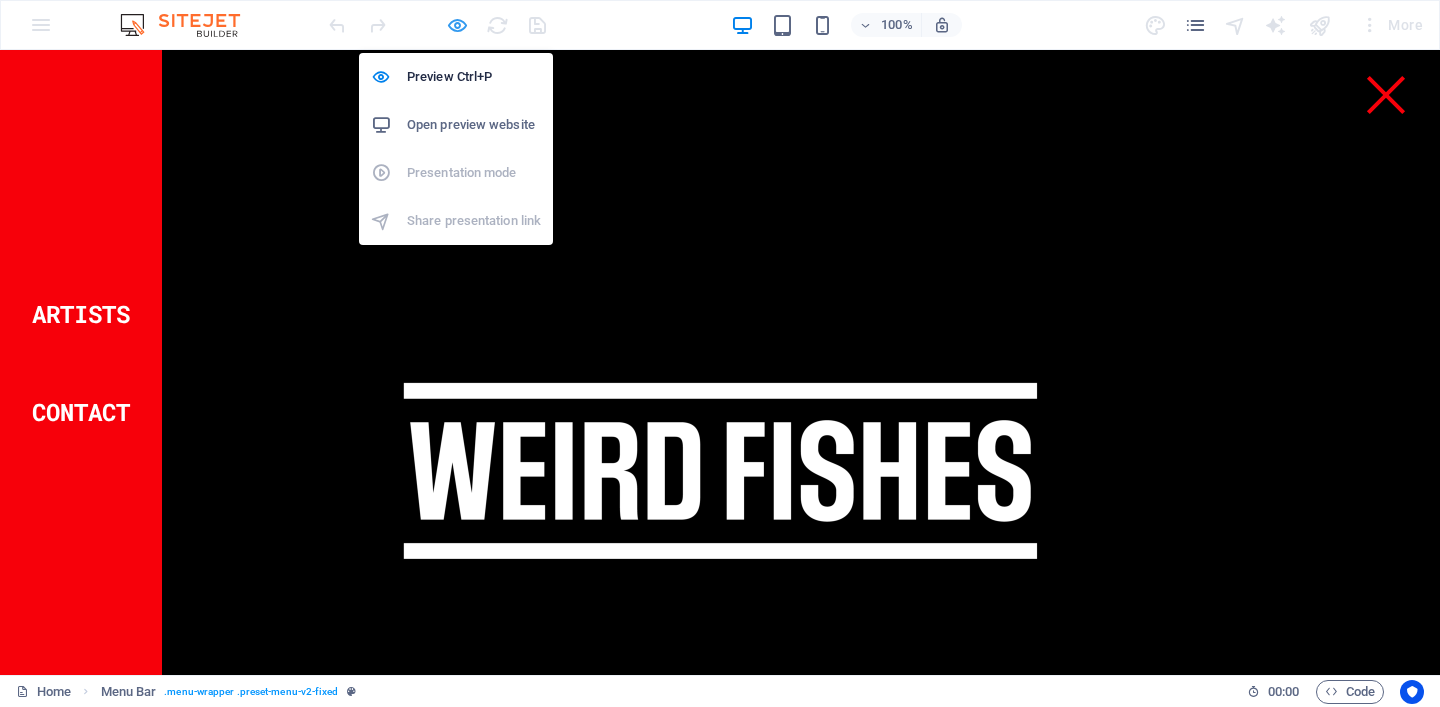 click at bounding box center [457, 25] 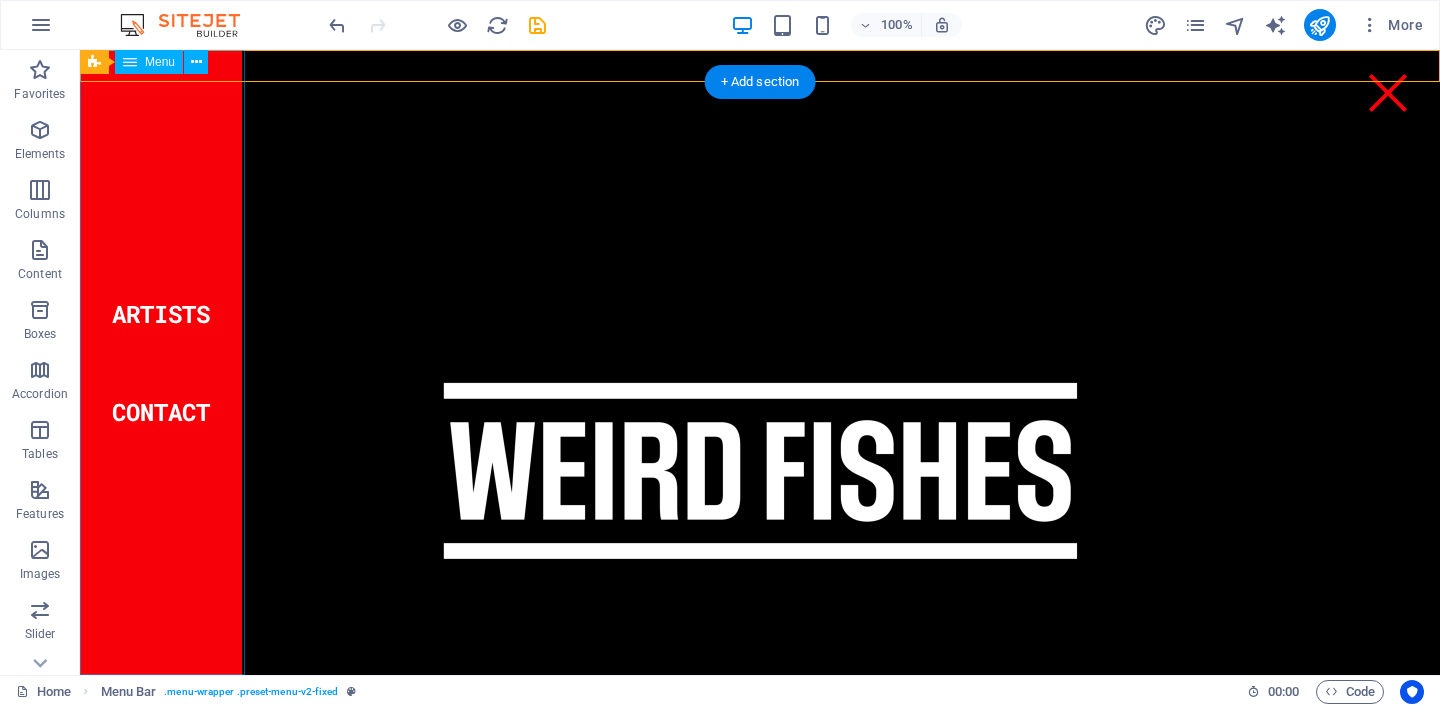 click on "Artists Contact" at bounding box center [161, 362] 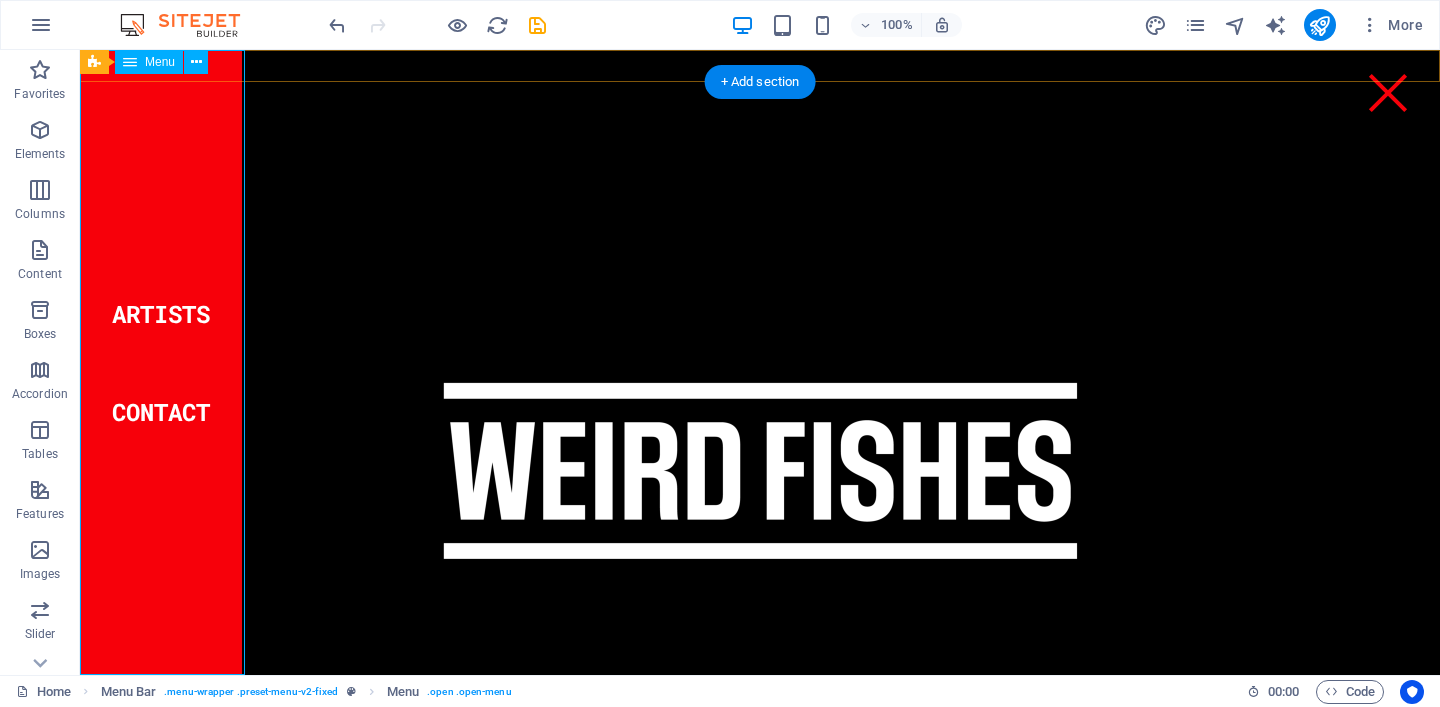 click on "Artists Contact" at bounding box center [161, 362] 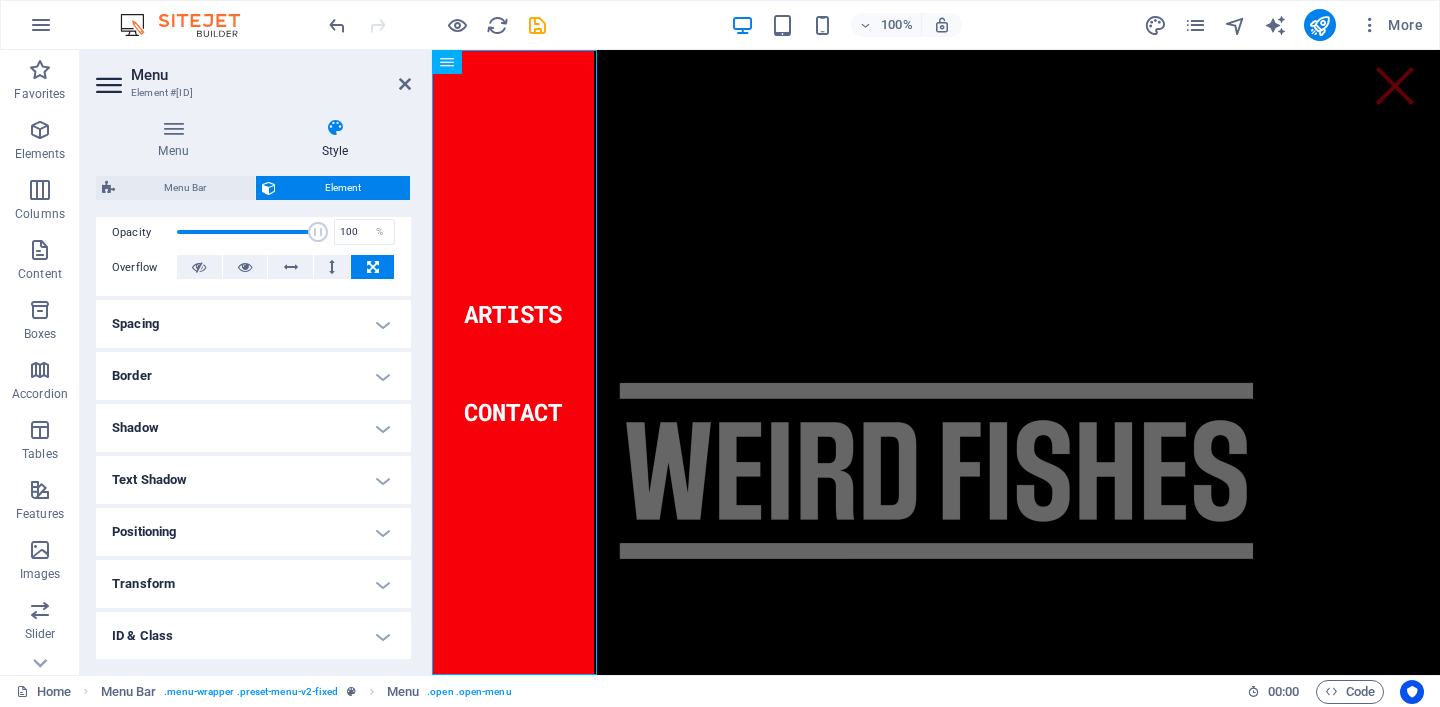 scroll, scrollTop: 403, scrollLeft: 0, axis: vertical 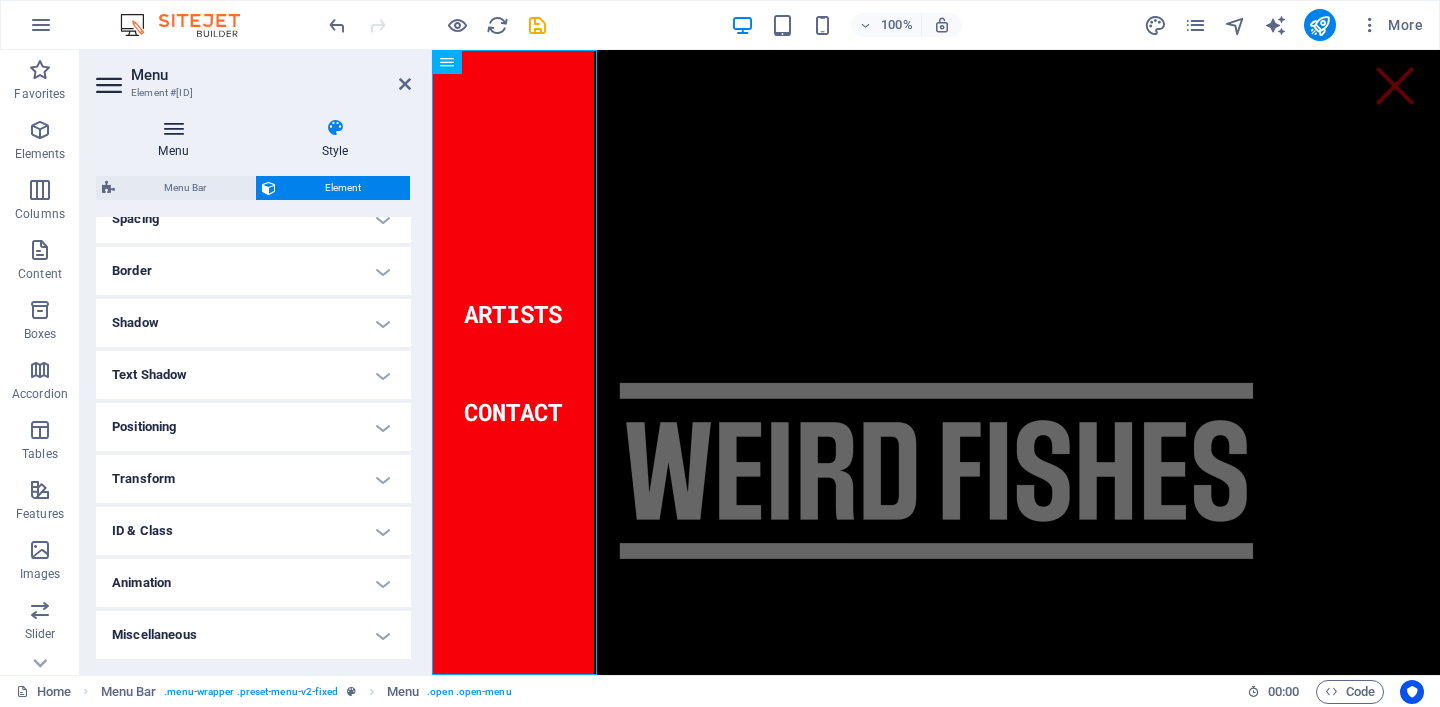 click on "Menu" at bounding box center (177, 139) 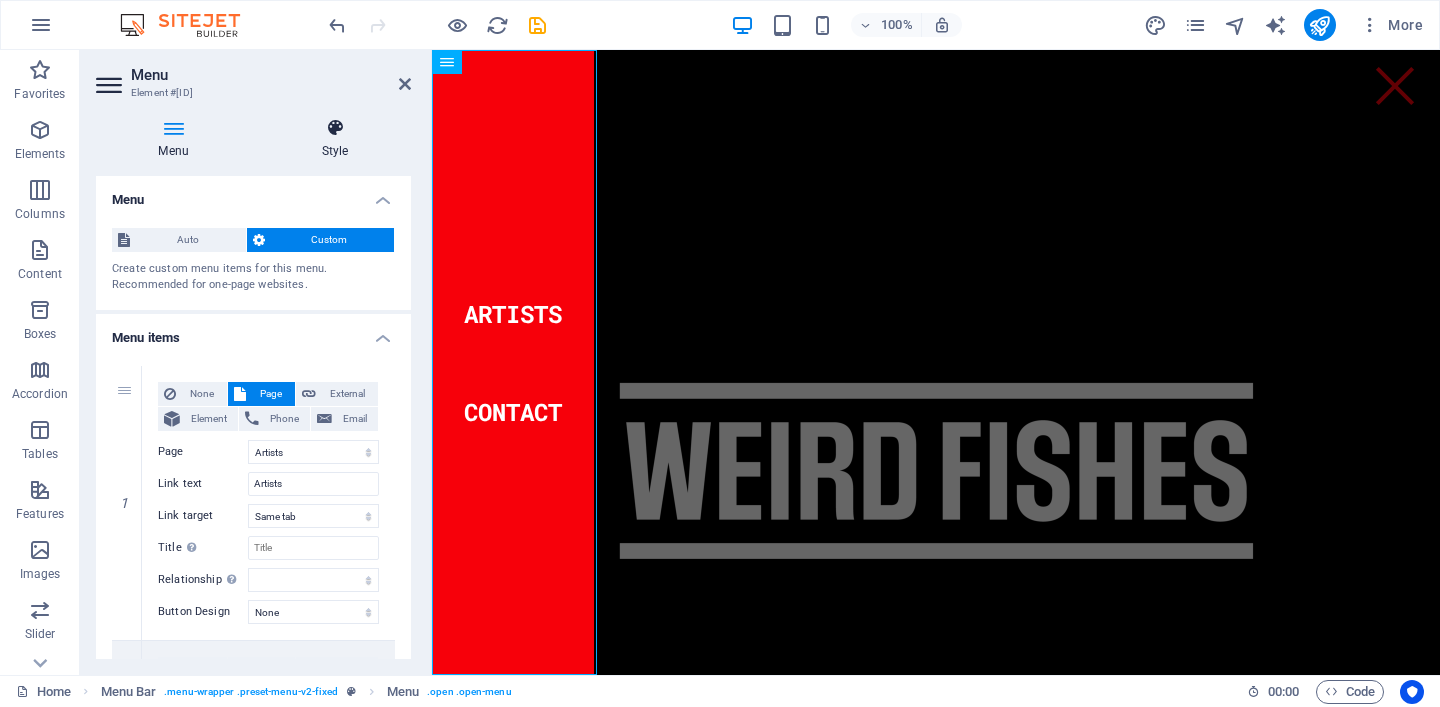 click on "Style" at bounding box center [335, 139] 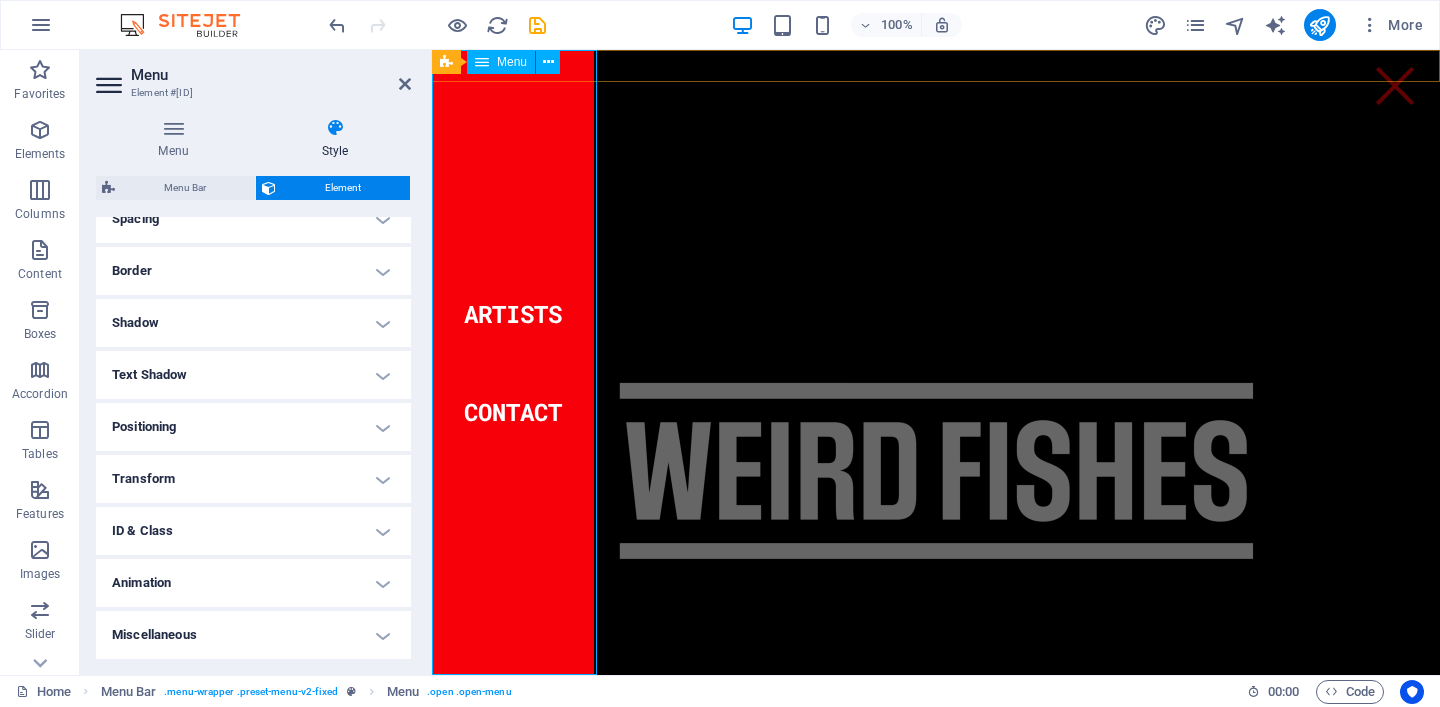 click on "Artists Contact" at bounding box center [513, 362] 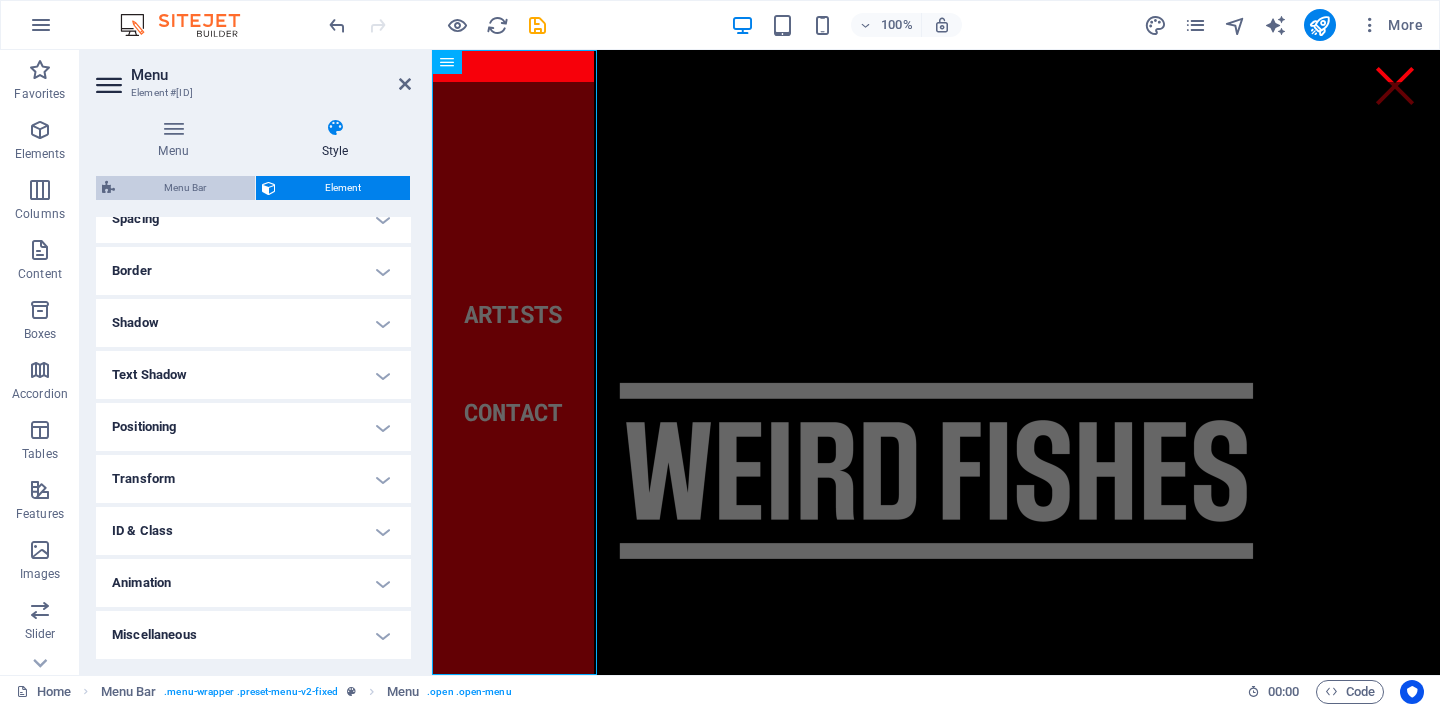 click on "Menu Bar" at bounding box center [185, 188] 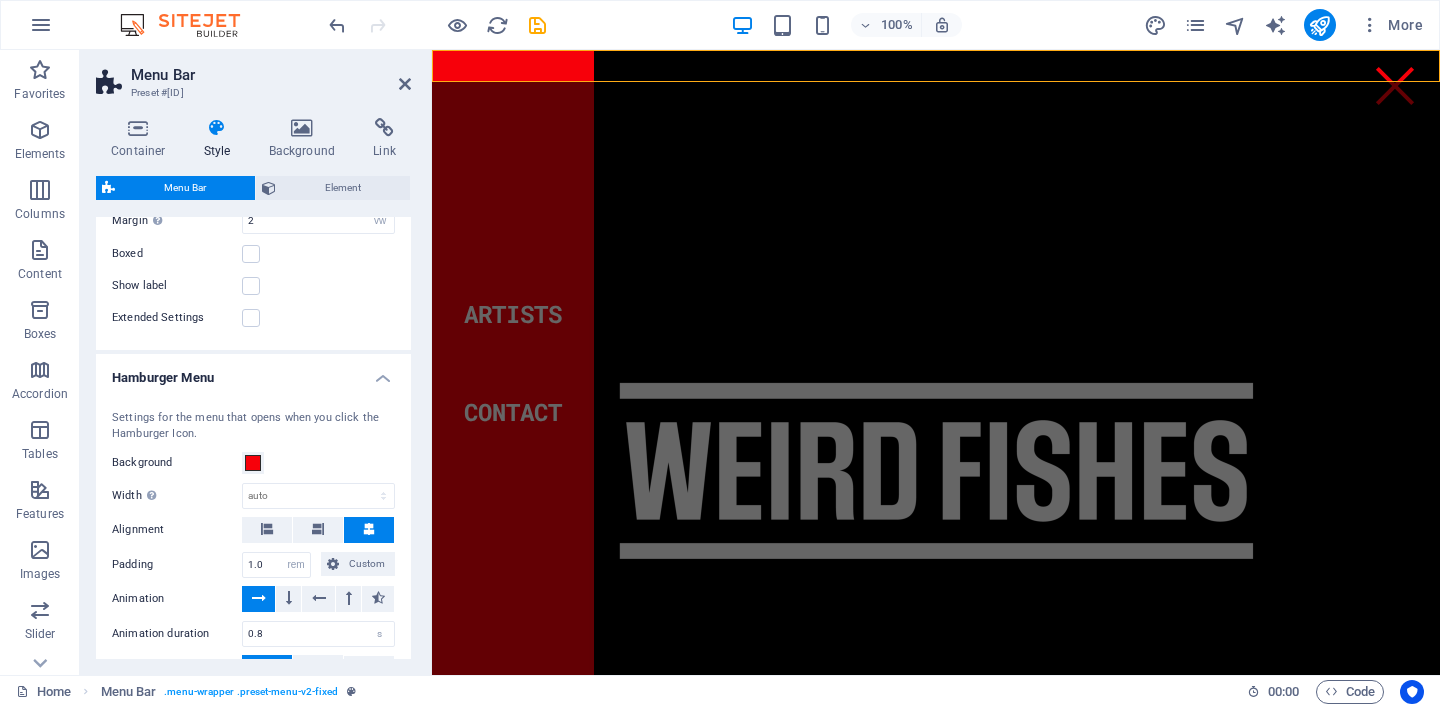 scroll, scrollTop: 905, scrollLeft: 0, axis: vertical 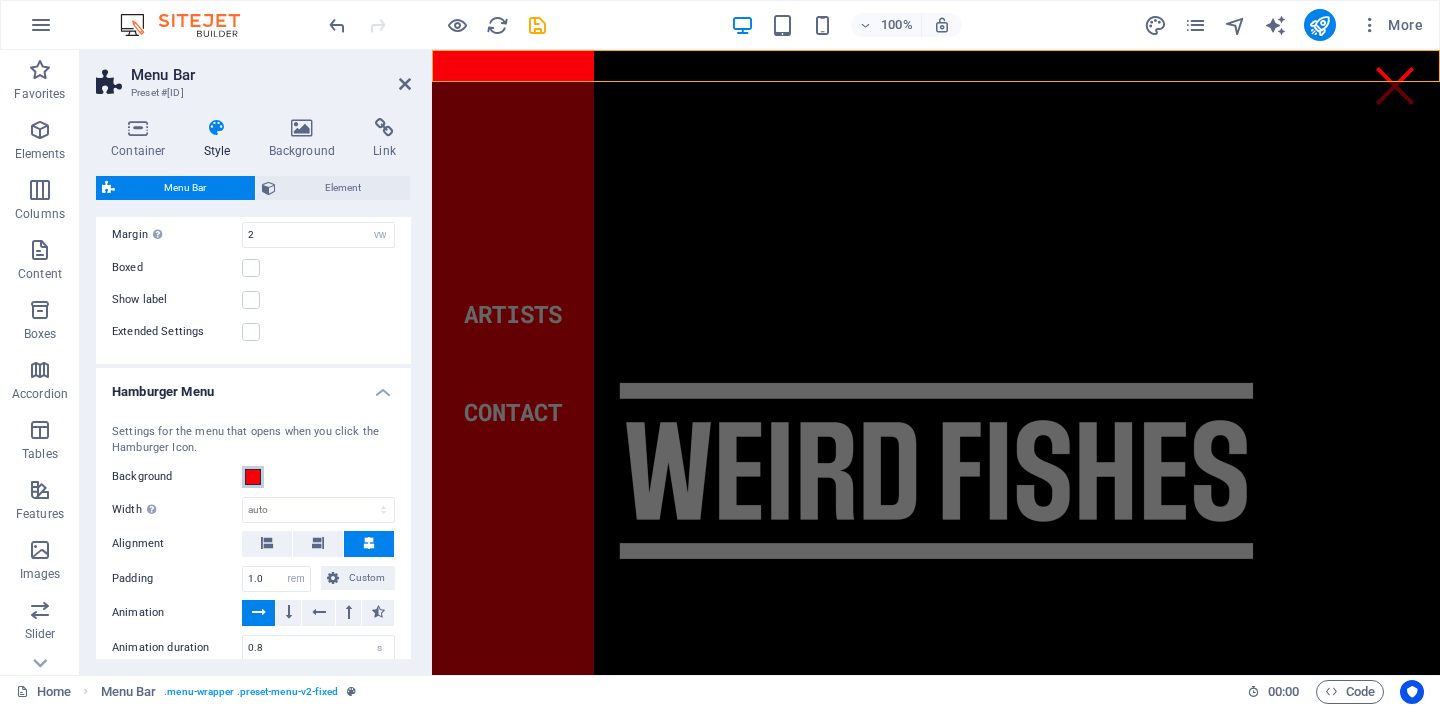 click at bounding box center [253, 477] 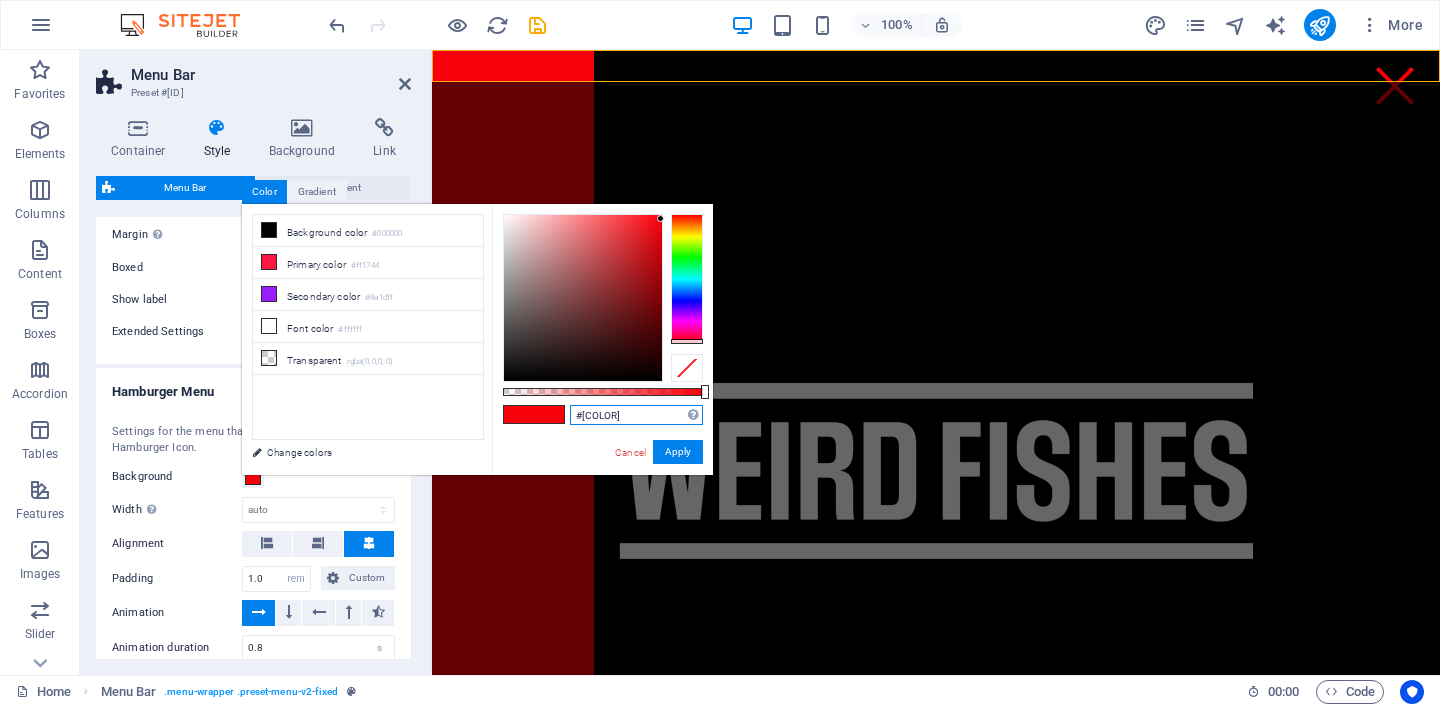 drag, startPoint x: 637, startPoint y: 413, endPoint x: 584, endPoint y: 413, distance: 53 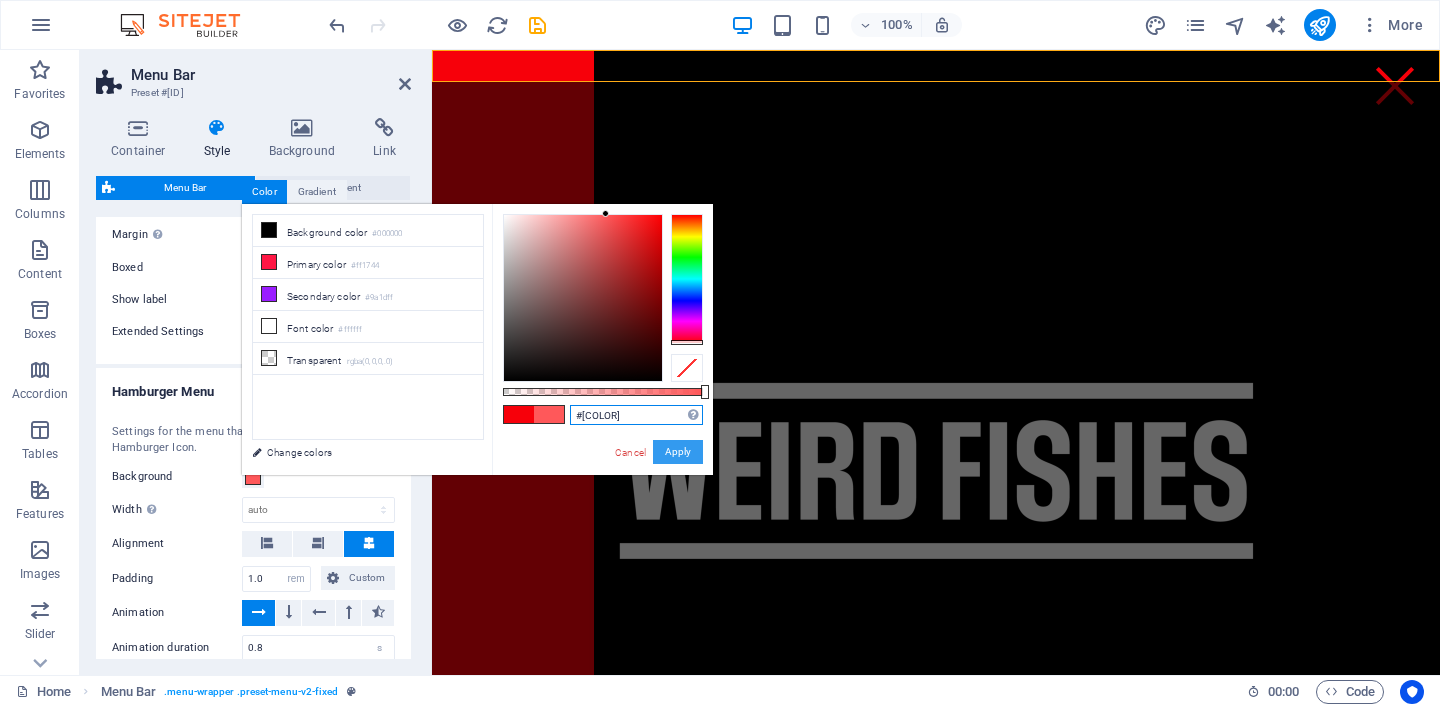 type on "#[COLOR]" 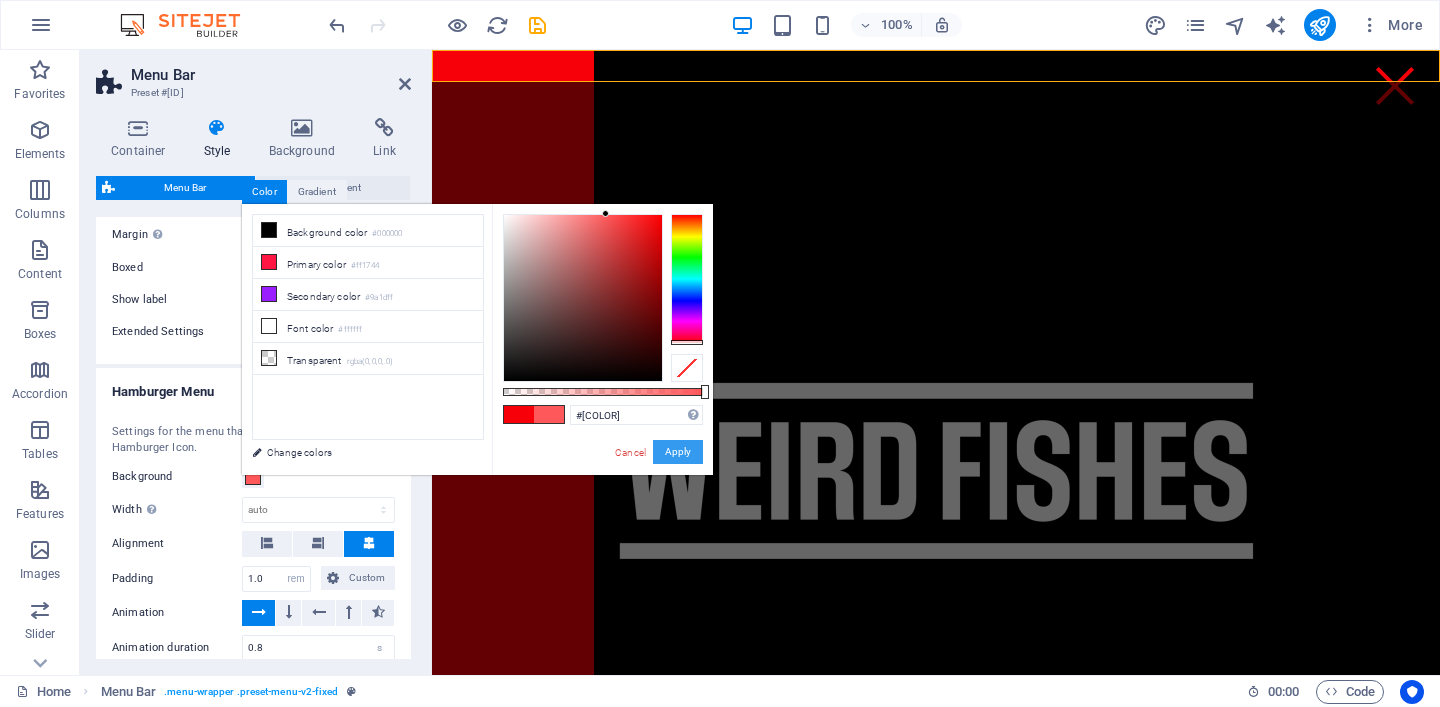 click on "Apply" at bounding box center [678, 452] 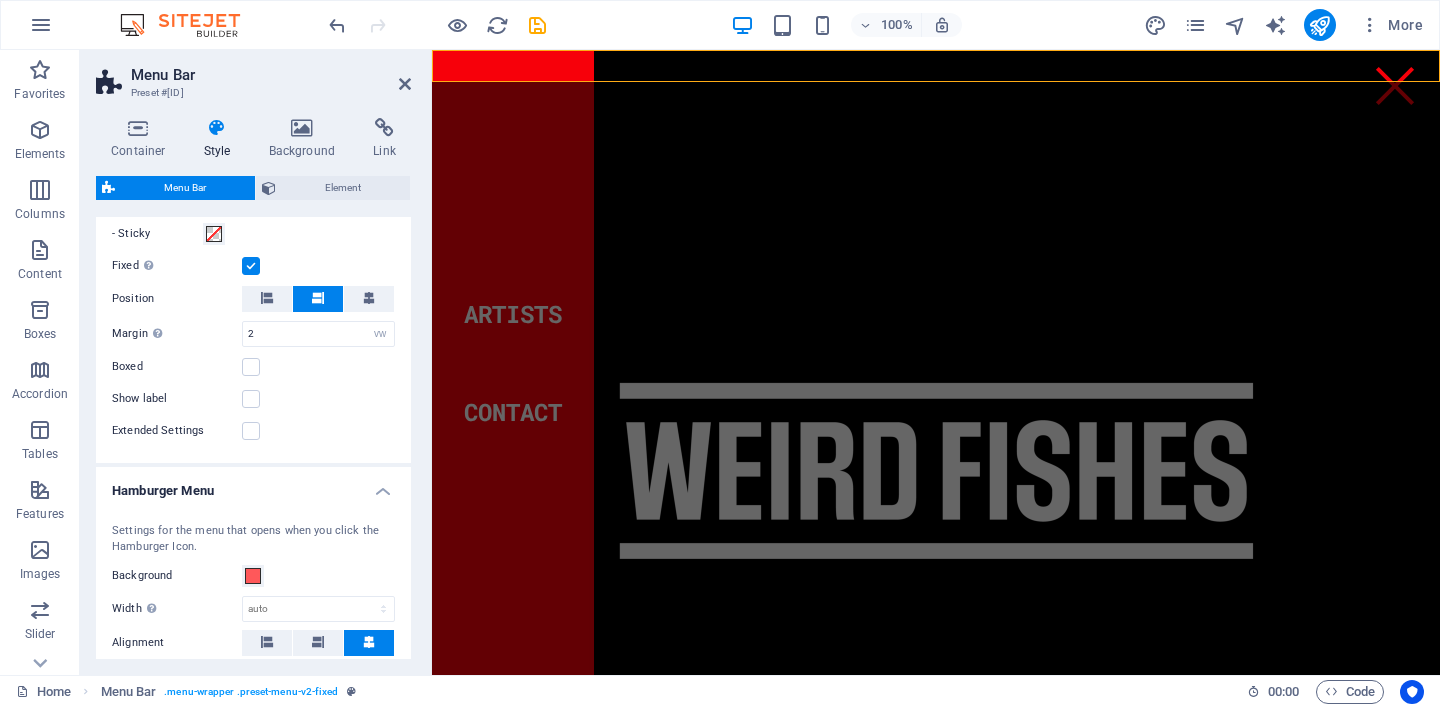 scroll, scrollTop: 783, scrollLeft: 0, axis: vertical 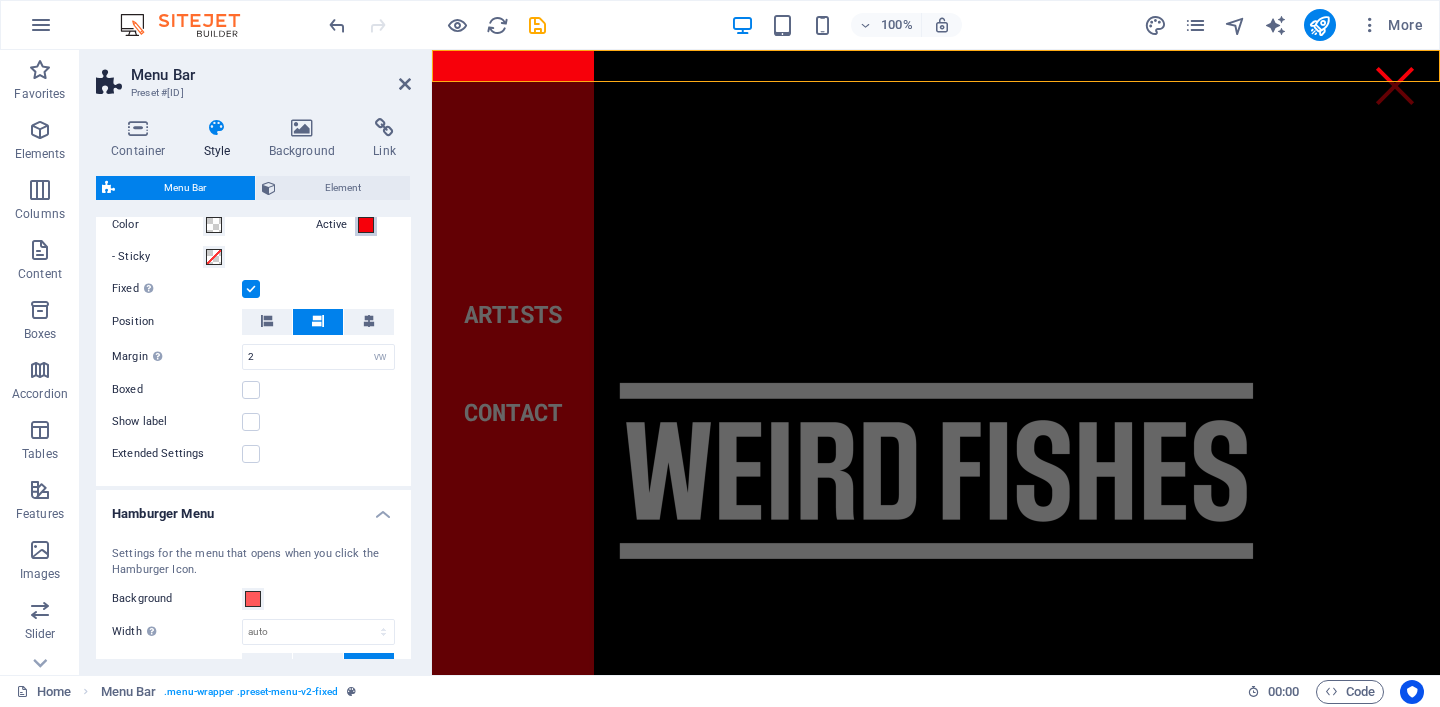 click at bounding box center (366, 225) 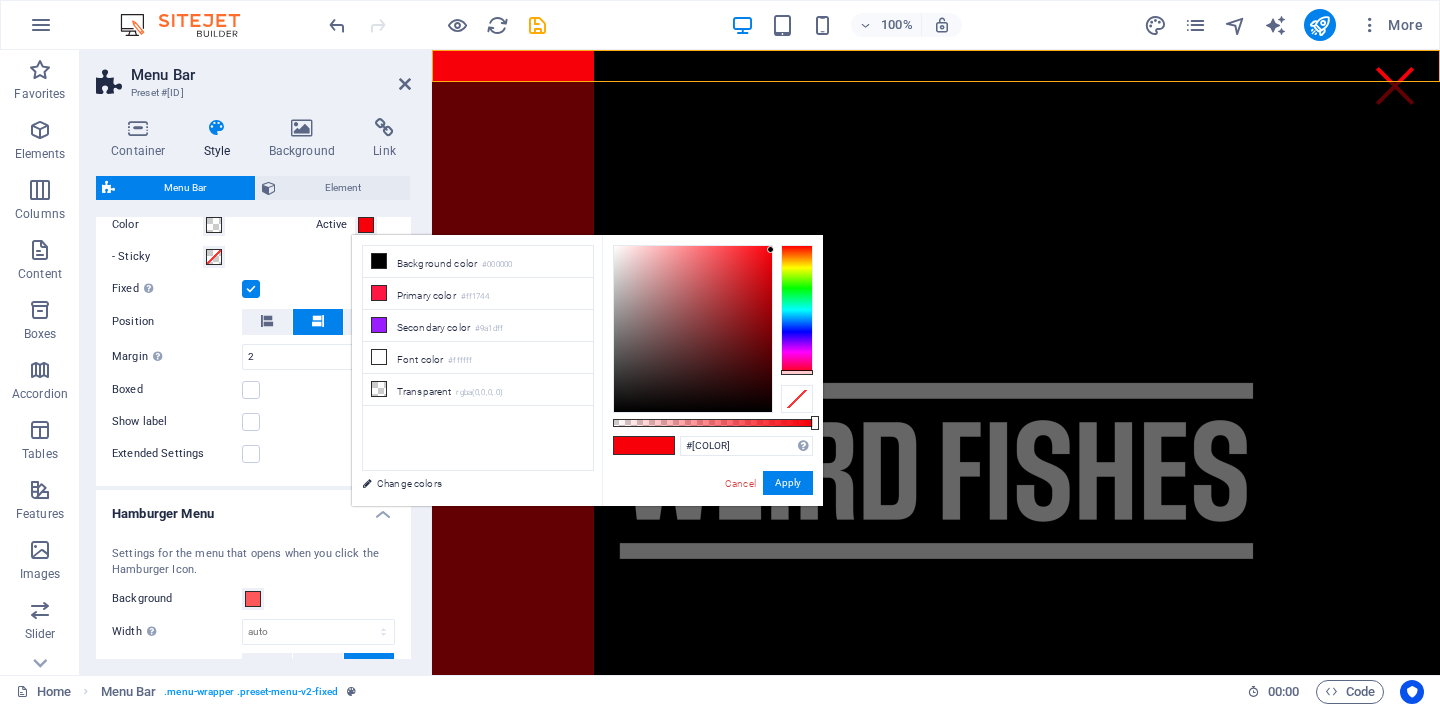 click on "#[COLOR] Supported formats #[COLOR] rgb([RGB]) rgba([RGBA]) hsv([HSV]) hsl([HSL]) Cancel Apply" at bounding box center [712, 515] 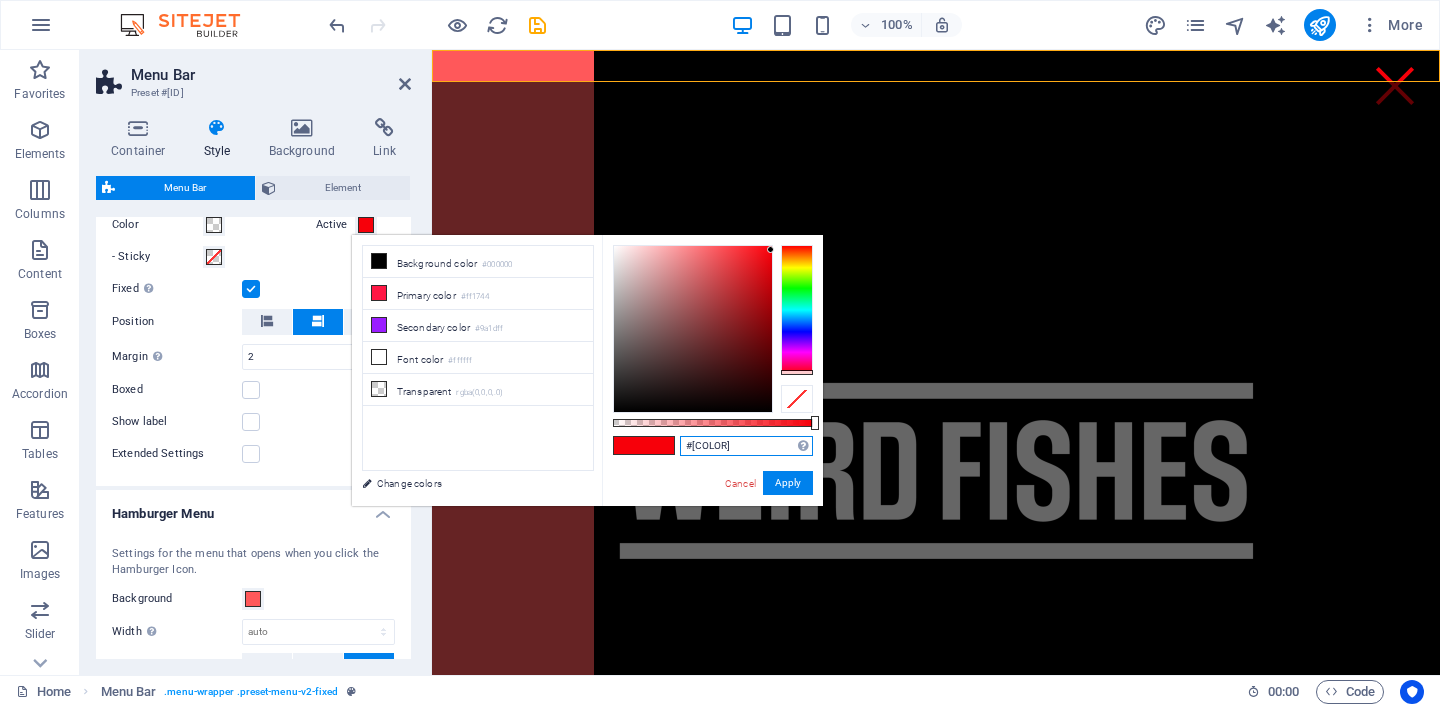 drag, startPoint x: 739, startPoint y: 446, endPoint x: 673, endPoint y: 446, distance: 66 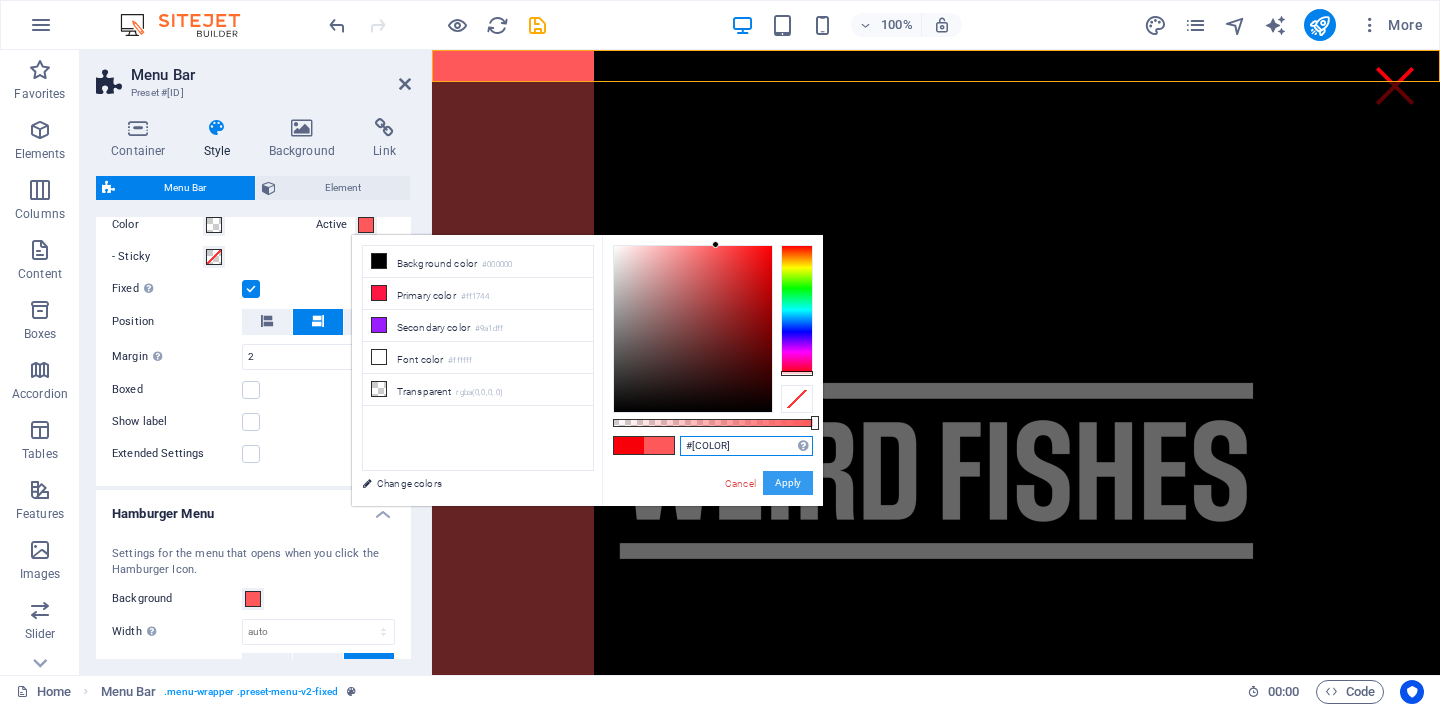 type on "#[COLOR]" 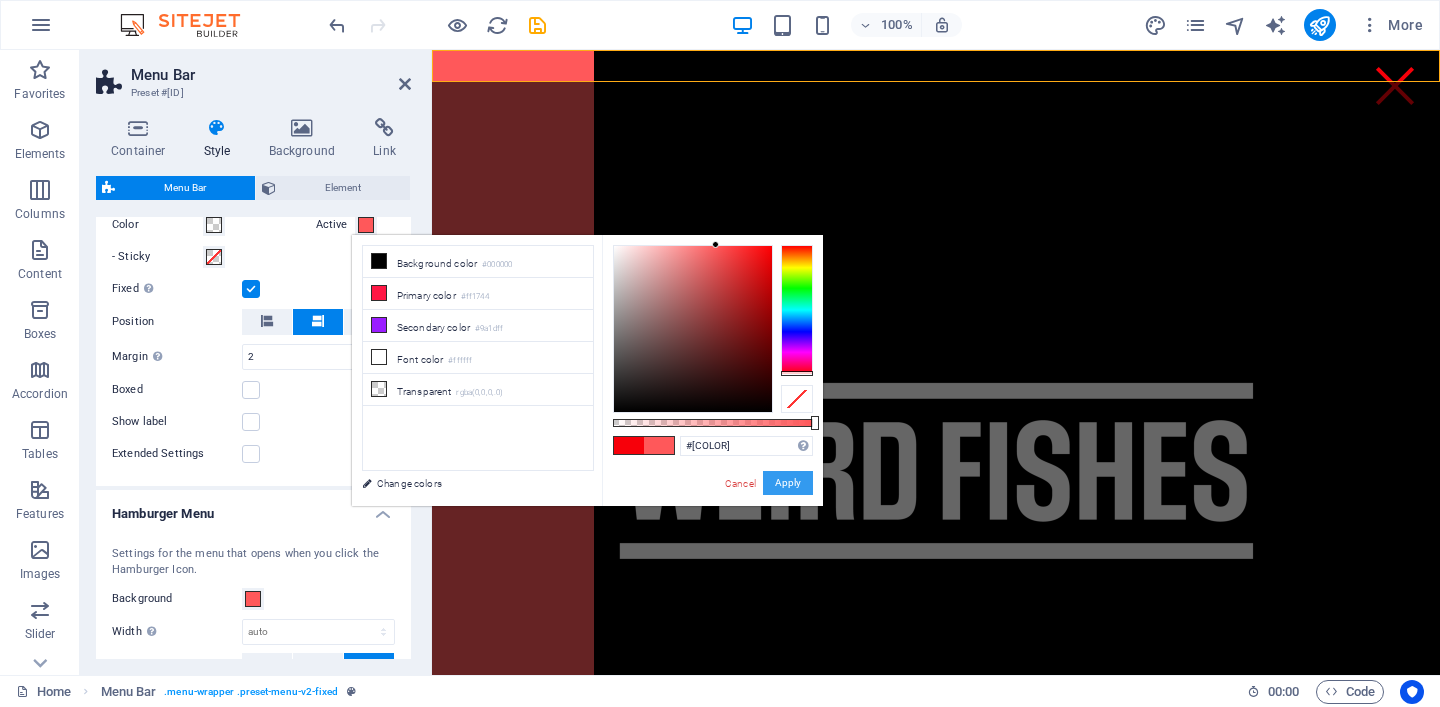 click on "Apply" at bounding box center (788, 483) 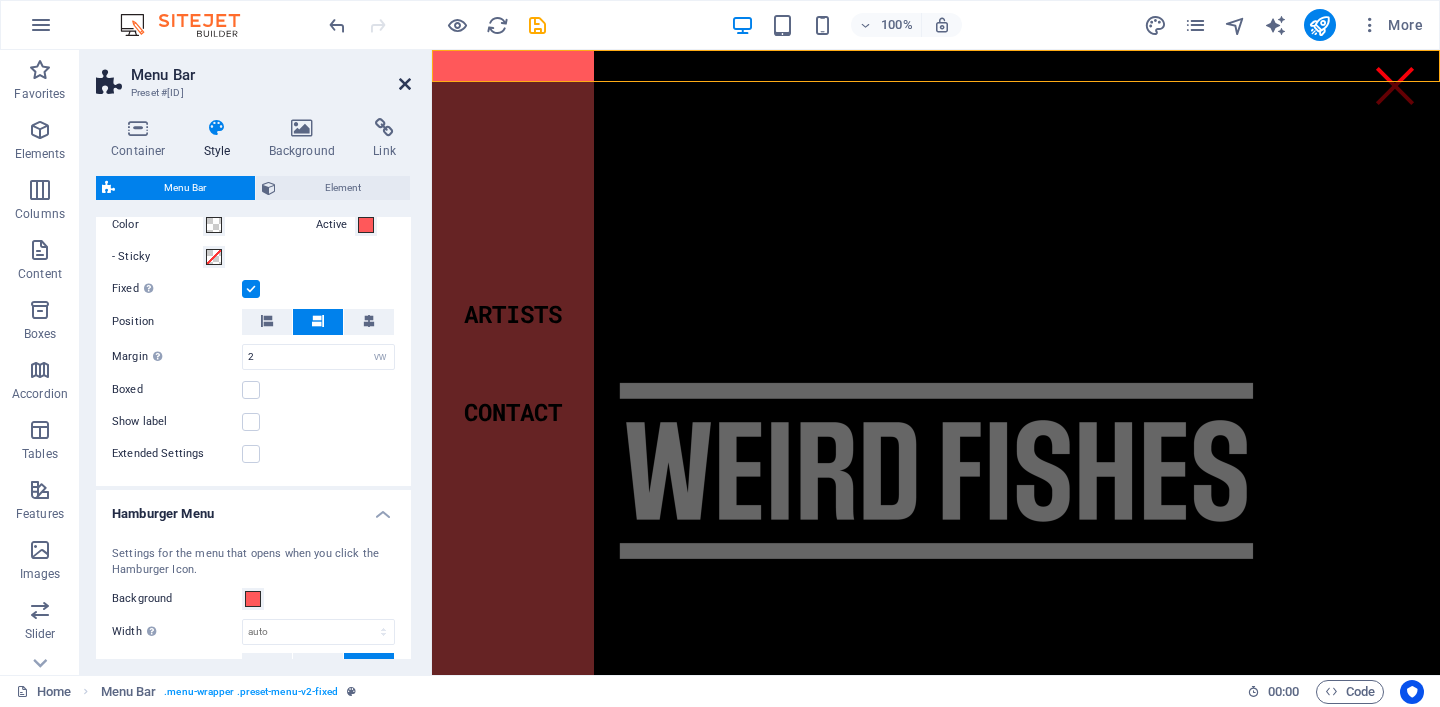 click at bounding box center [405, 84] 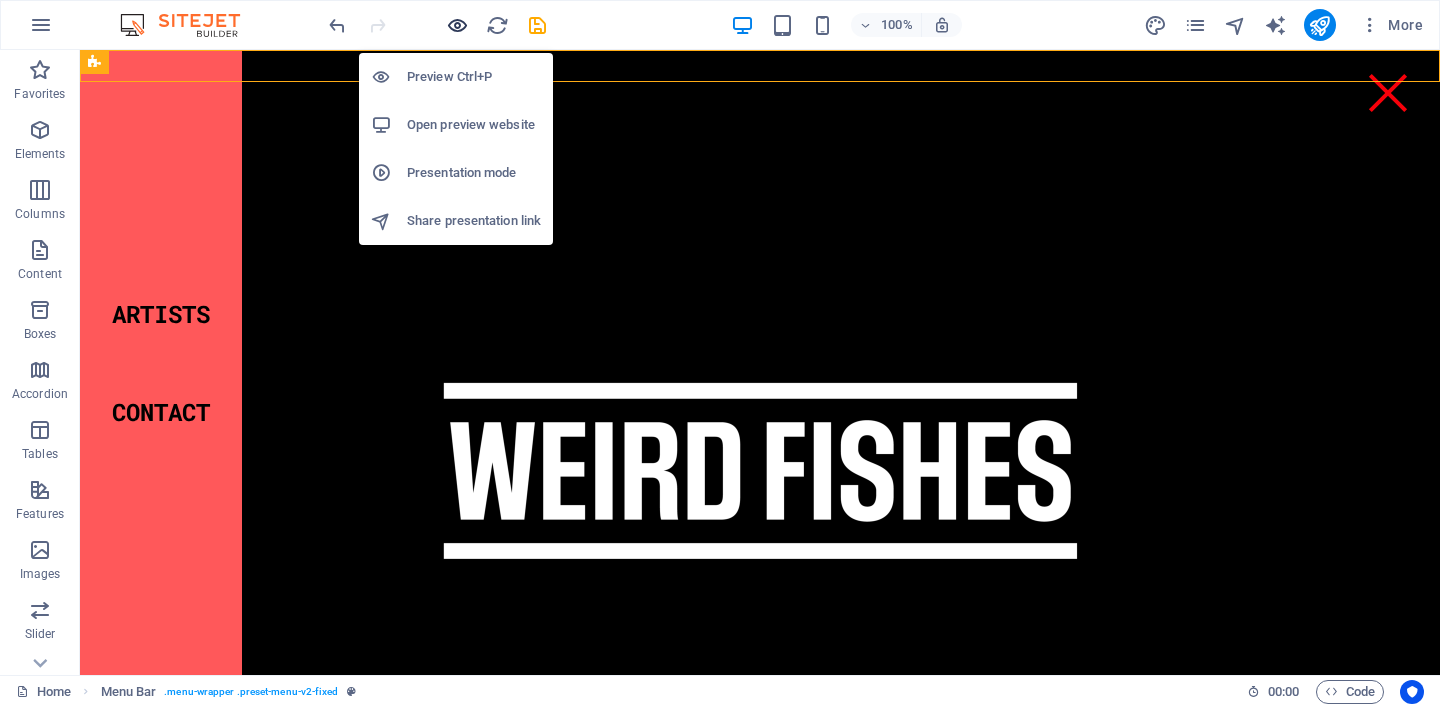 click at bounding box center [457, 25] 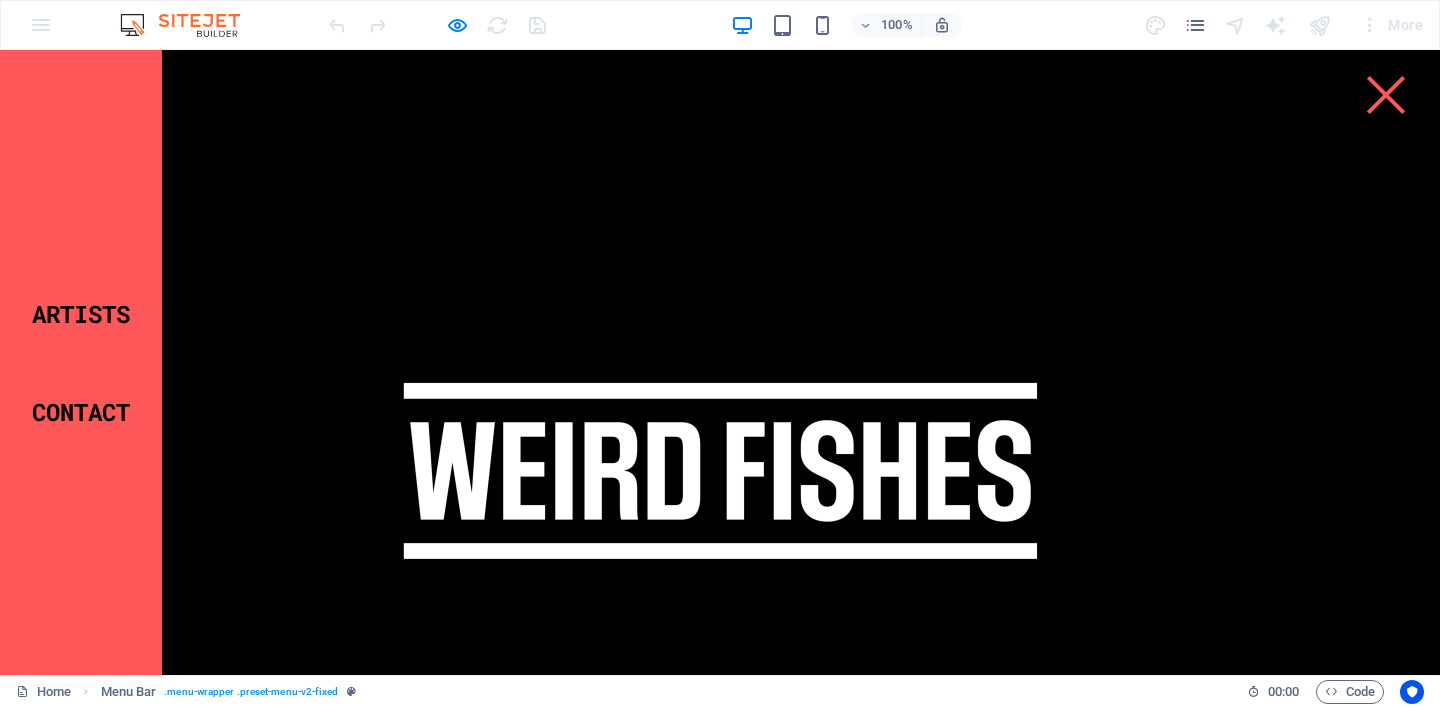 click at bounding box center [1386, 95] 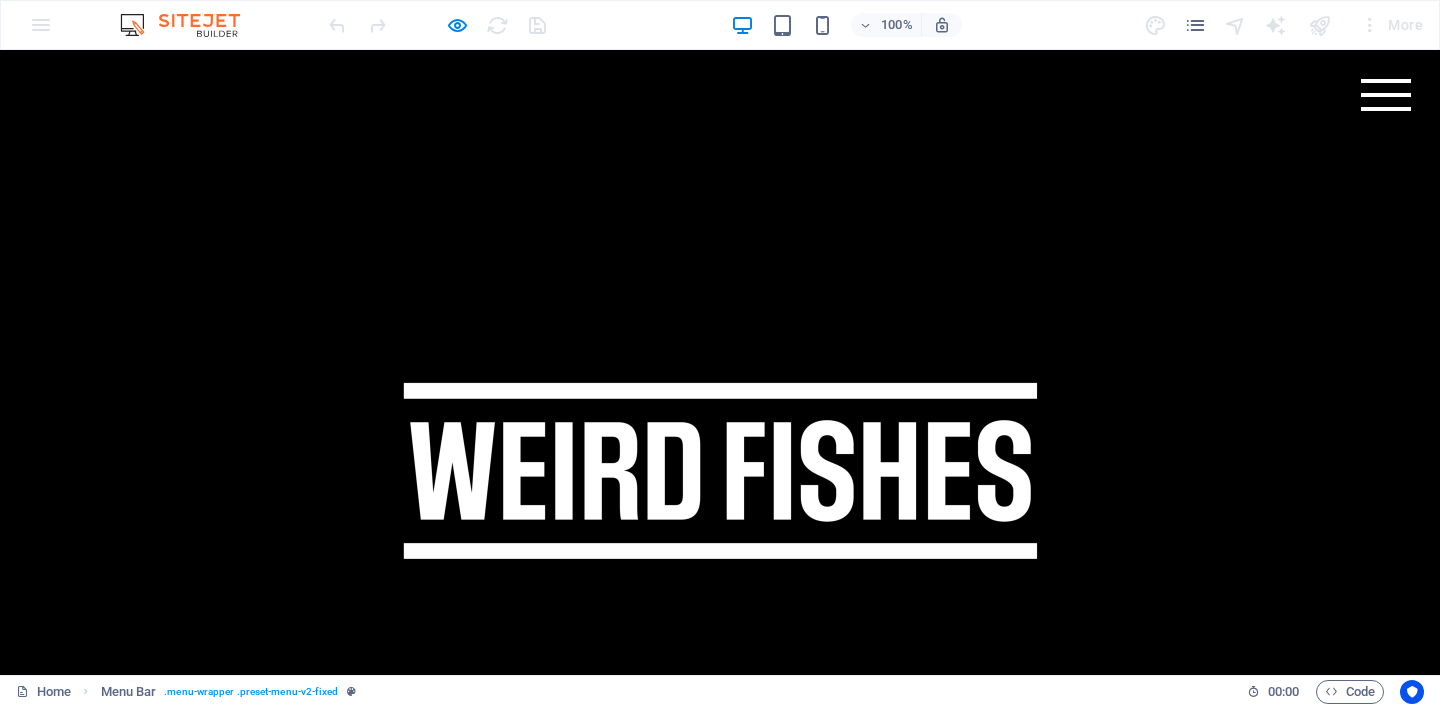 click at bounding box center [1386, 95] 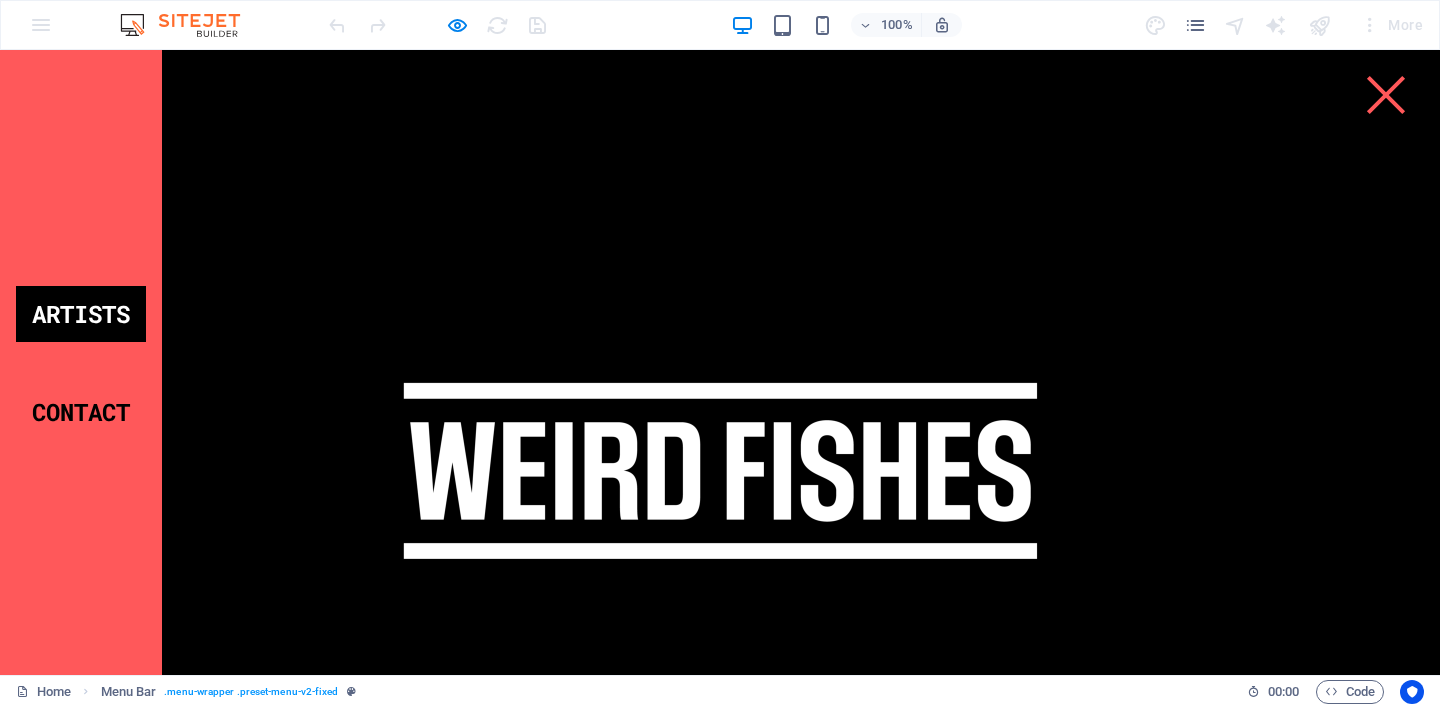 click on "Artists" at bounding box center [81, 314] 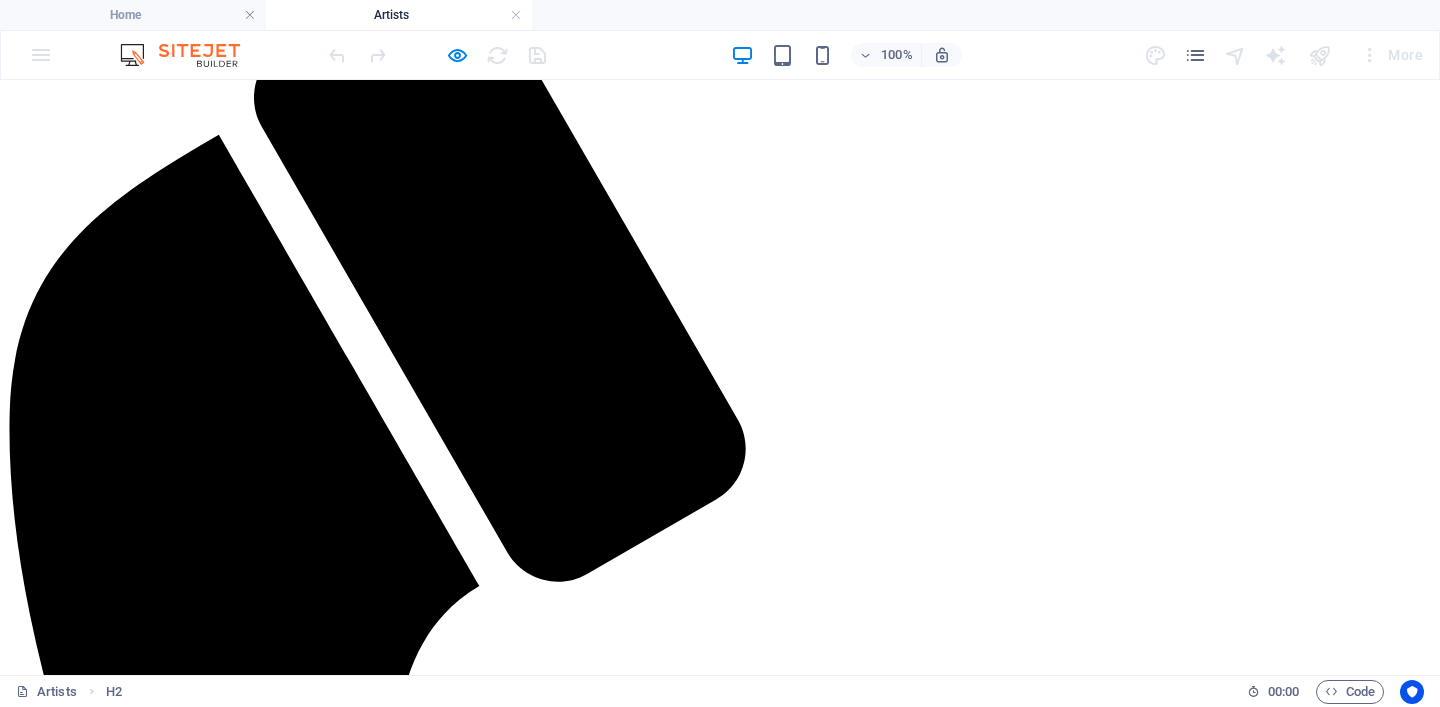 scroll, scrollTop: 233, scrollLeft: 0, axis: vertical 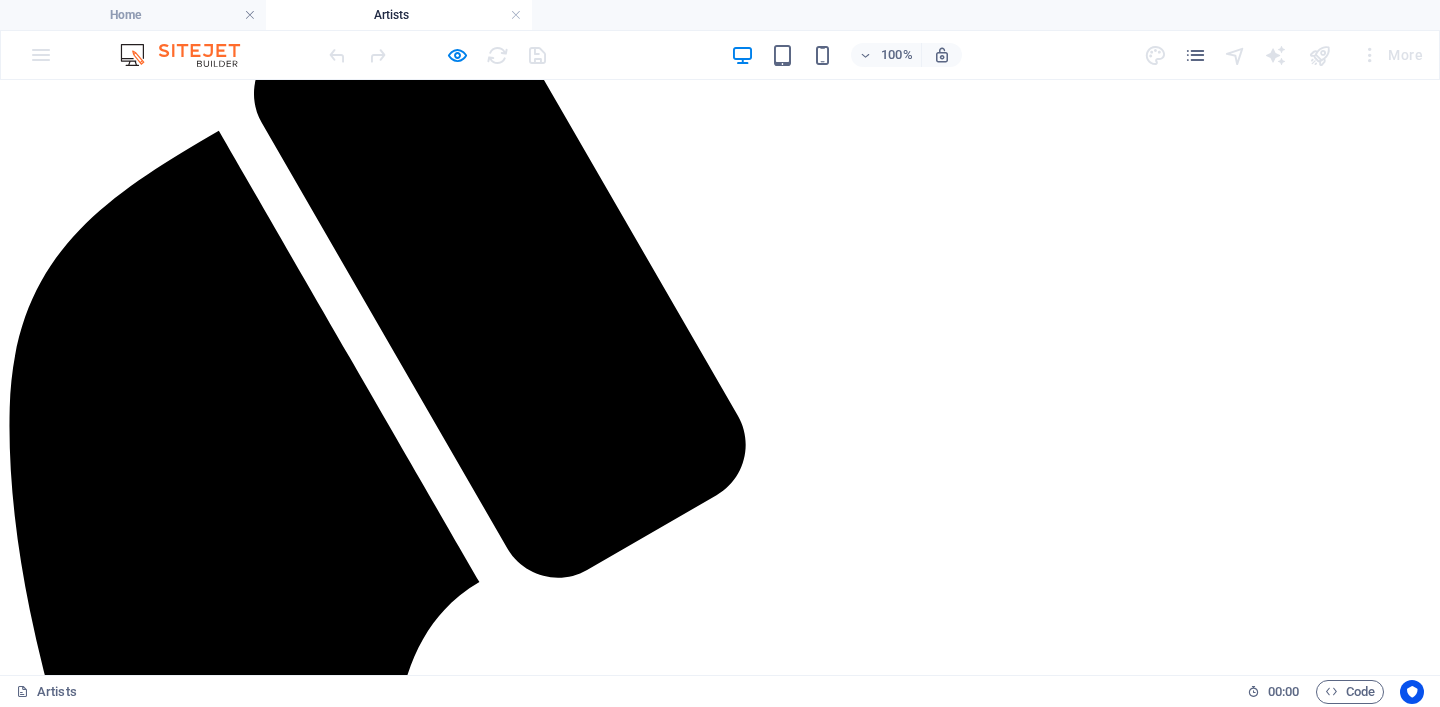 click at bounding box center [720, 1844] 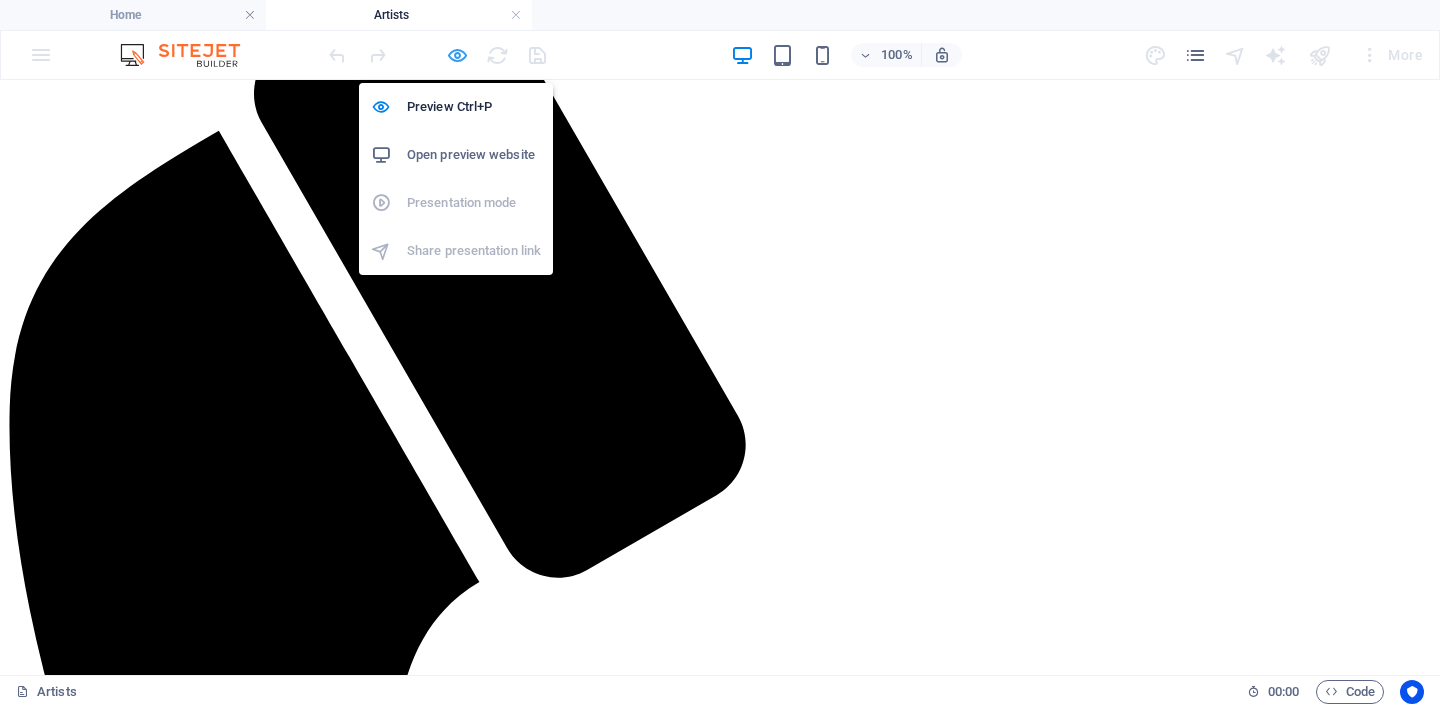click at bounding box center [457, 55] 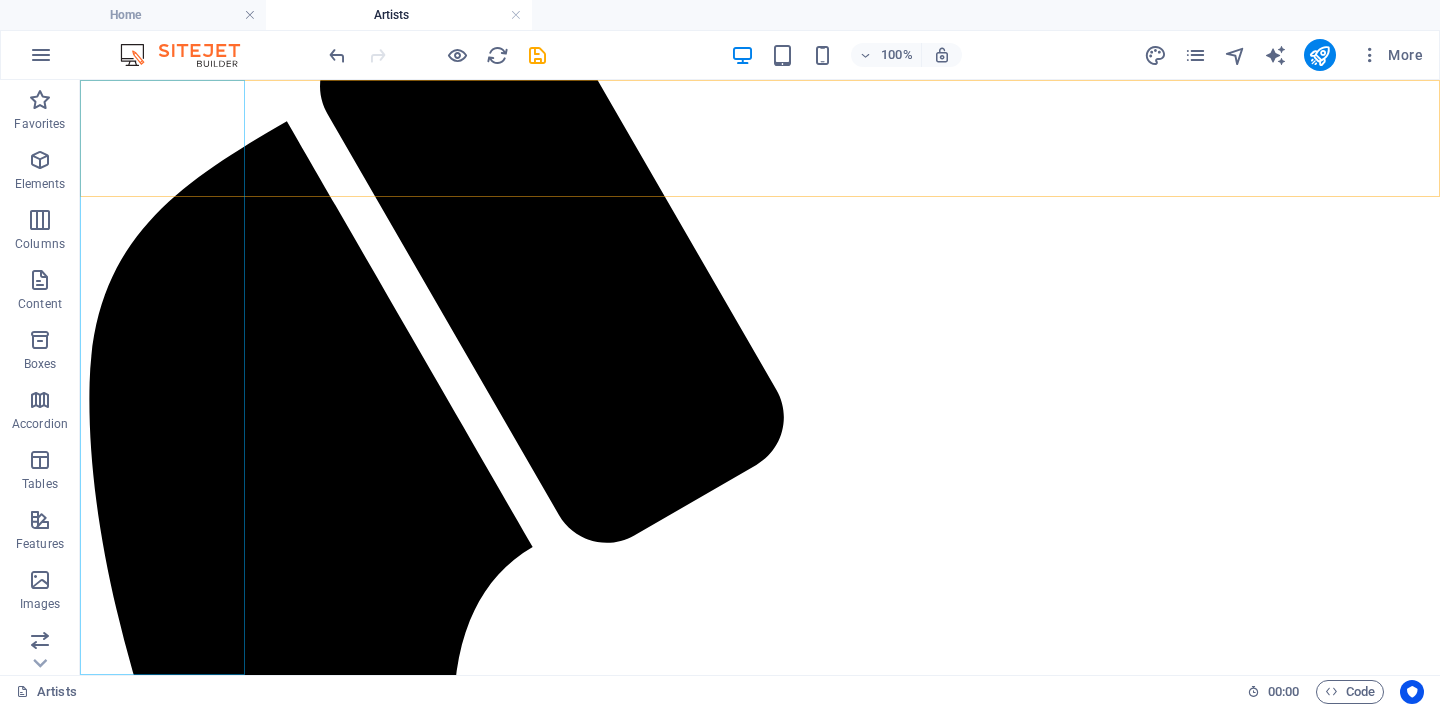 click on "Home Contact" at bounding box center [760, 1781] 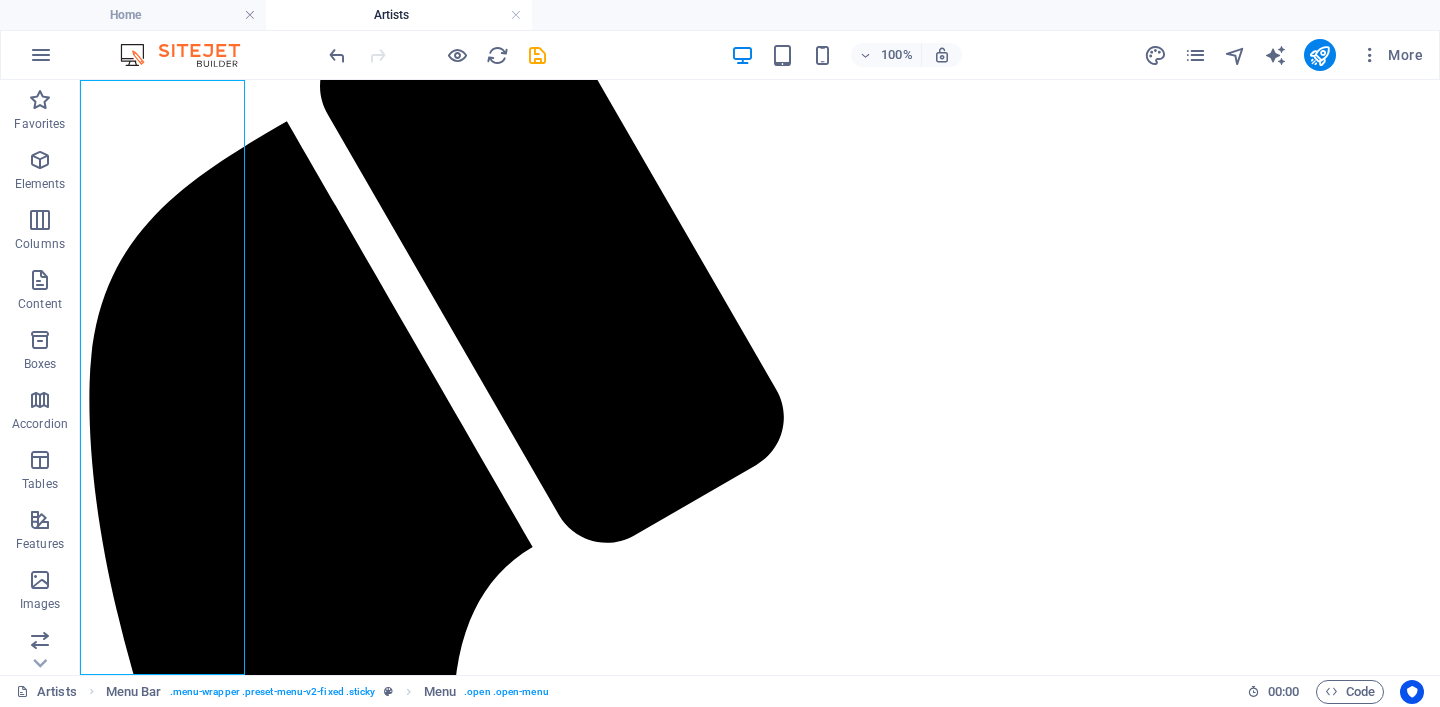 click on "Home Contact" at bounding box center [760, 1781] 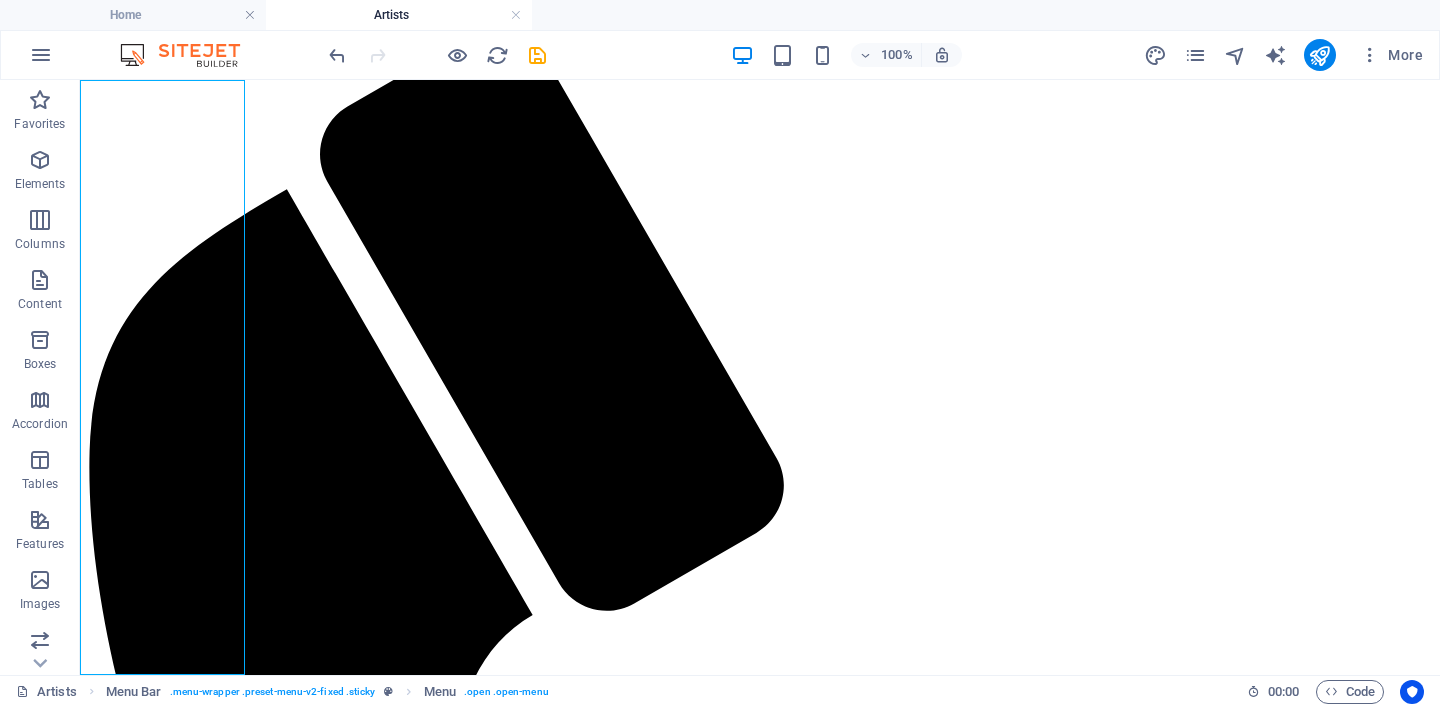 select 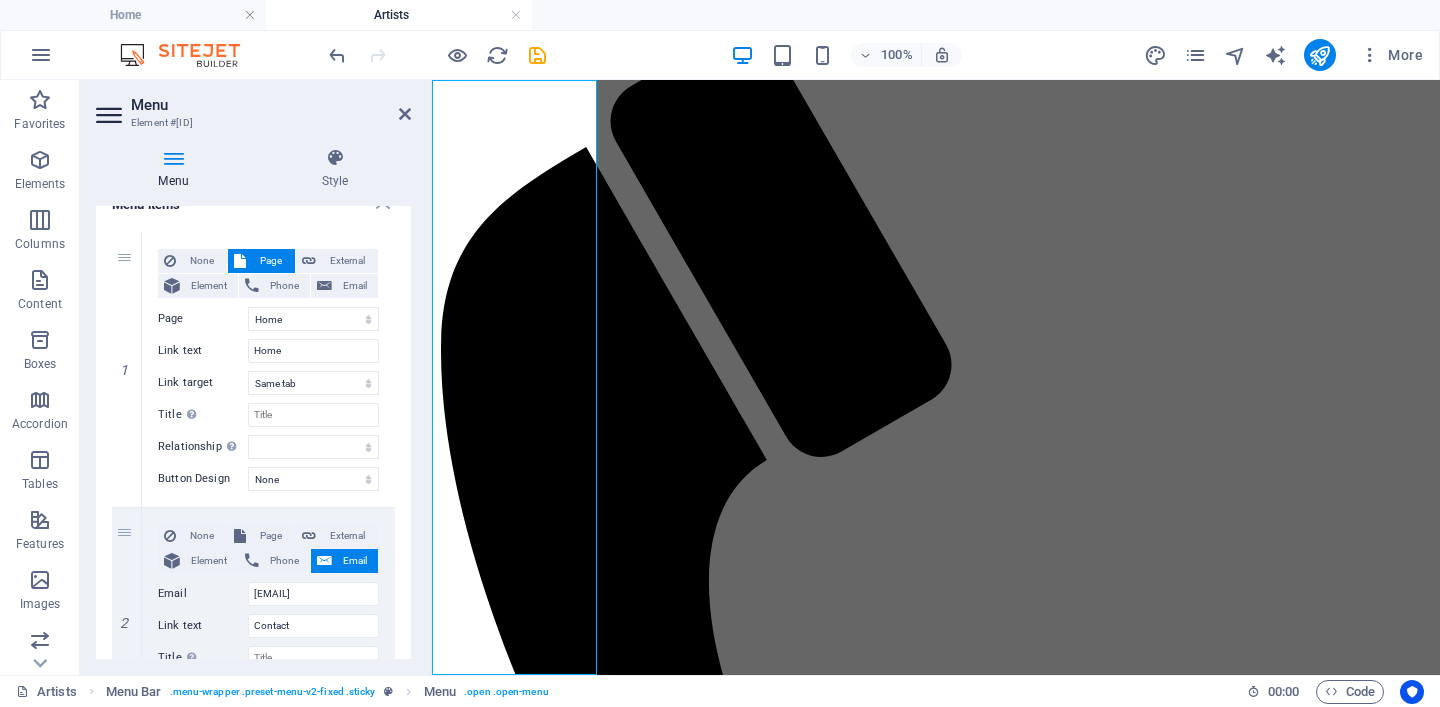 scroll, scrollTop: 0, scrollLeft: 0, axis: both 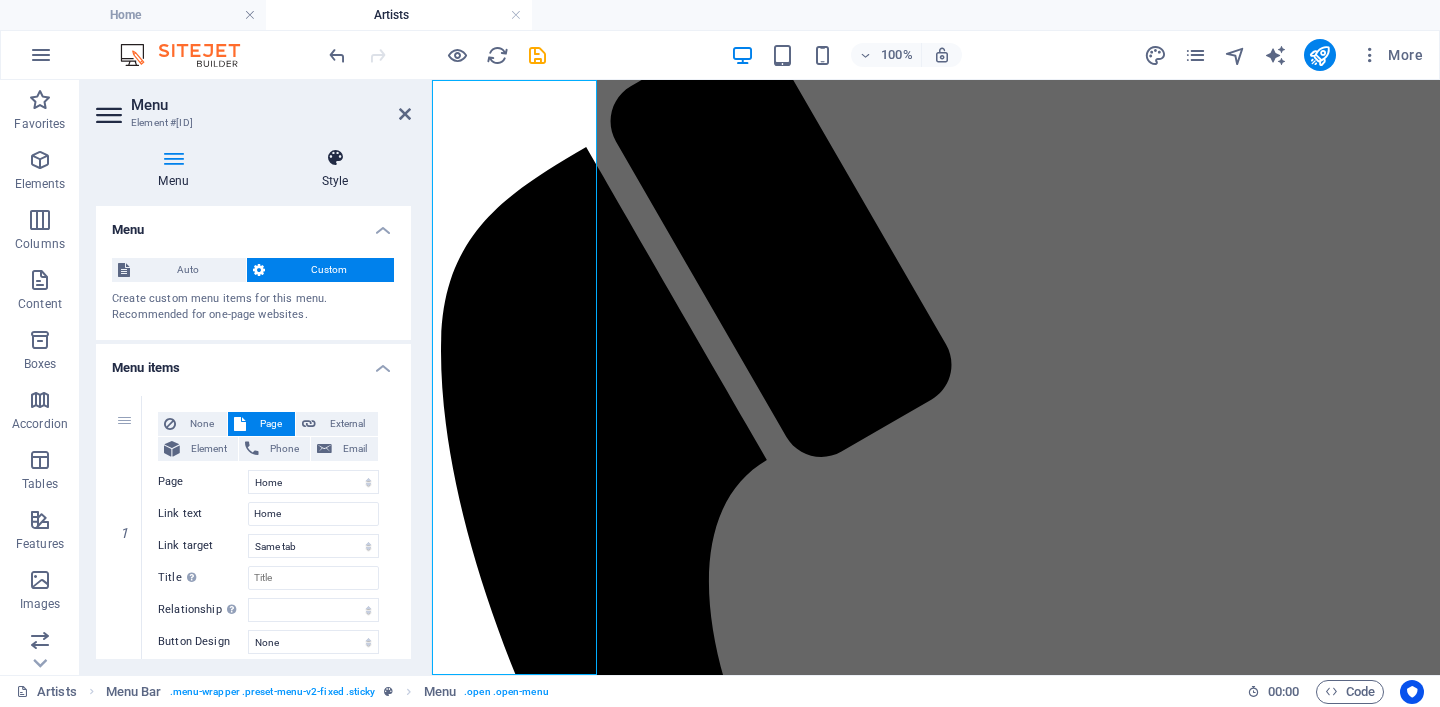 click on "Style" at bounding box center (335, 169) 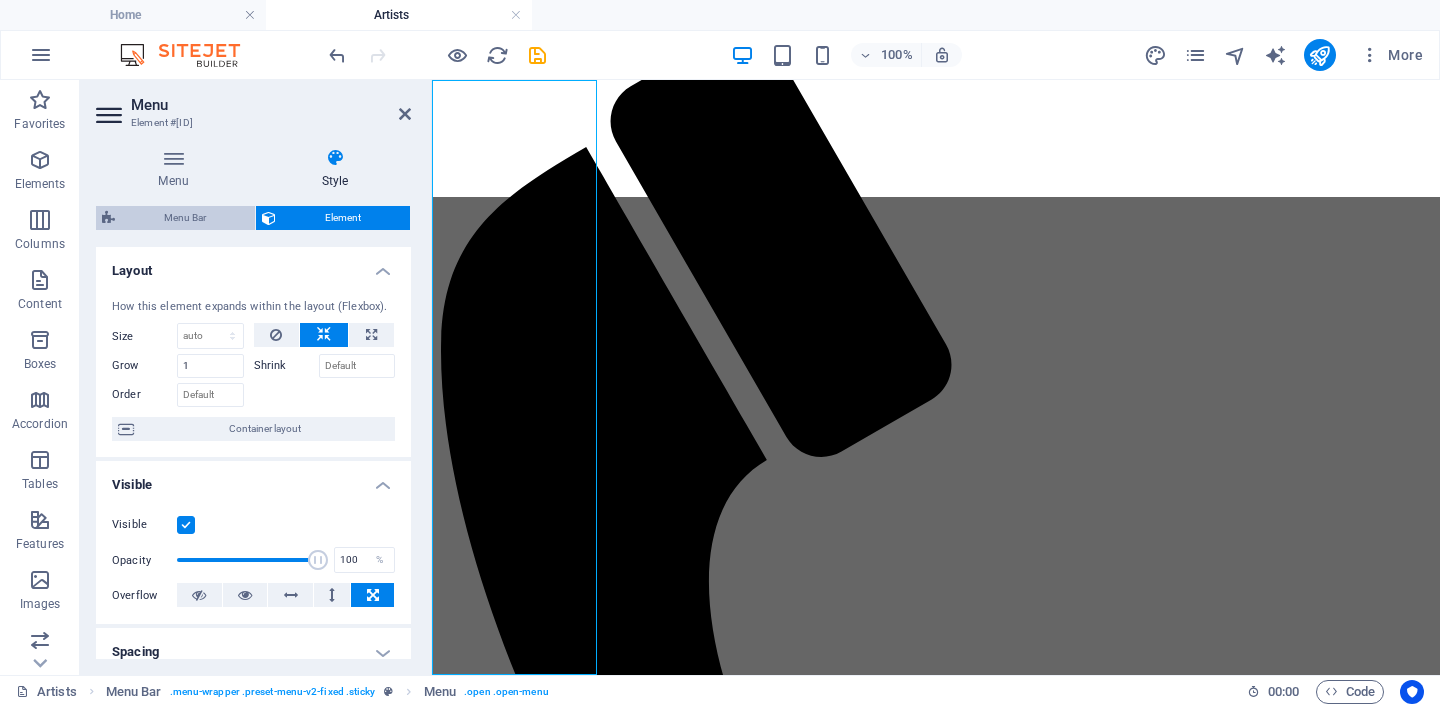 click on "Menu Bar" at bounding box center (185, 218) 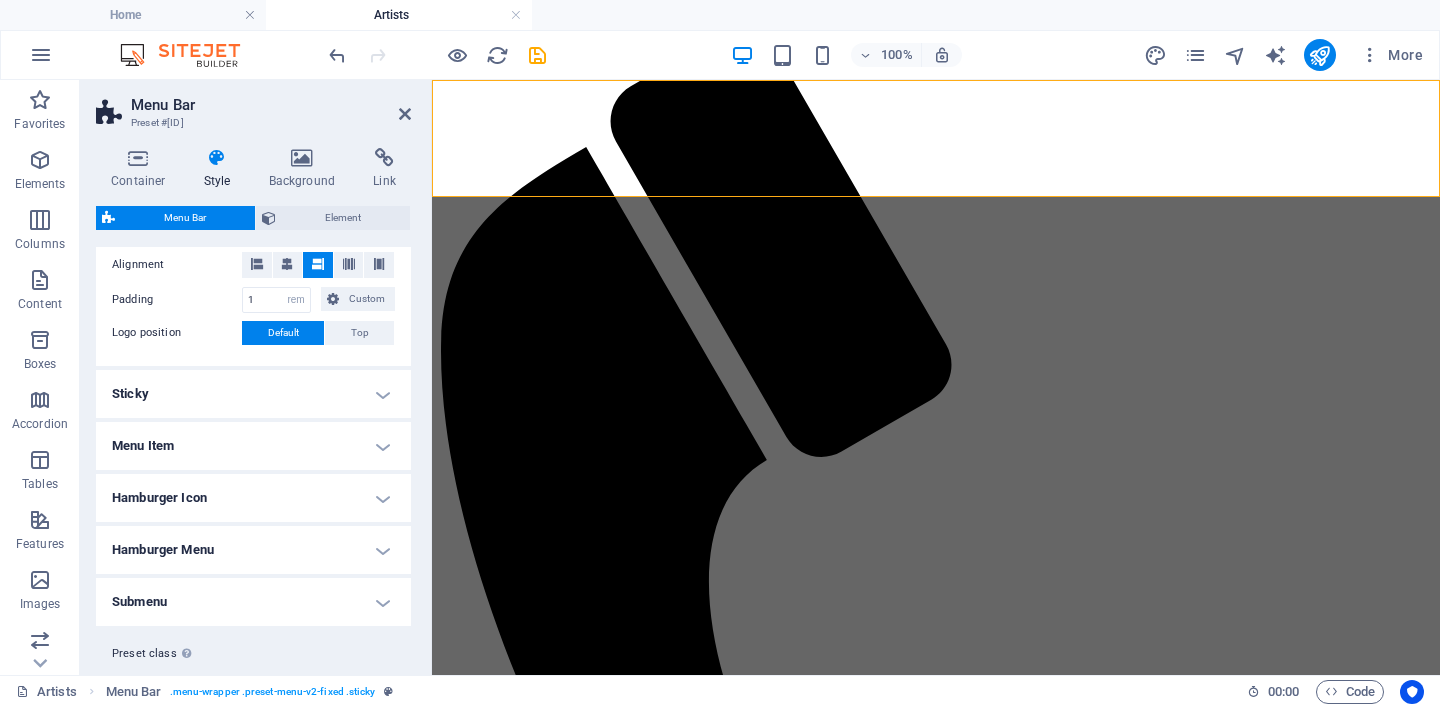 scroll, scrollTop: 469, scrollLeft: 0, axis: vertical 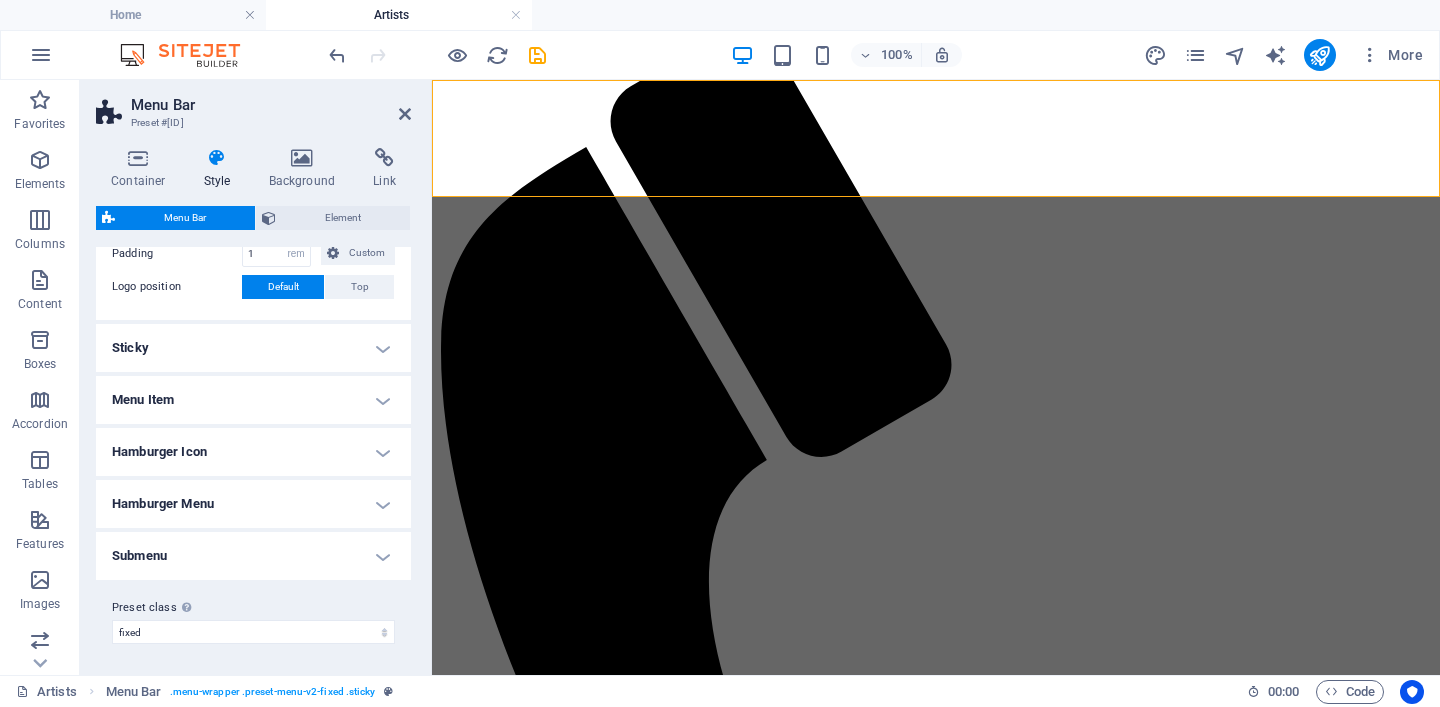 click on "Hamburger Menu" at bounding box center [253, 504] 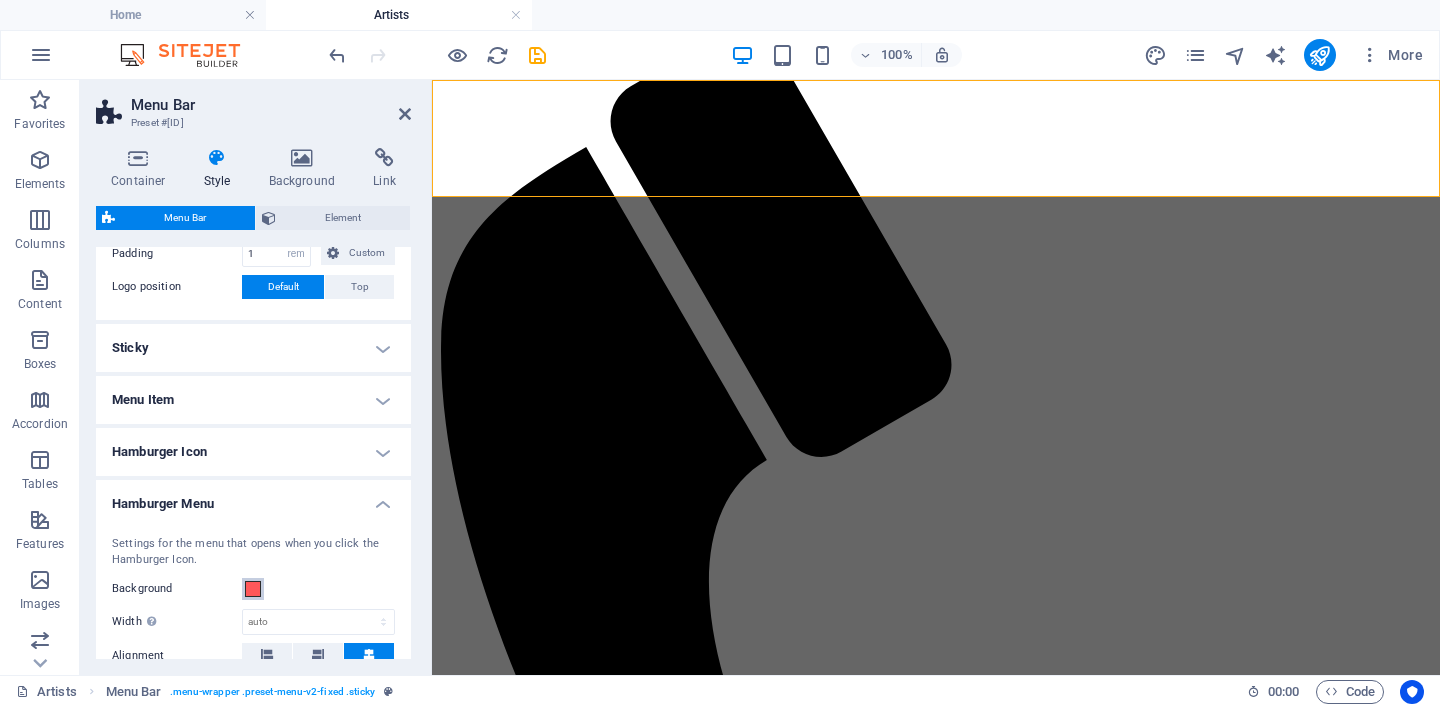 click at bounding box center [253, 589] 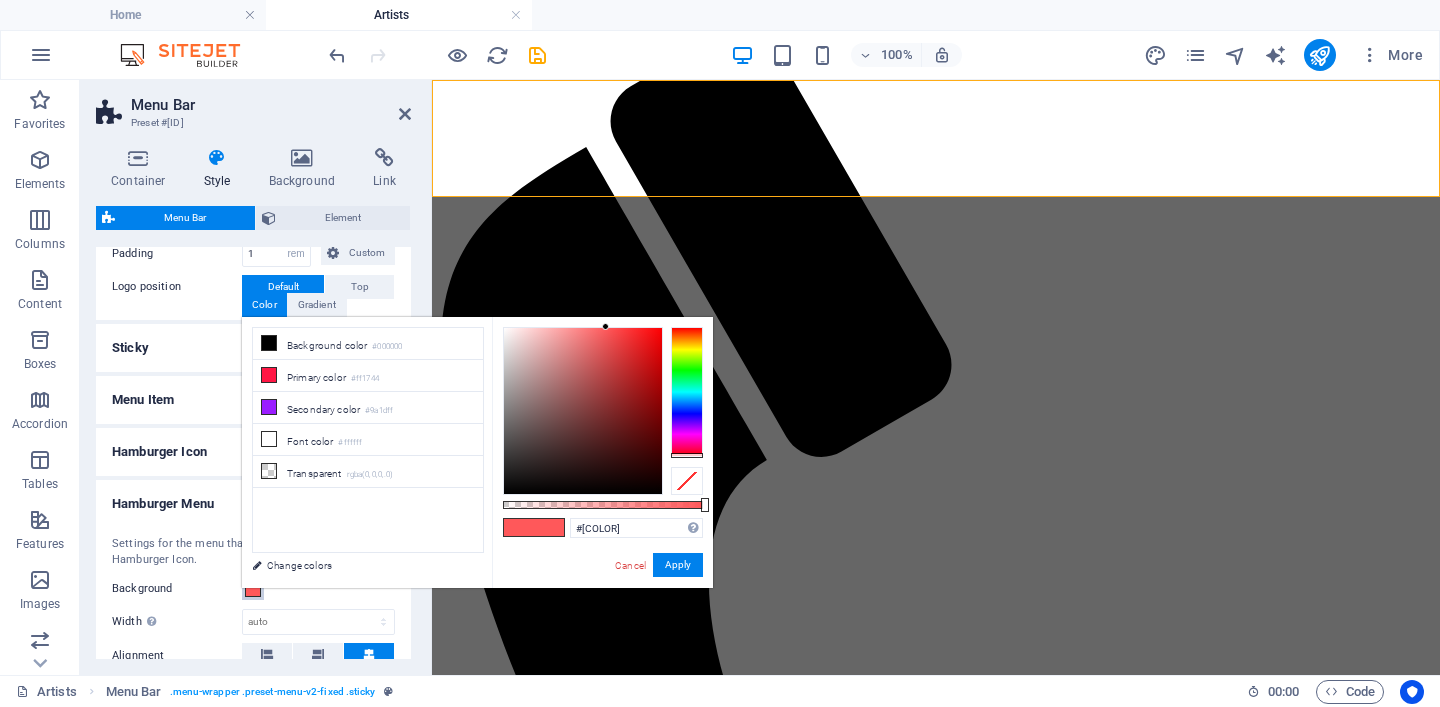 click at bounding box center [253, 589] 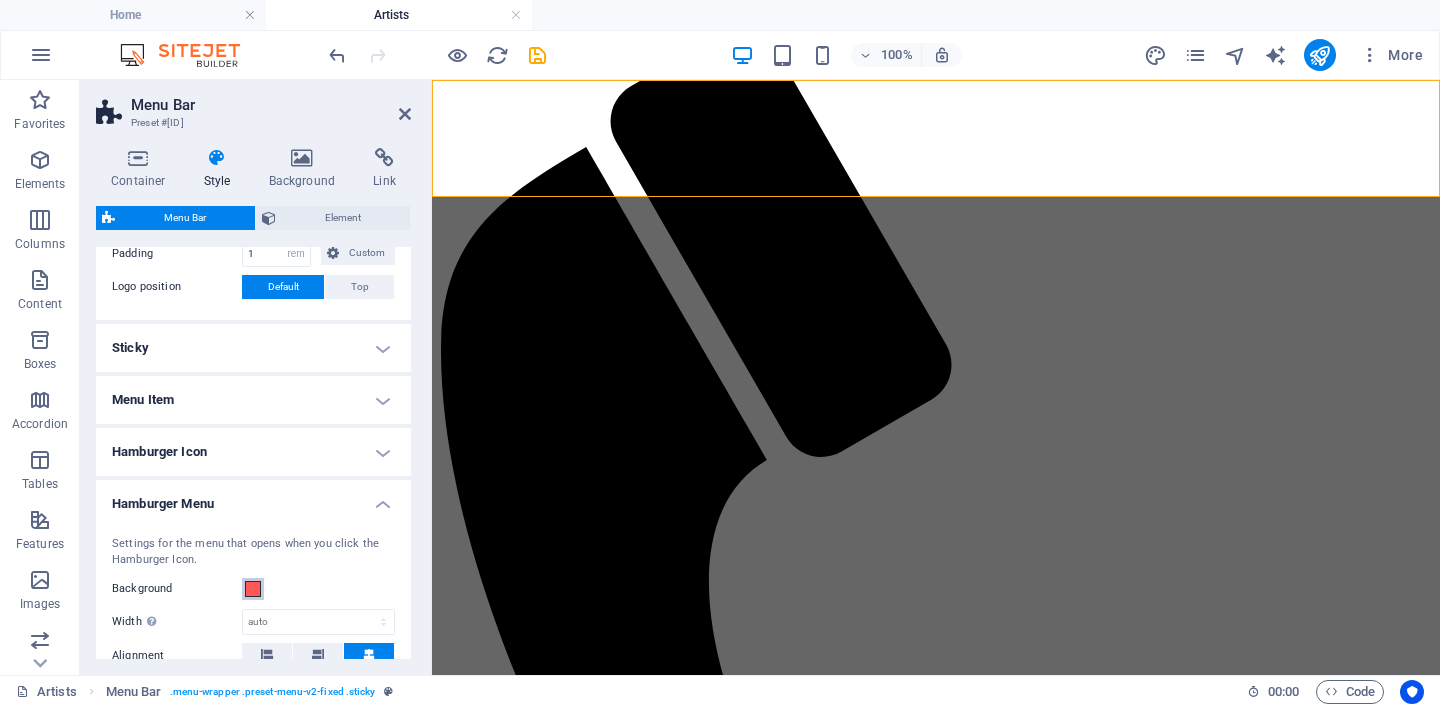 click at bounding box center [253, 589] 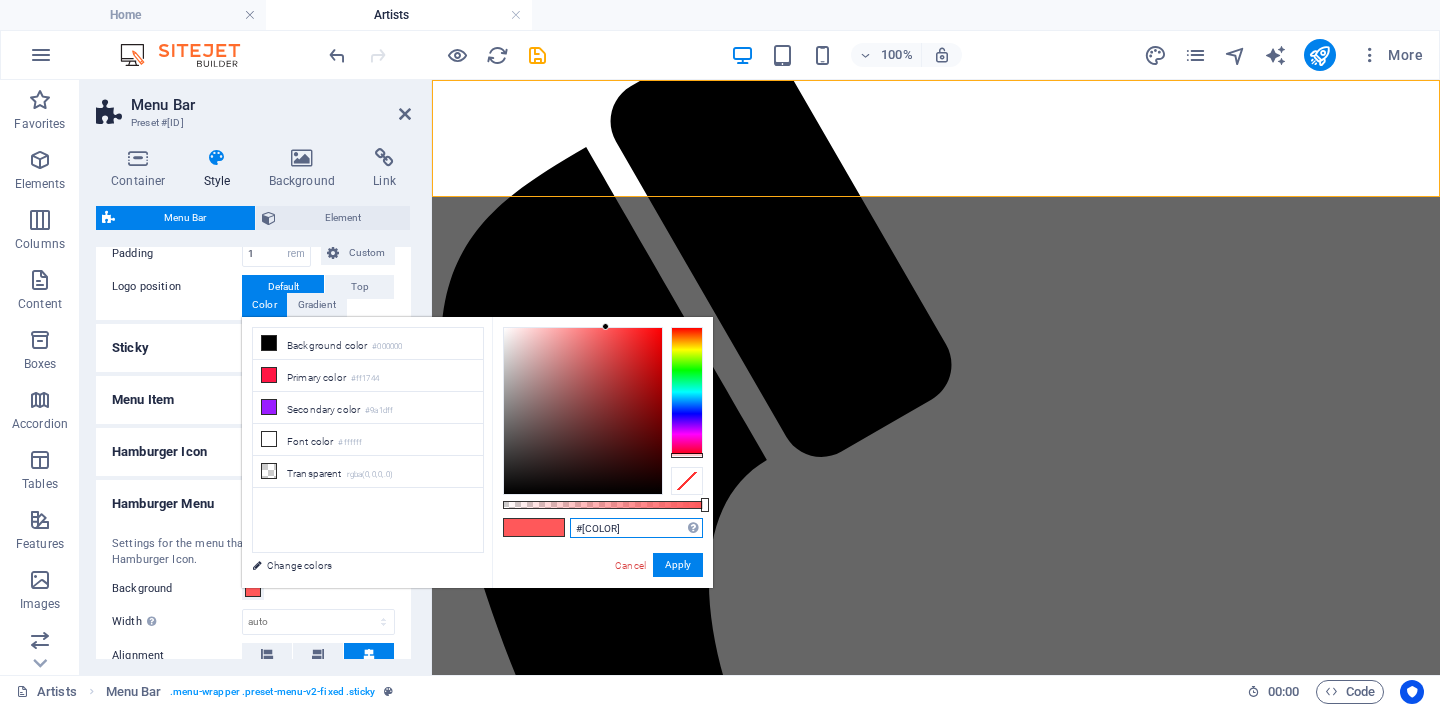 drag, startPoint x: 618, startPoint y: 530, endPoint x: 546, endPoint y: 530, distance: 72 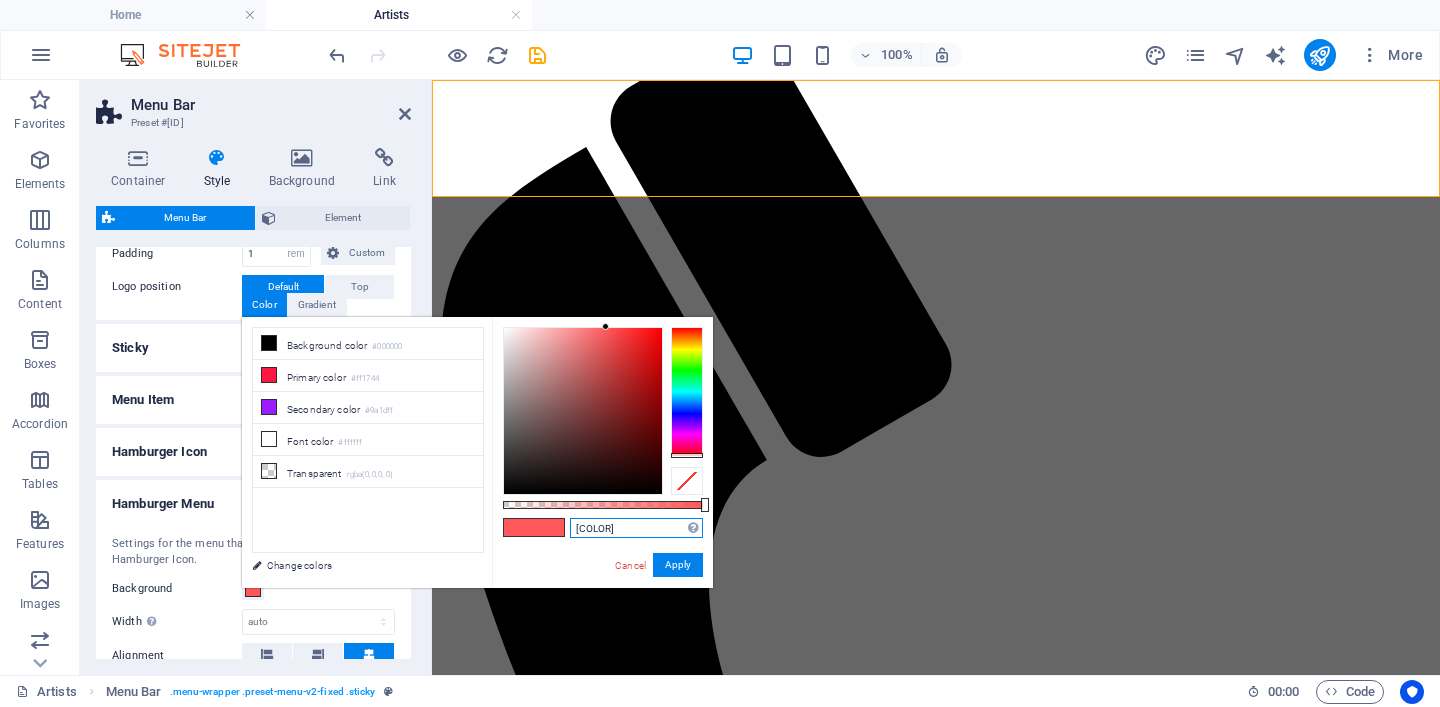 type on "#[COLOR]" 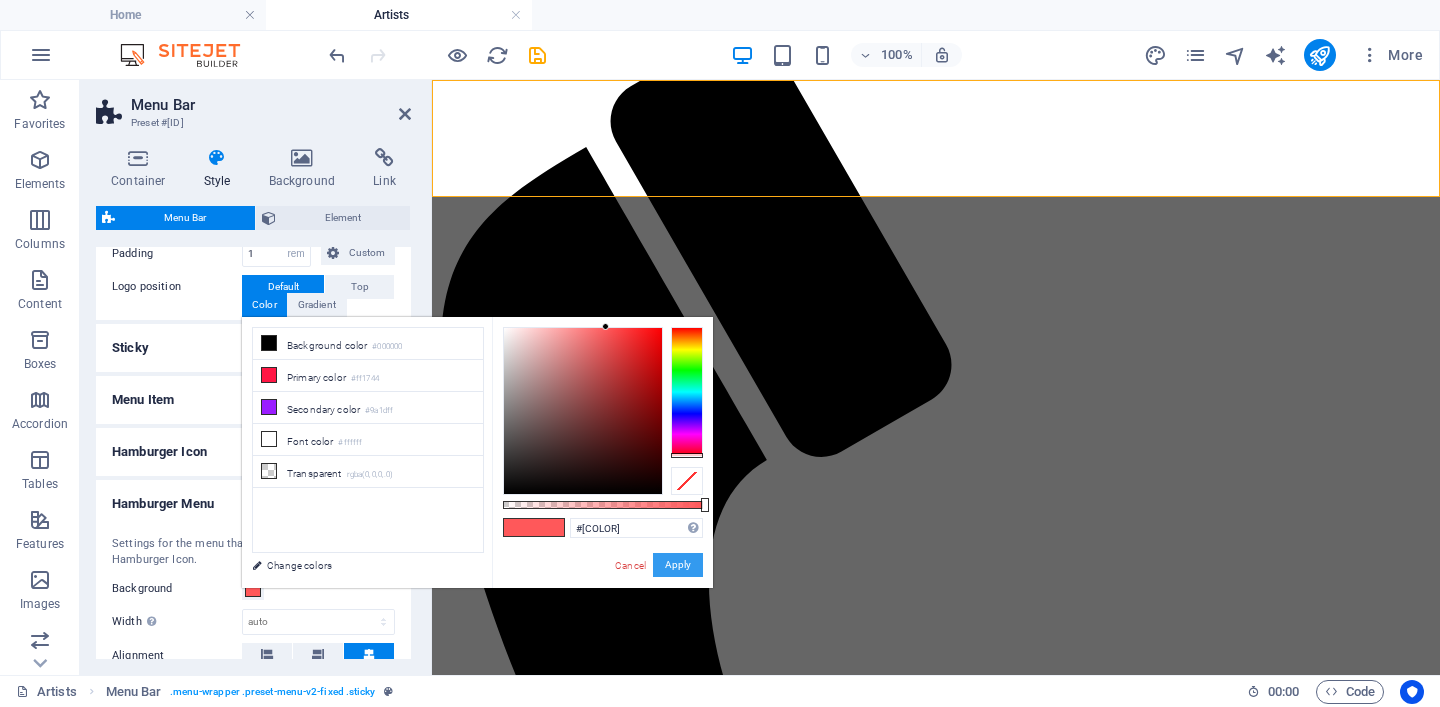click on "Apply" at bounding box center (678, 565) 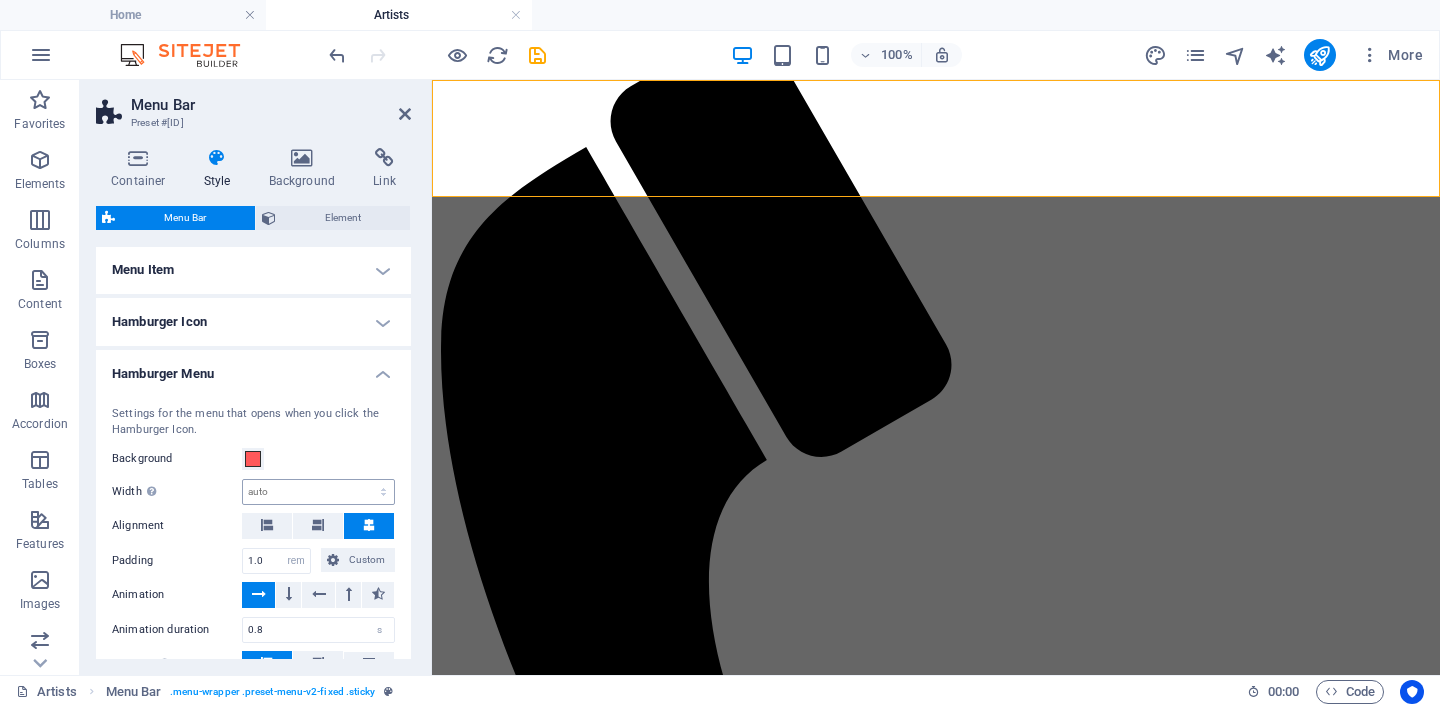 scroll, scrollTop: 586, scrollLeft: 0, axis: vertical 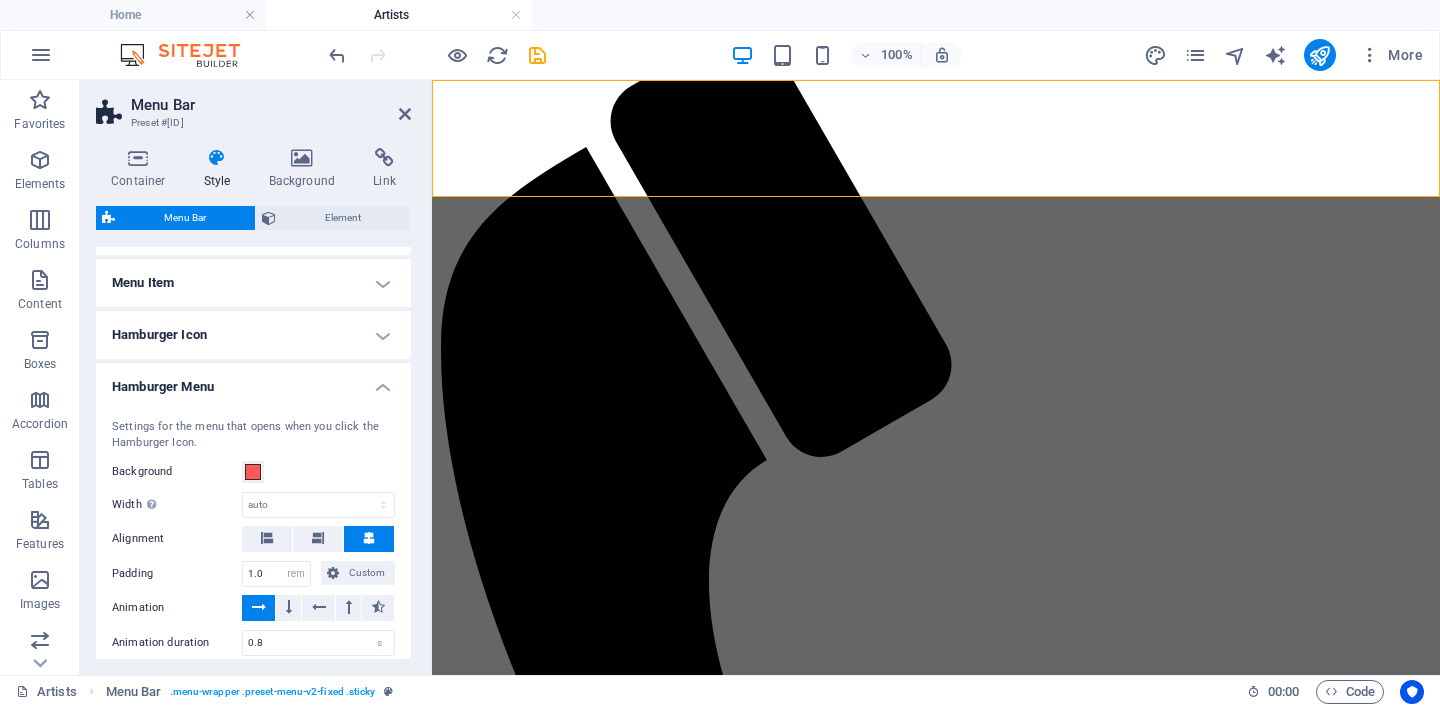 click on "Hamburger Icon" at bounding box center (253, 335) 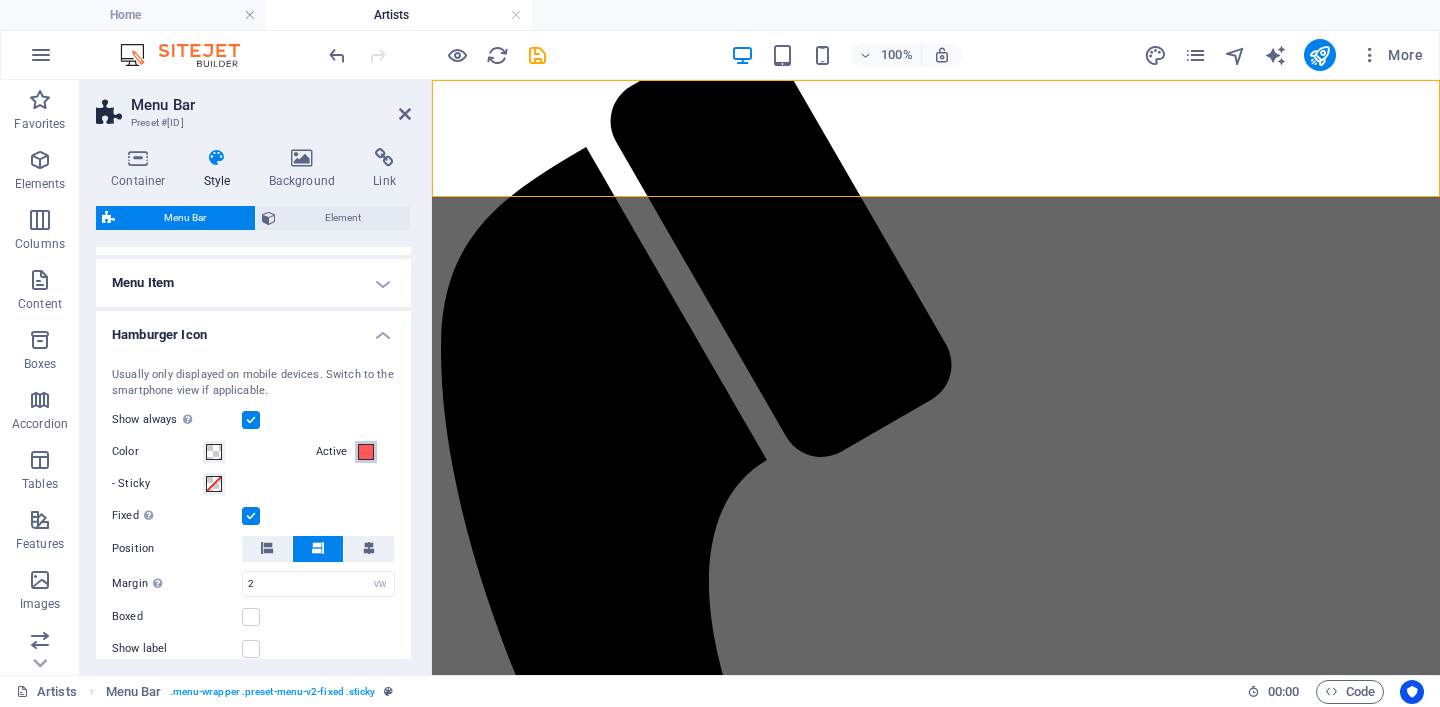 click at bounding box center (366, 452) 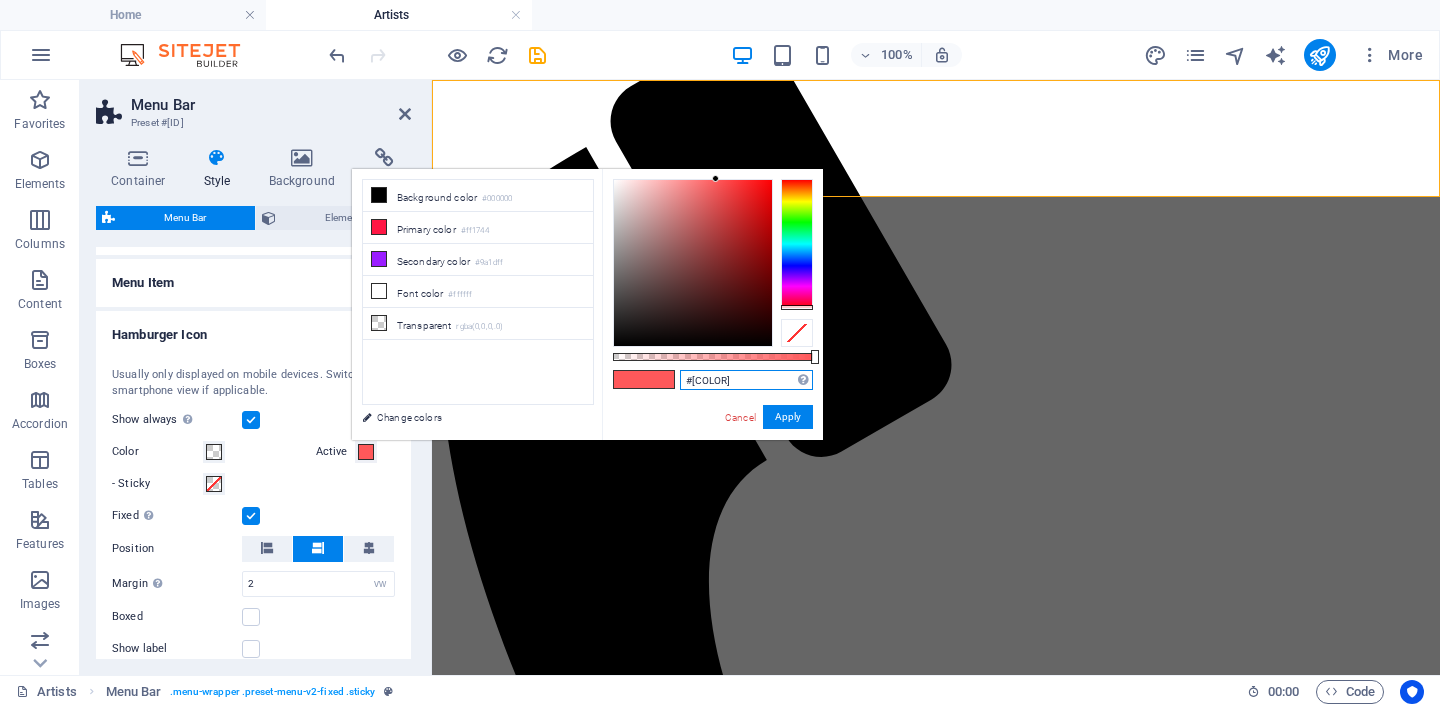 drag, startPoint x: 747, startPoint y: 387, endPoint x: 683, endPoint y: 383, distance: 64.12488 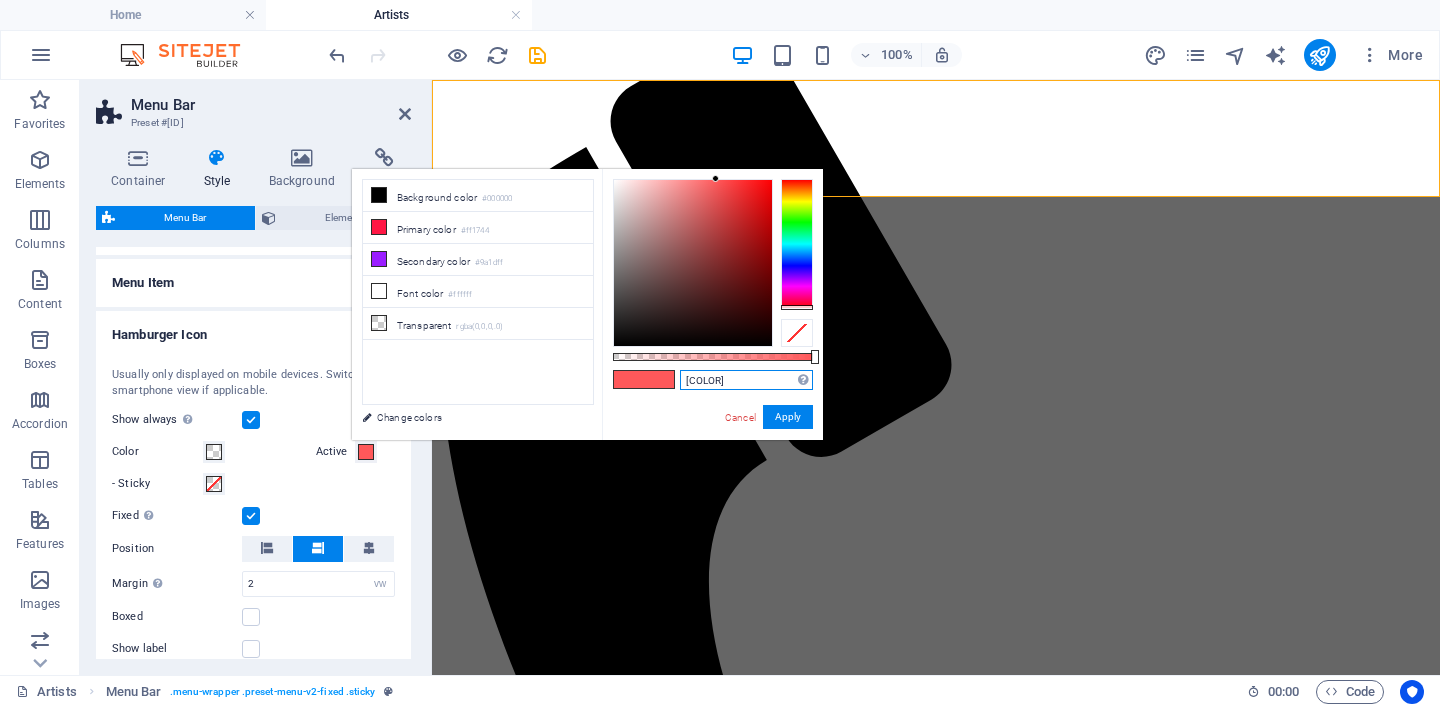 type on "#[COLOR]" 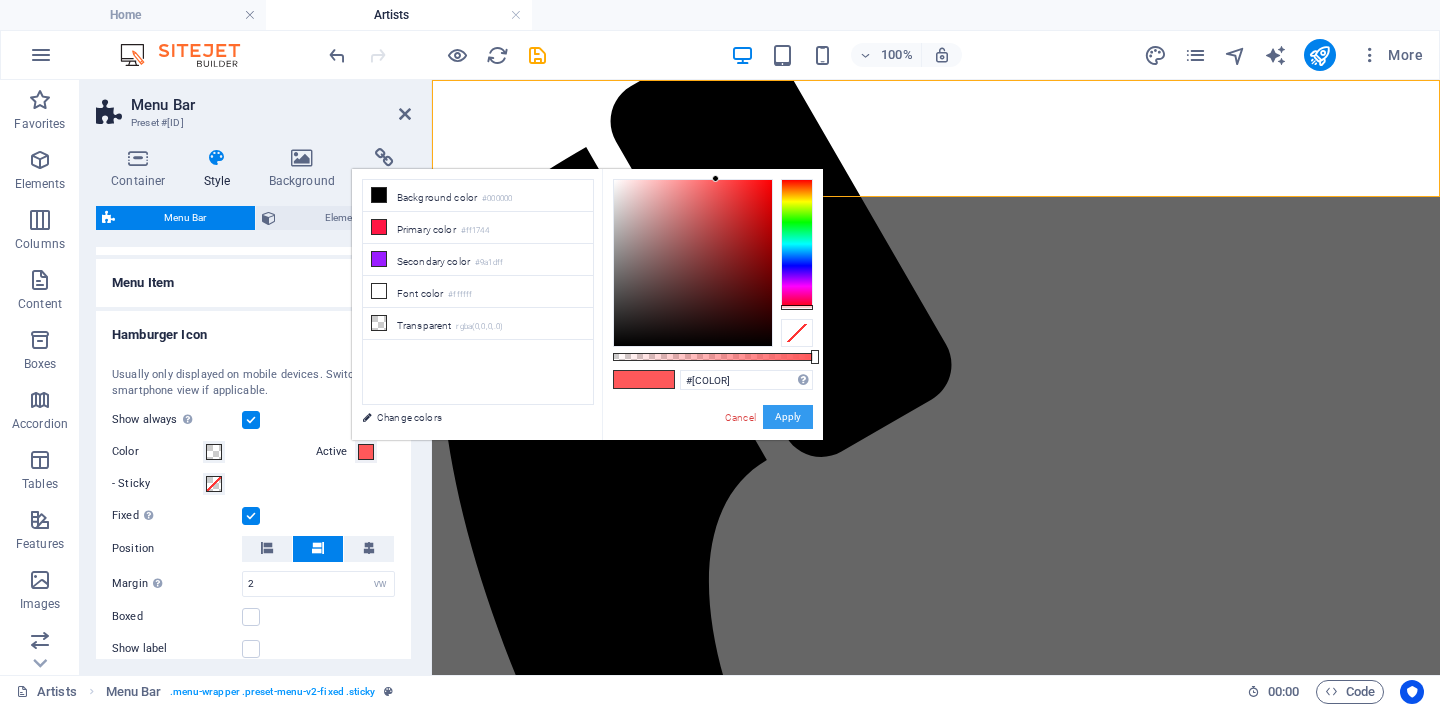 click on "Apply" at bounding box center (788, 417) 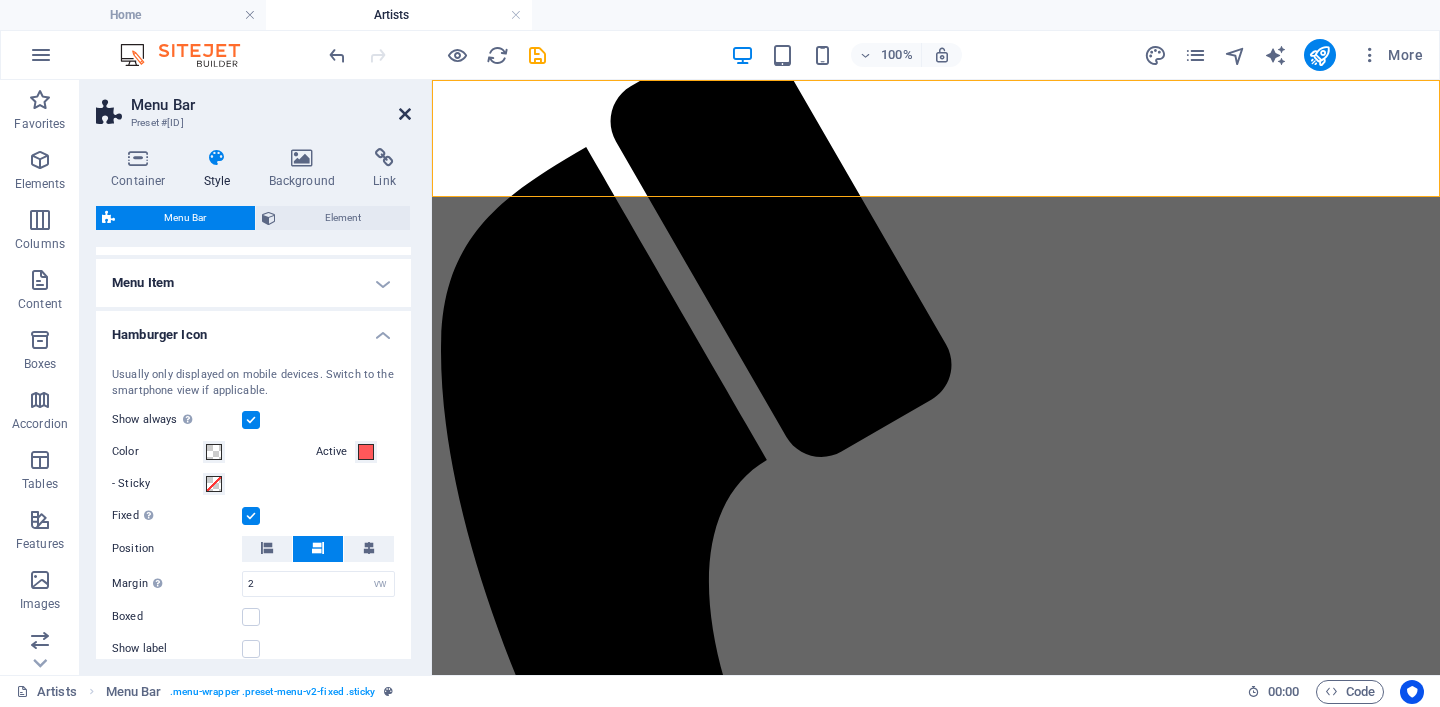 click at bounding box center (405, 114) 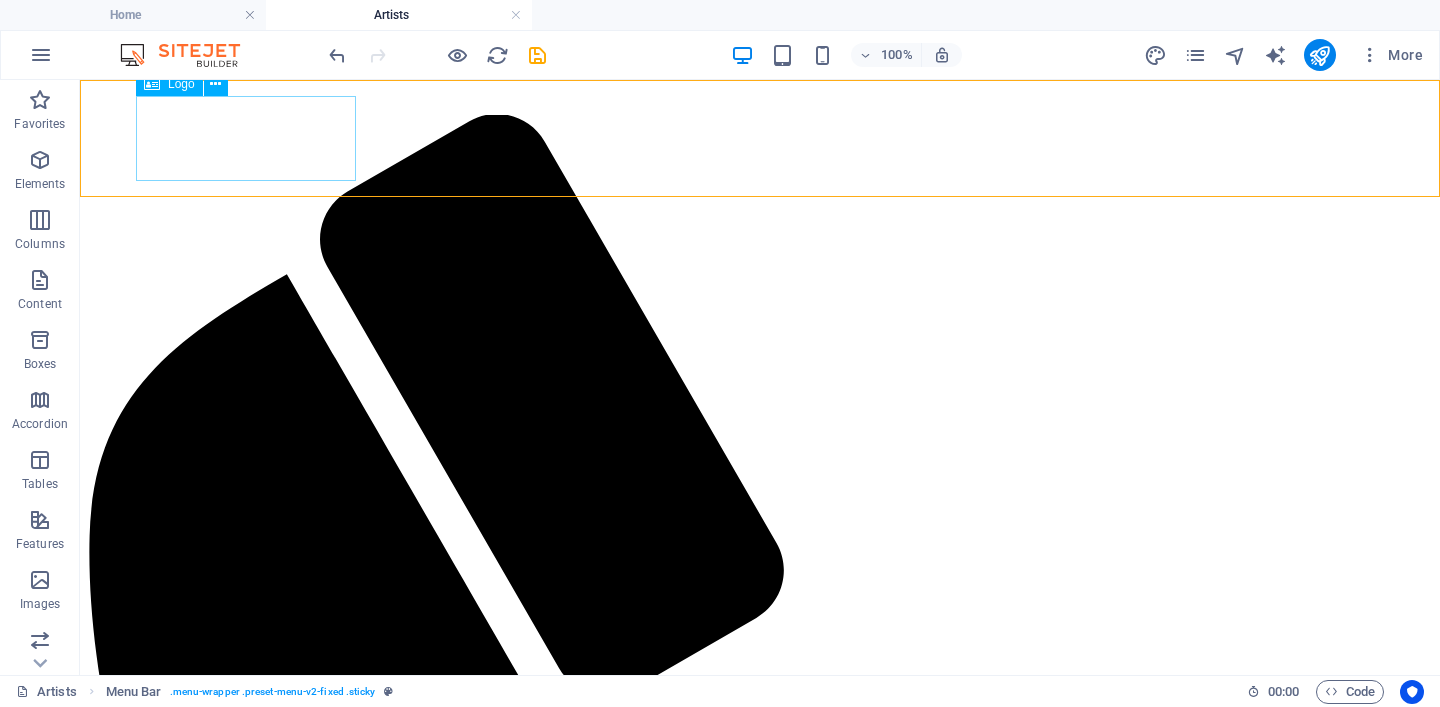 scroll, scrollTop: 0, scrollLeft: 0, axis: both 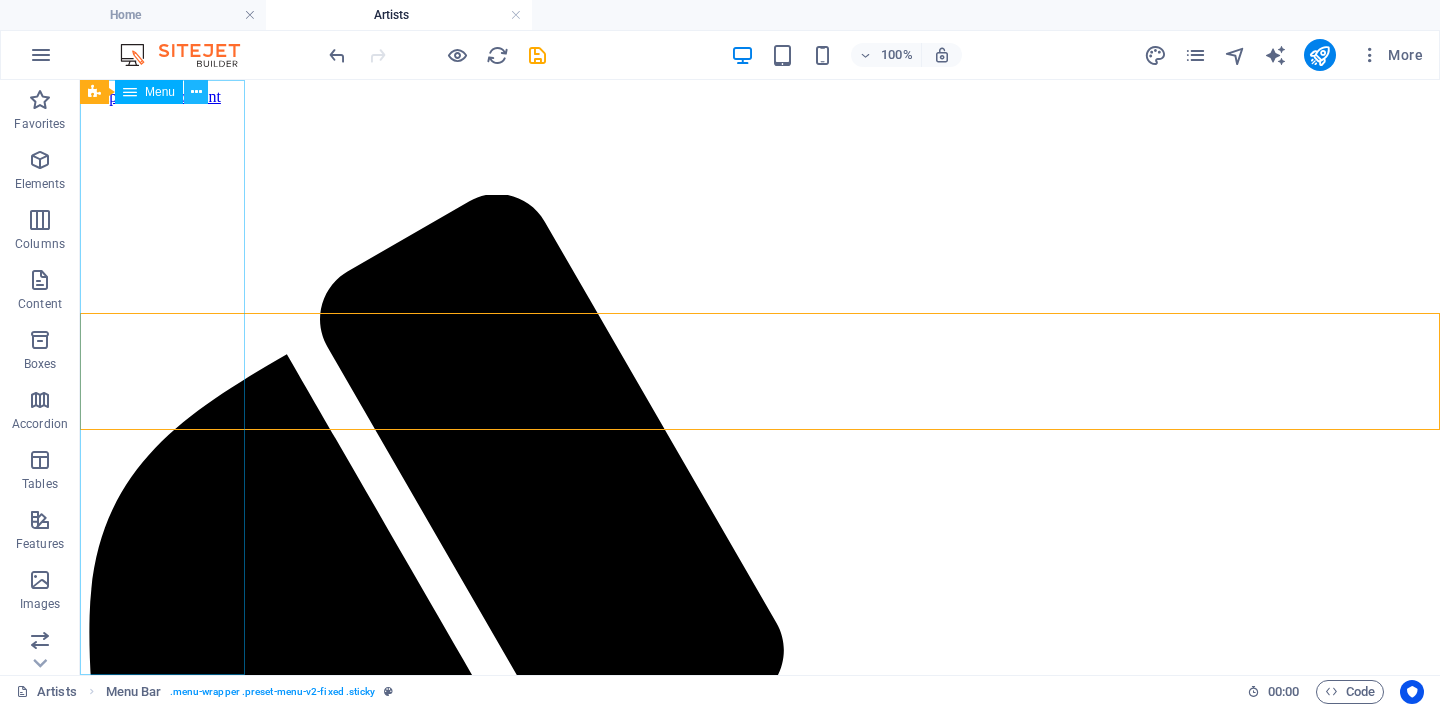 click at bounding box center (196, 92) 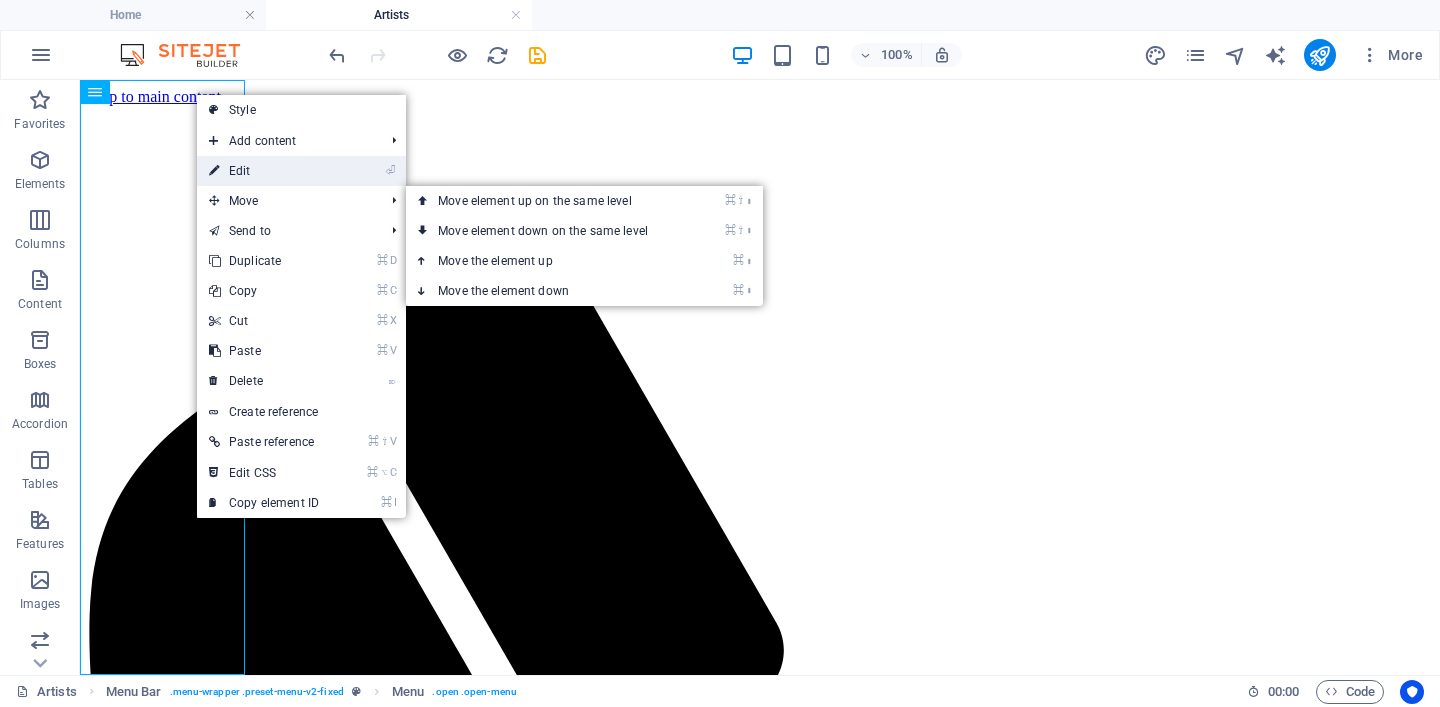 click on "⏎  Edit" at bounding box center [264, 171] 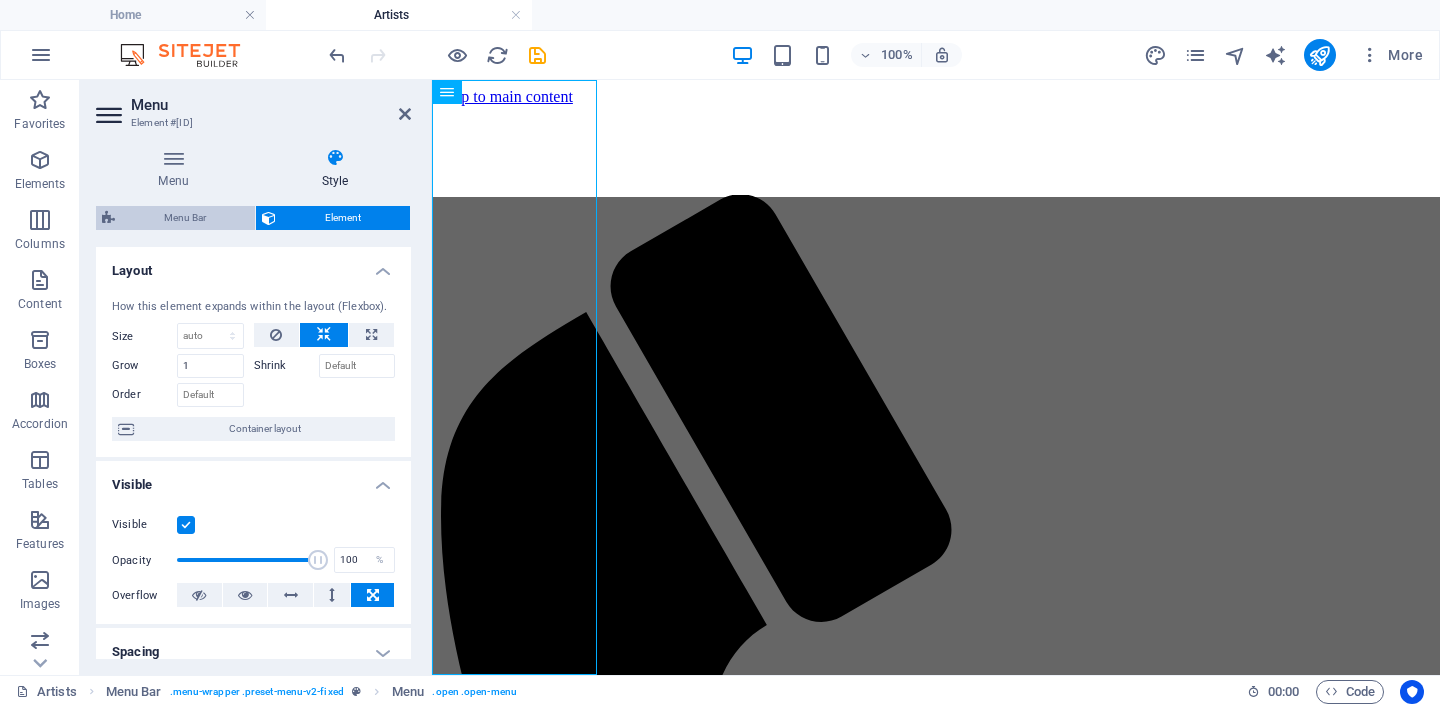 click on "Menu Bar" at bounding box center (185, 218) 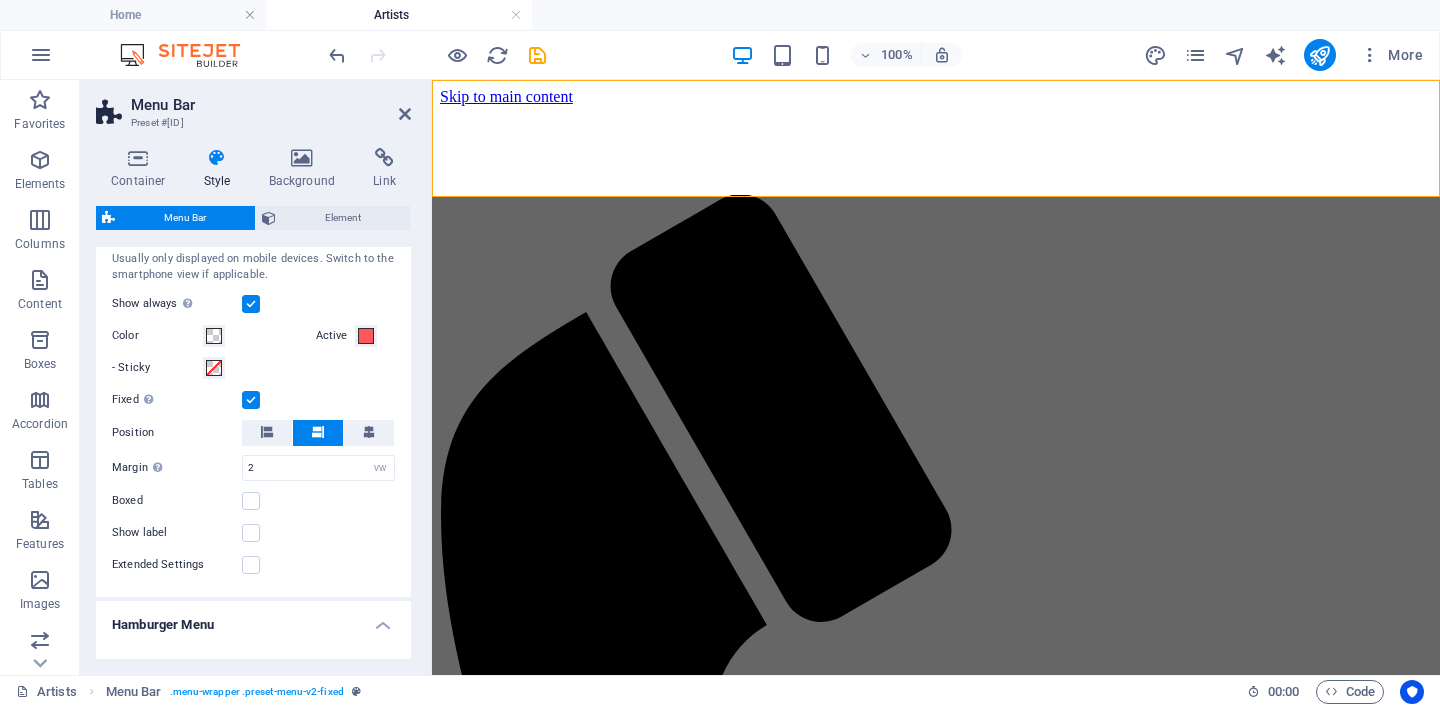 scroll, scrollTop: 726, scrollLeft: 0, axis: vertical 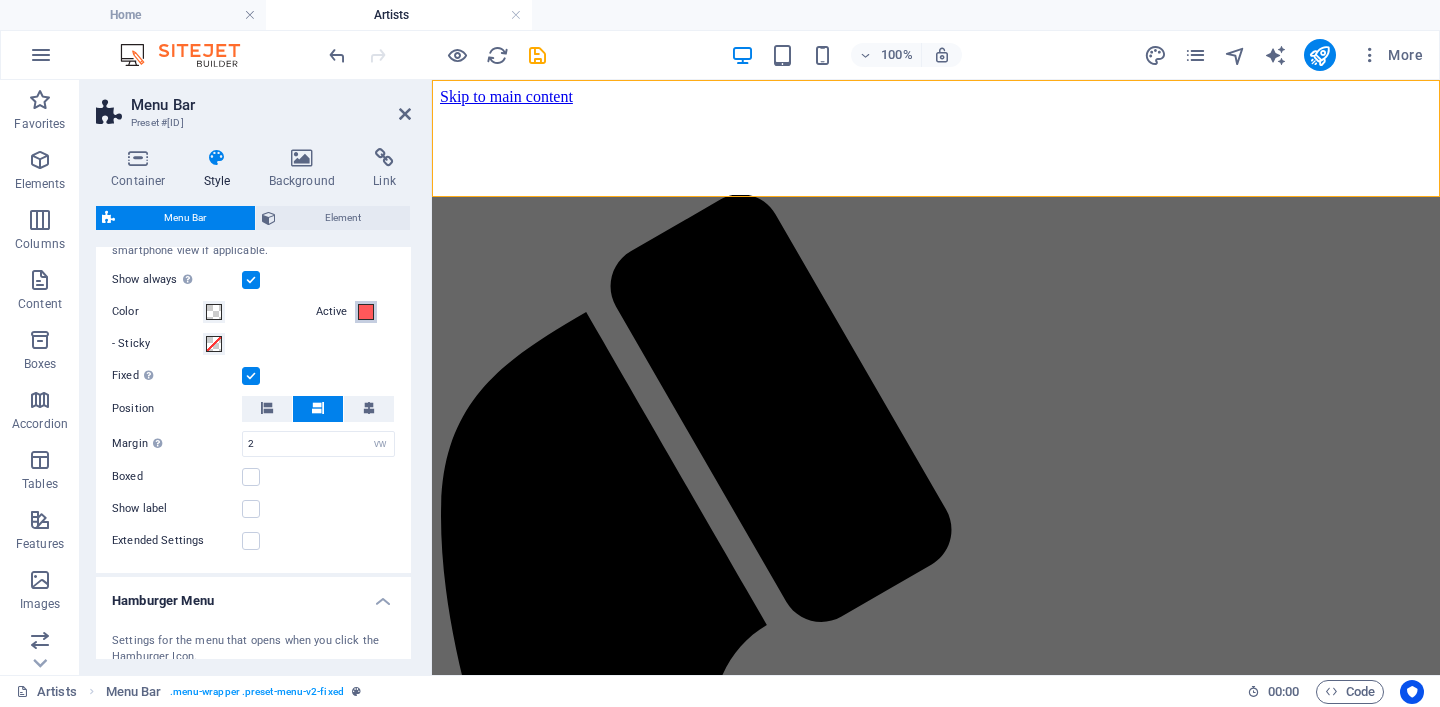 click on "Active" at bounding box center [366, 312] 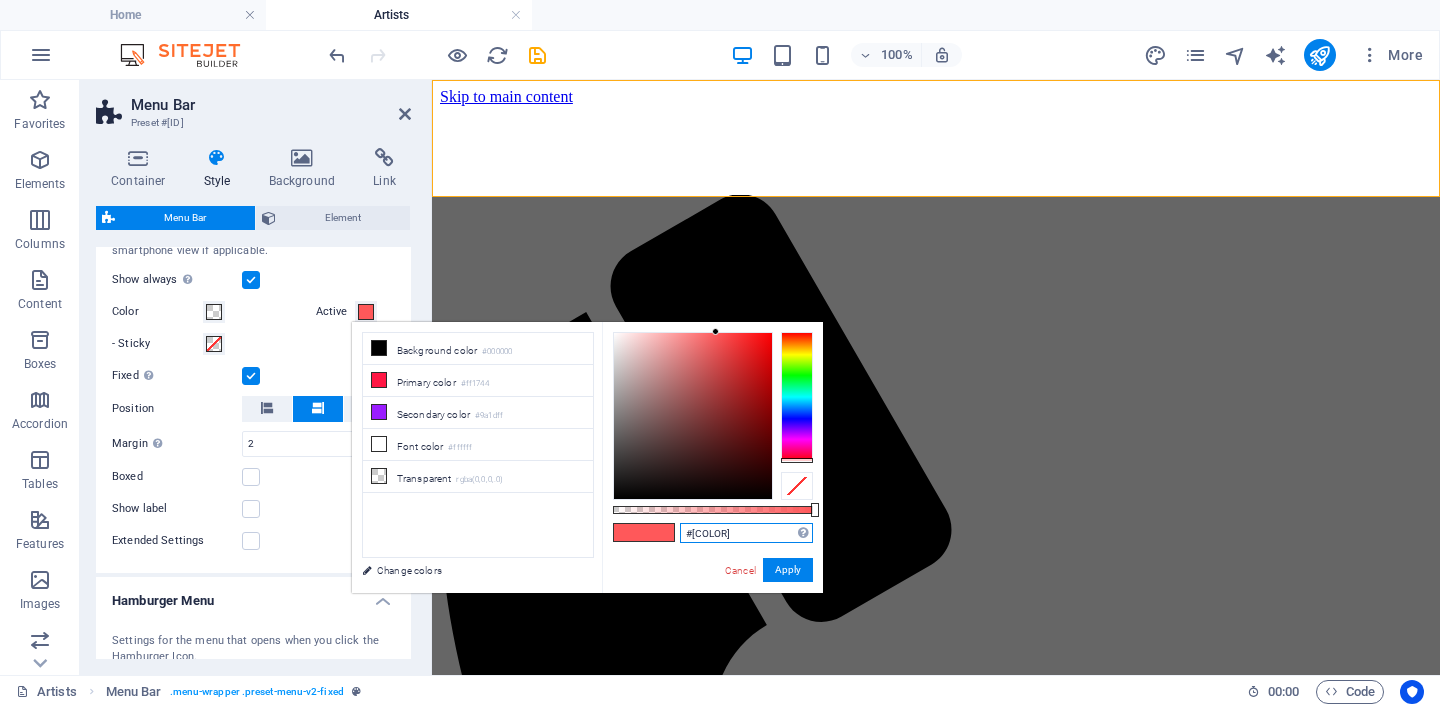 click on "#[COLOR]" at bounding box center (746, 533) 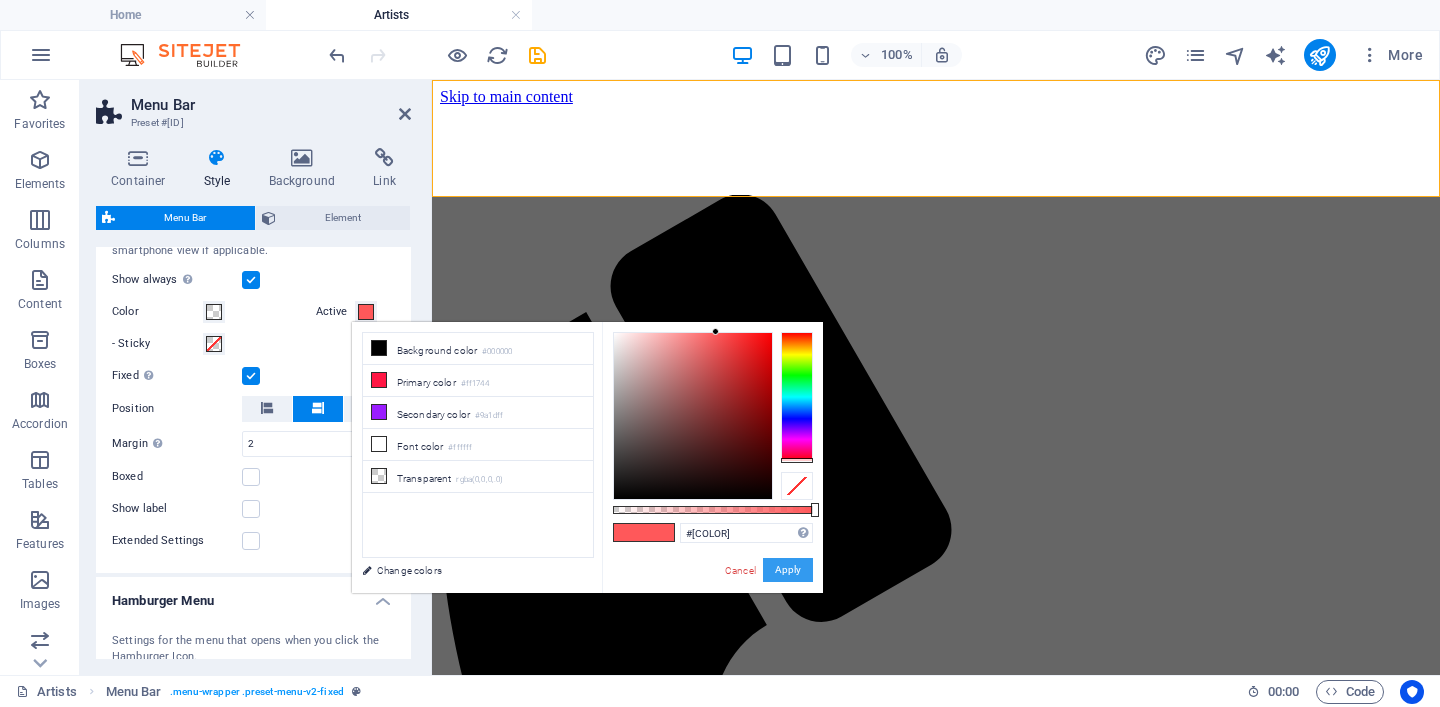 click on "Apply" at bounding box center (788, 570) 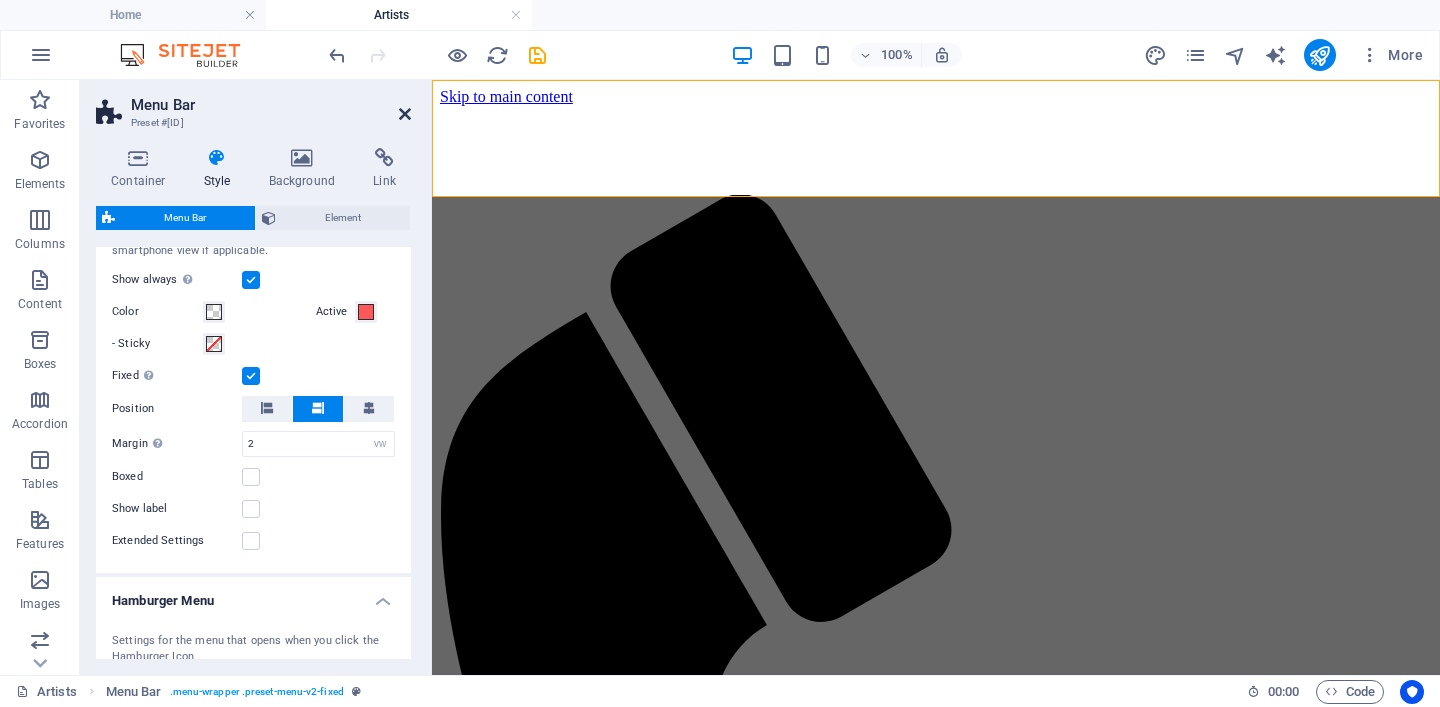 click at bounding box center (405, 114) 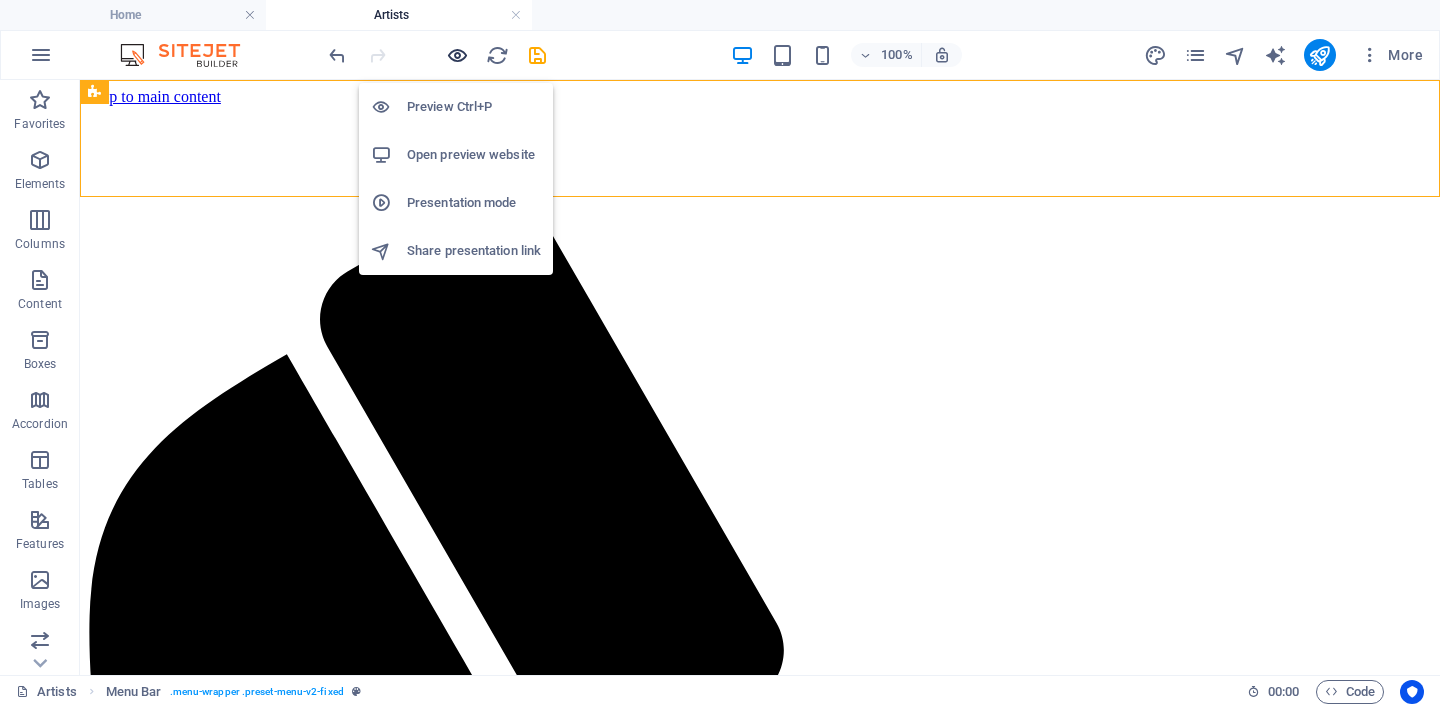 click at bounding box center [457, 55] 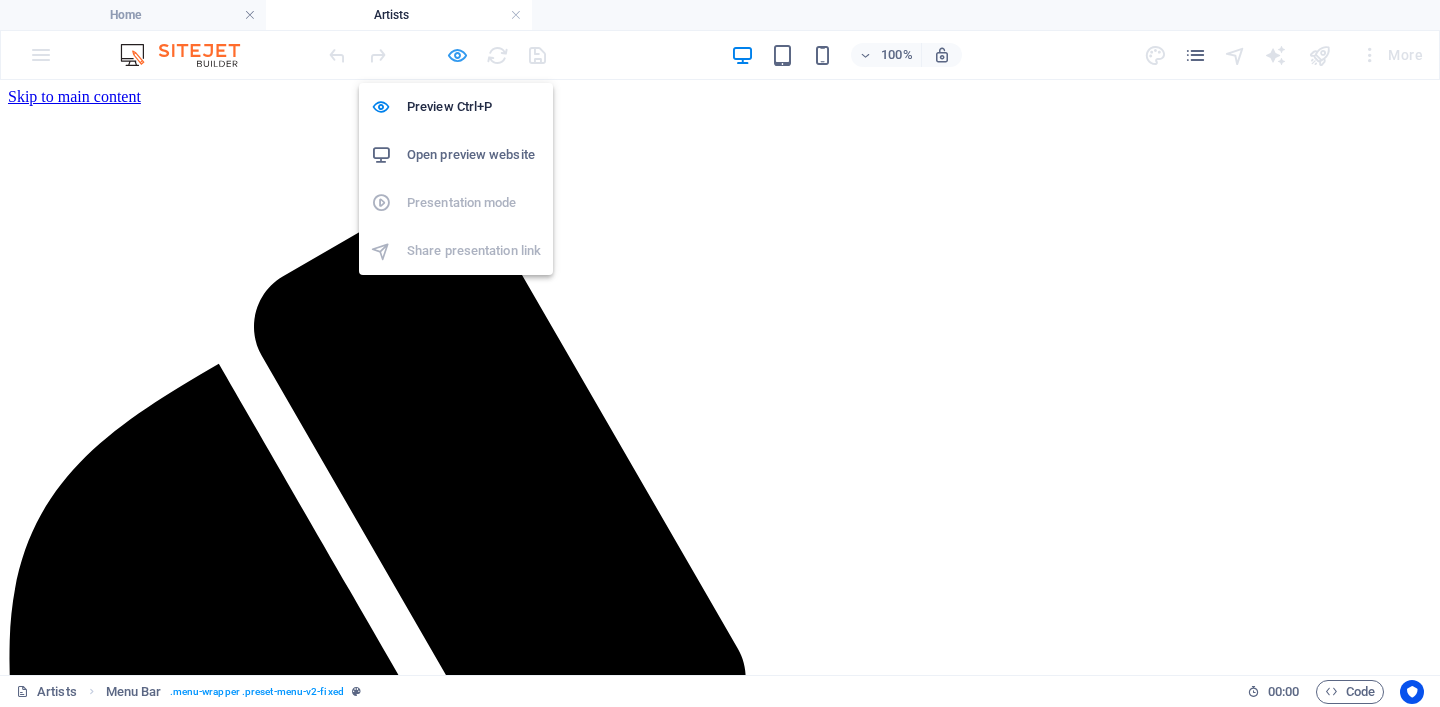 click at bounding box center (457, 55) 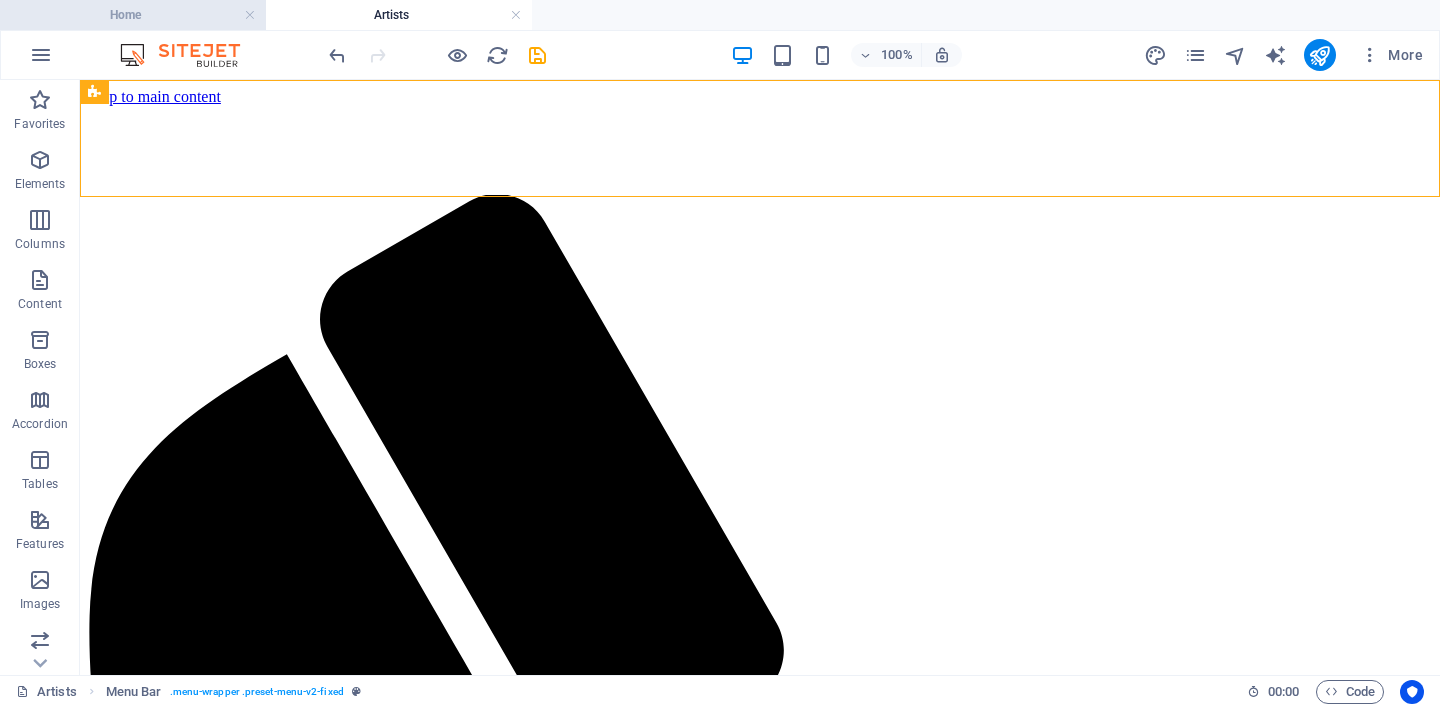 click on "Home" at bounding box center (133, 15) 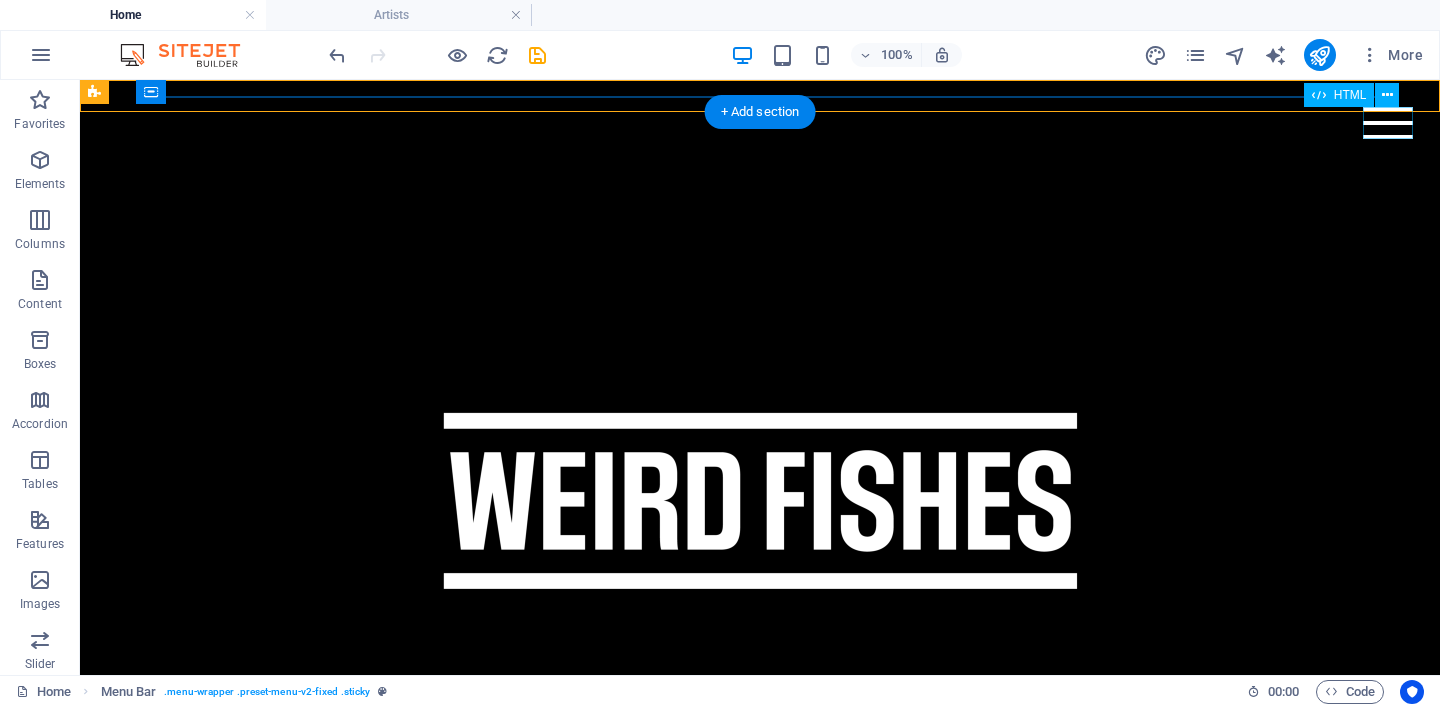 click at bounding box center (1388, 123) 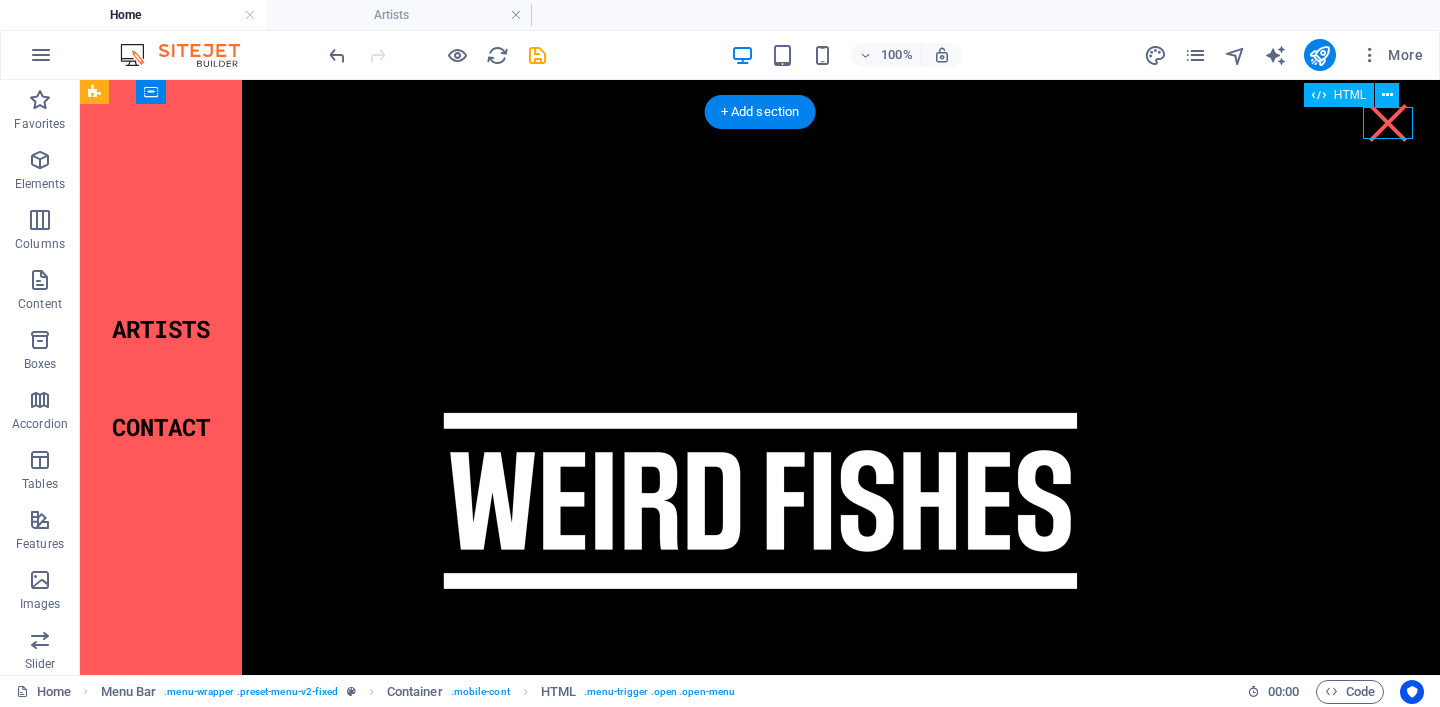 click at bounding box center [1388, 123] 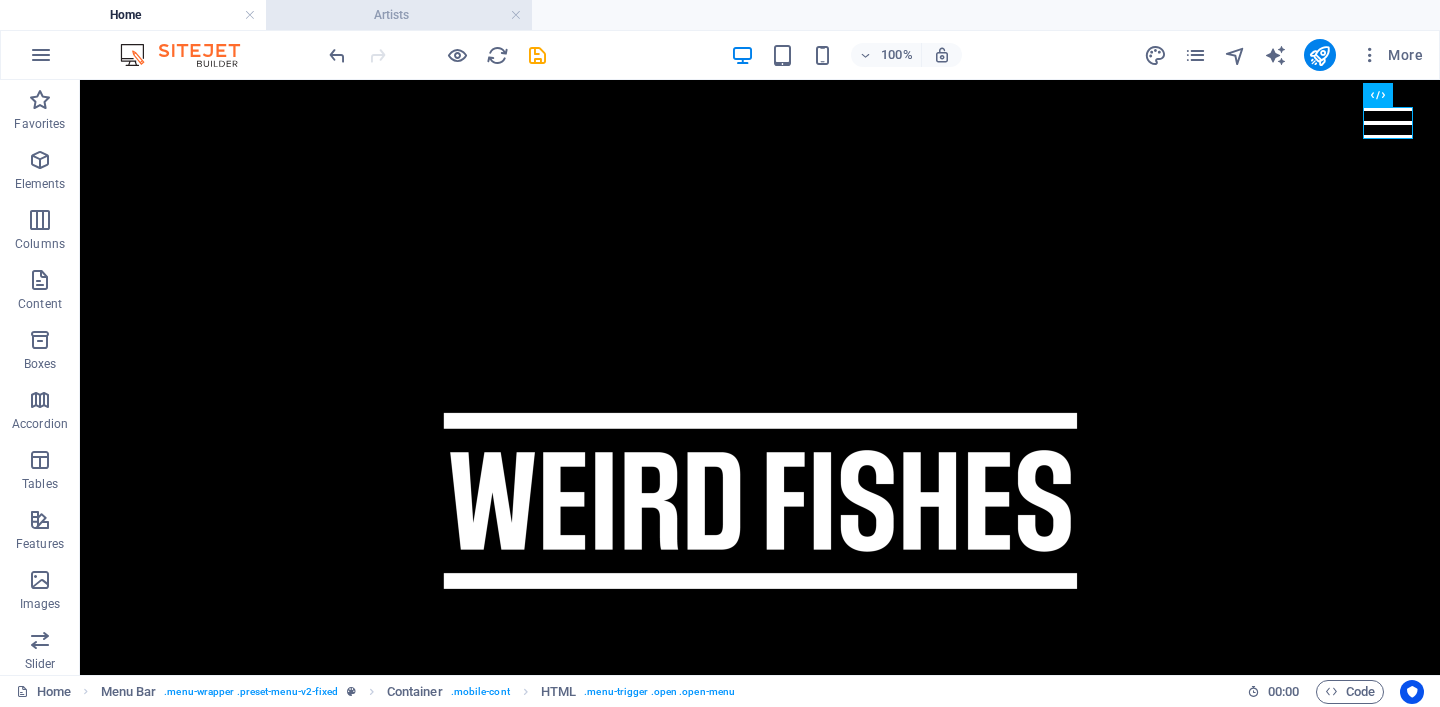 click on "Artists" at bounding box center (399, 15) 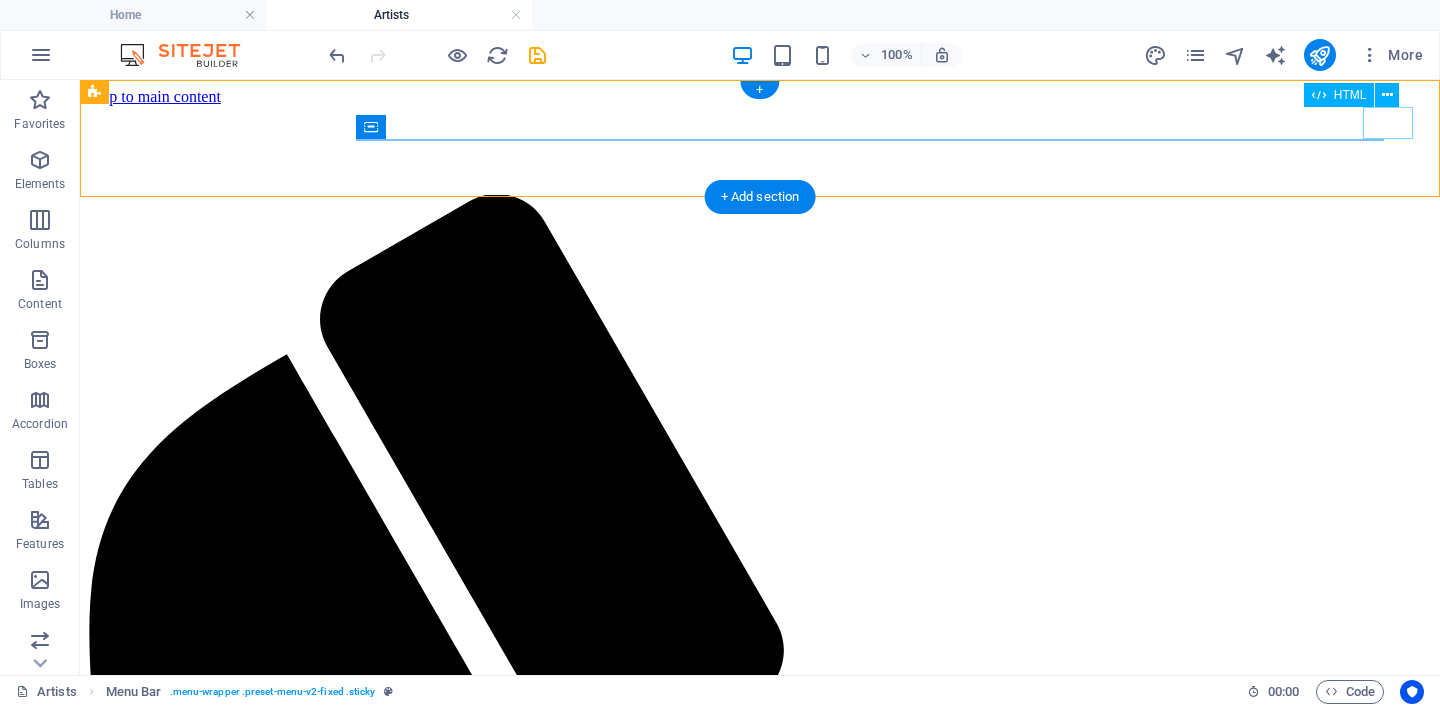 click at bounding box center (760, 1971) 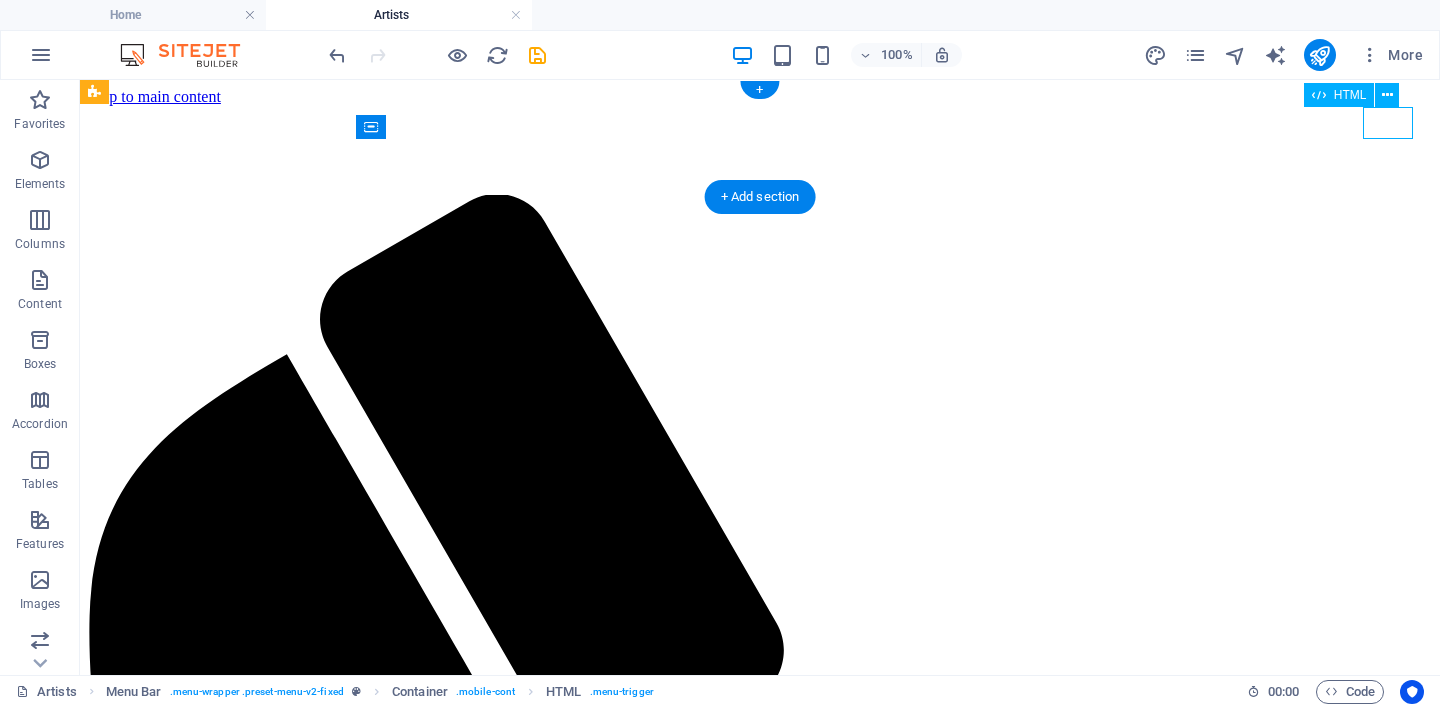 click at bounding box center [760, 1971] 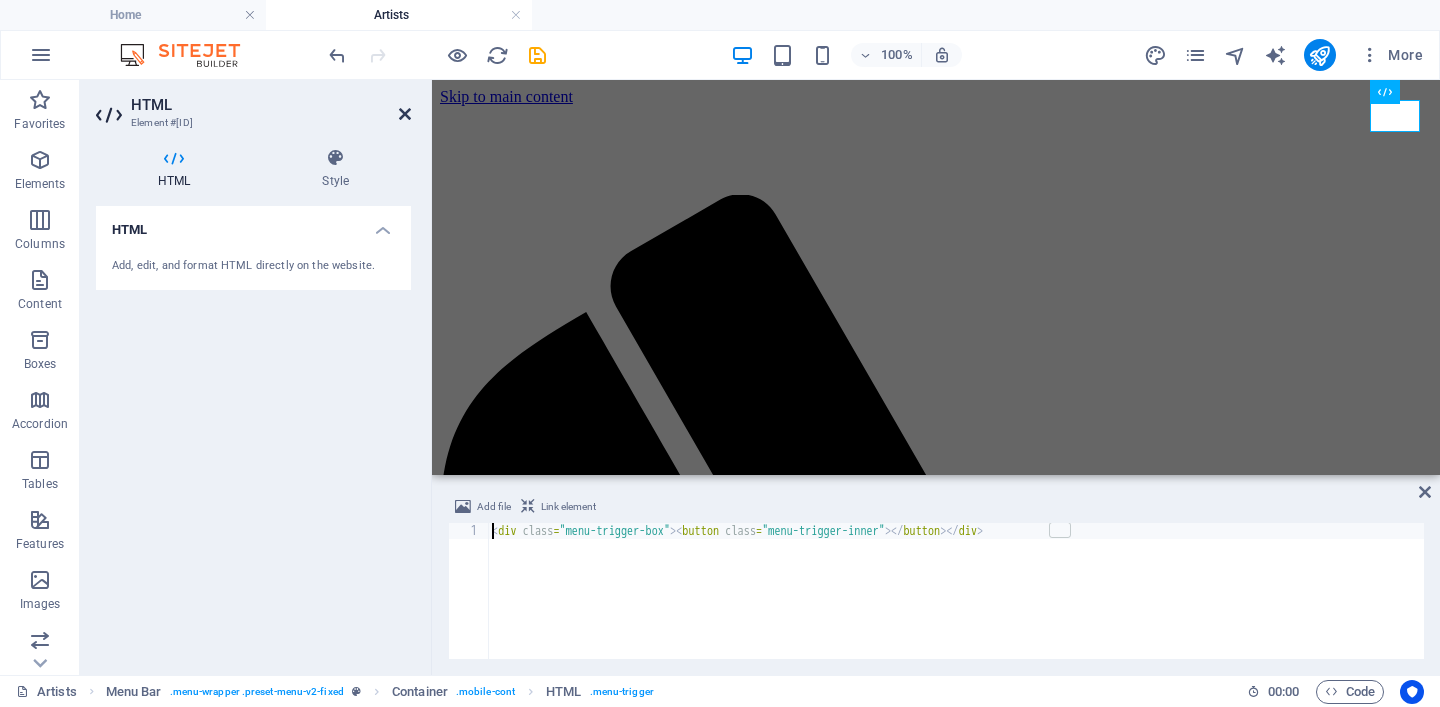 click at bounding box center [405, 114] 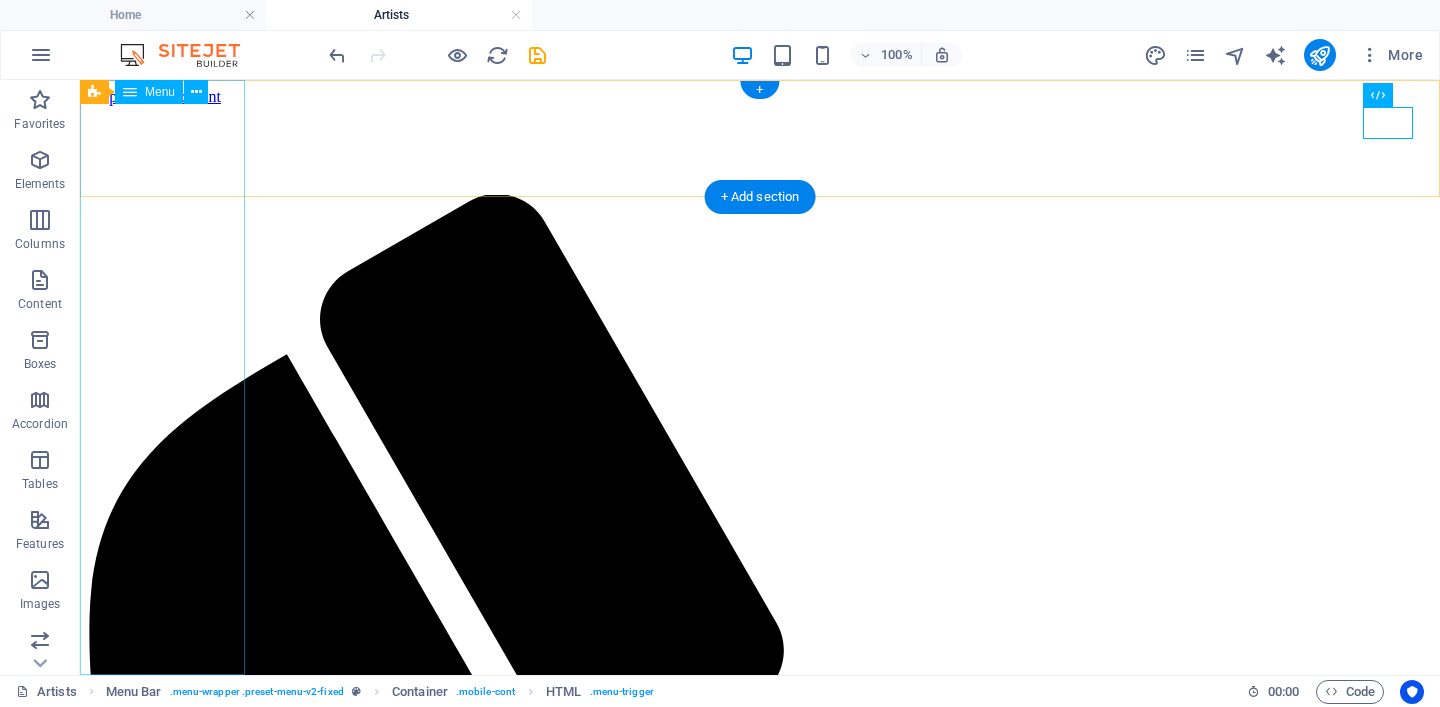click on "Home Contact" at bounding box center (760, 2014) 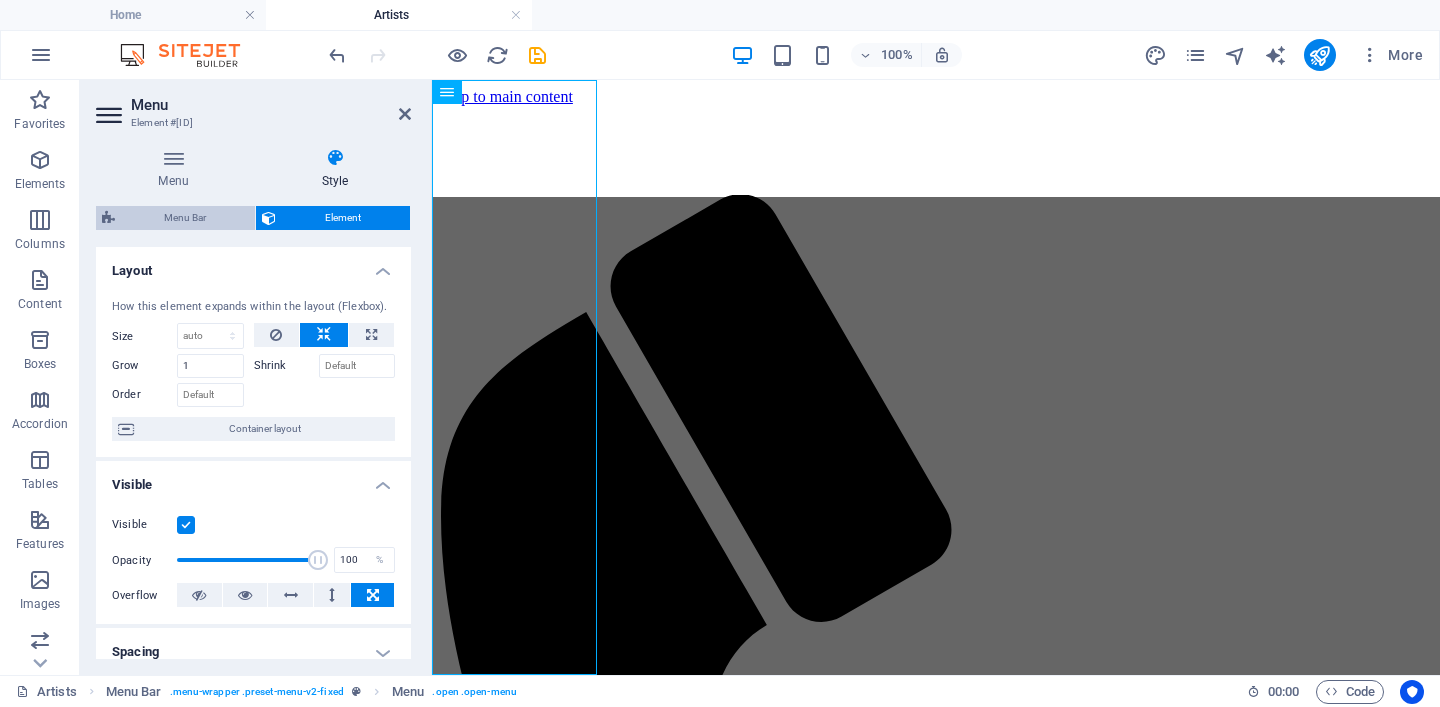 click on "Menu Bar" at bounding box center [185, 218] 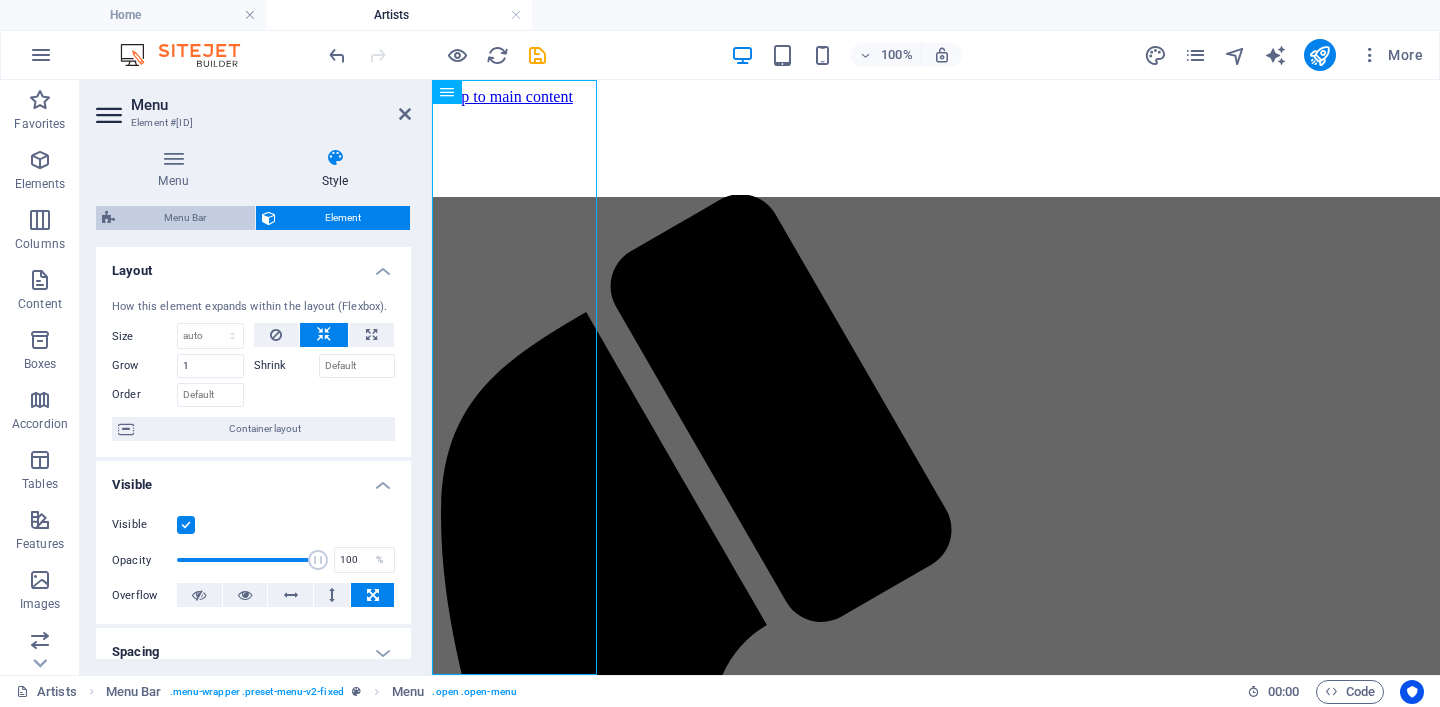 select on "preset-menu-v2-fixed" 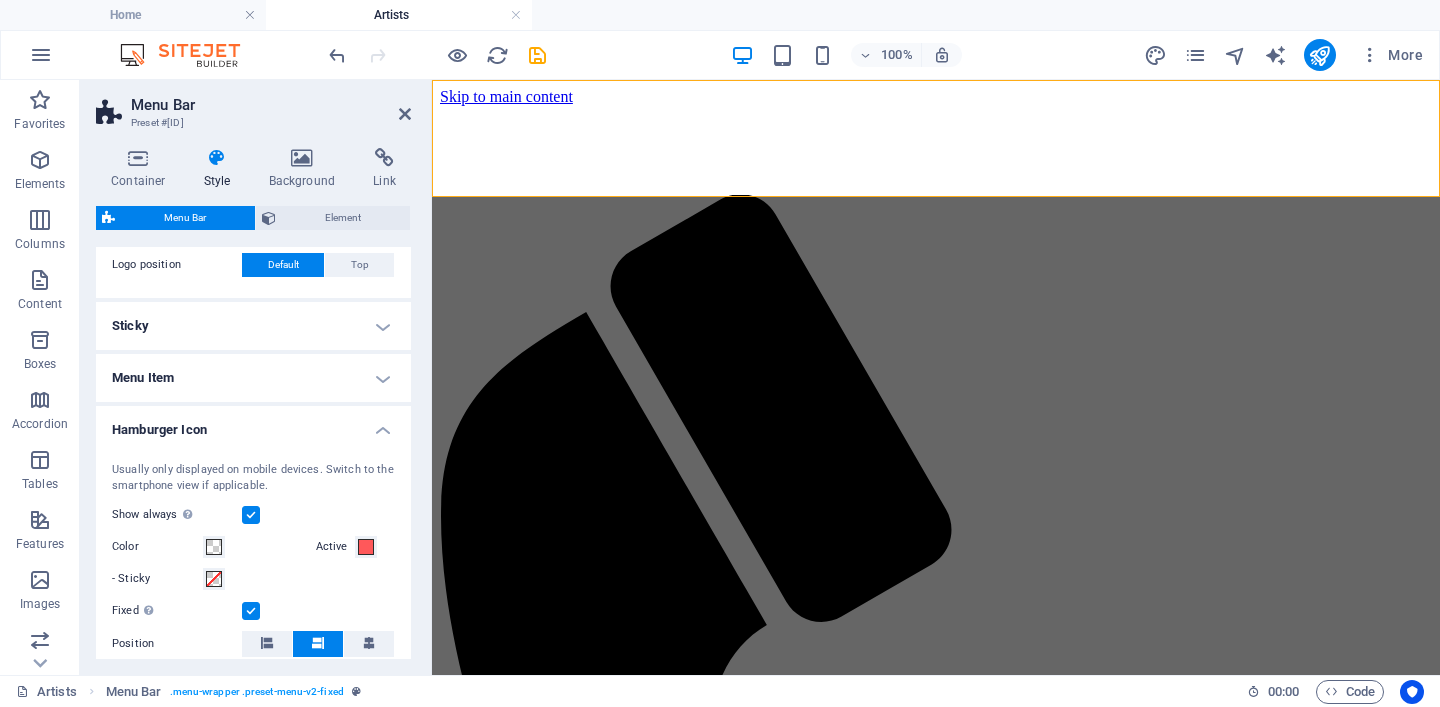 scroll, scrollTop: 513, scrollLeft: 0, axis: vertical 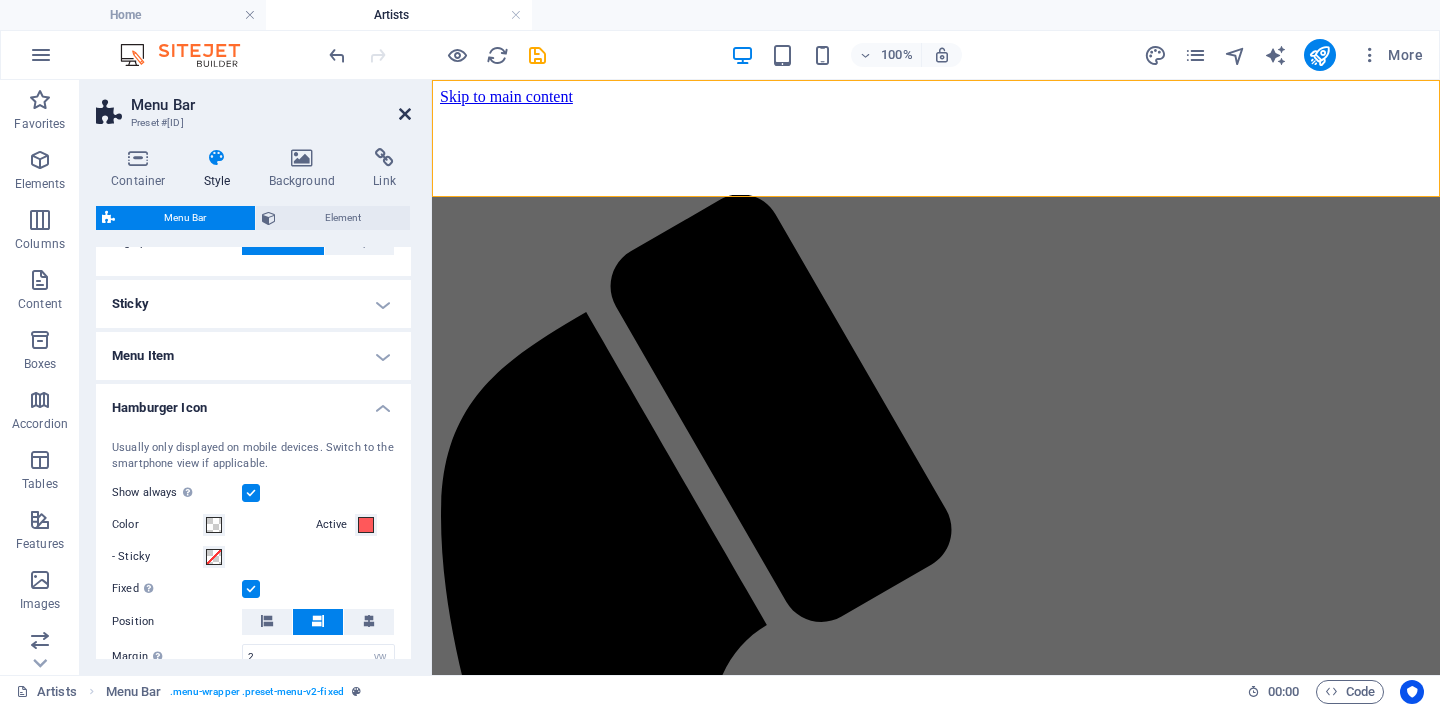 click at bounding box center [405, 114] 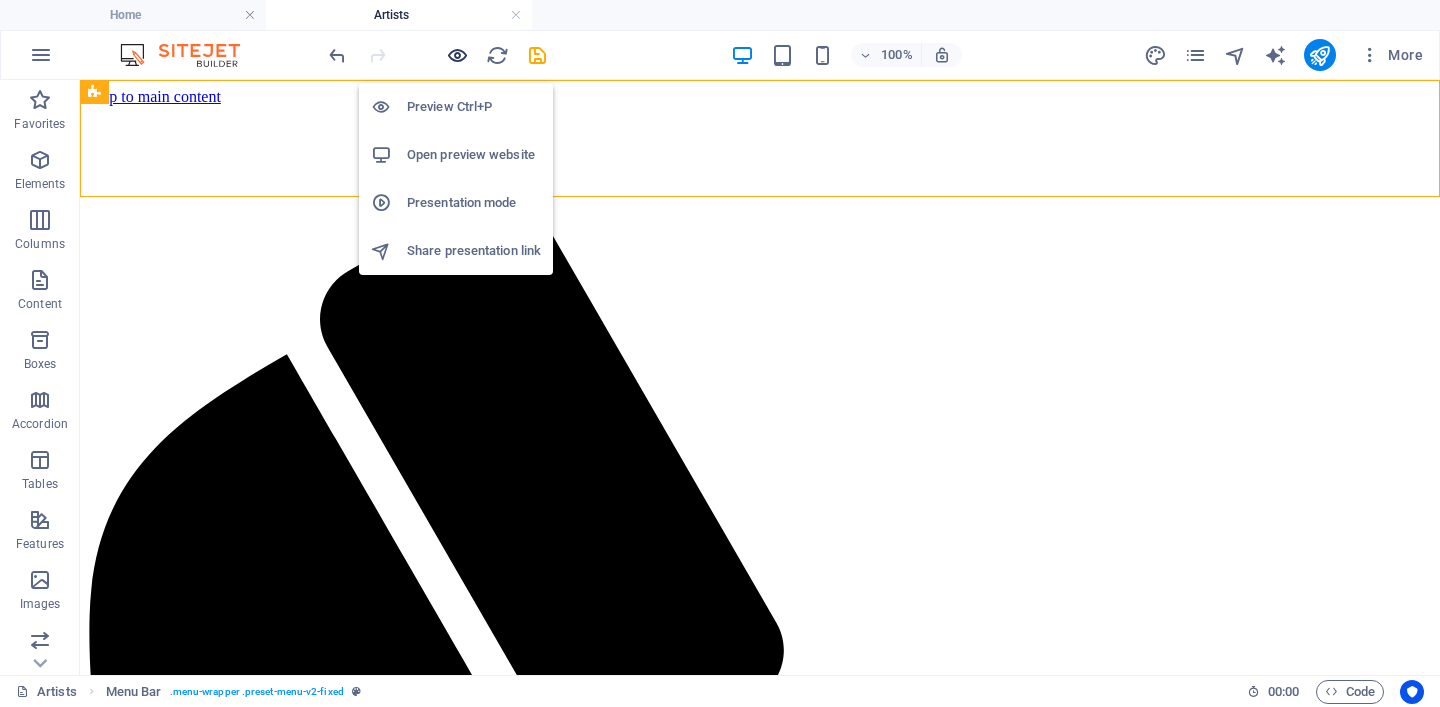 click at bounding box center [457, 55] 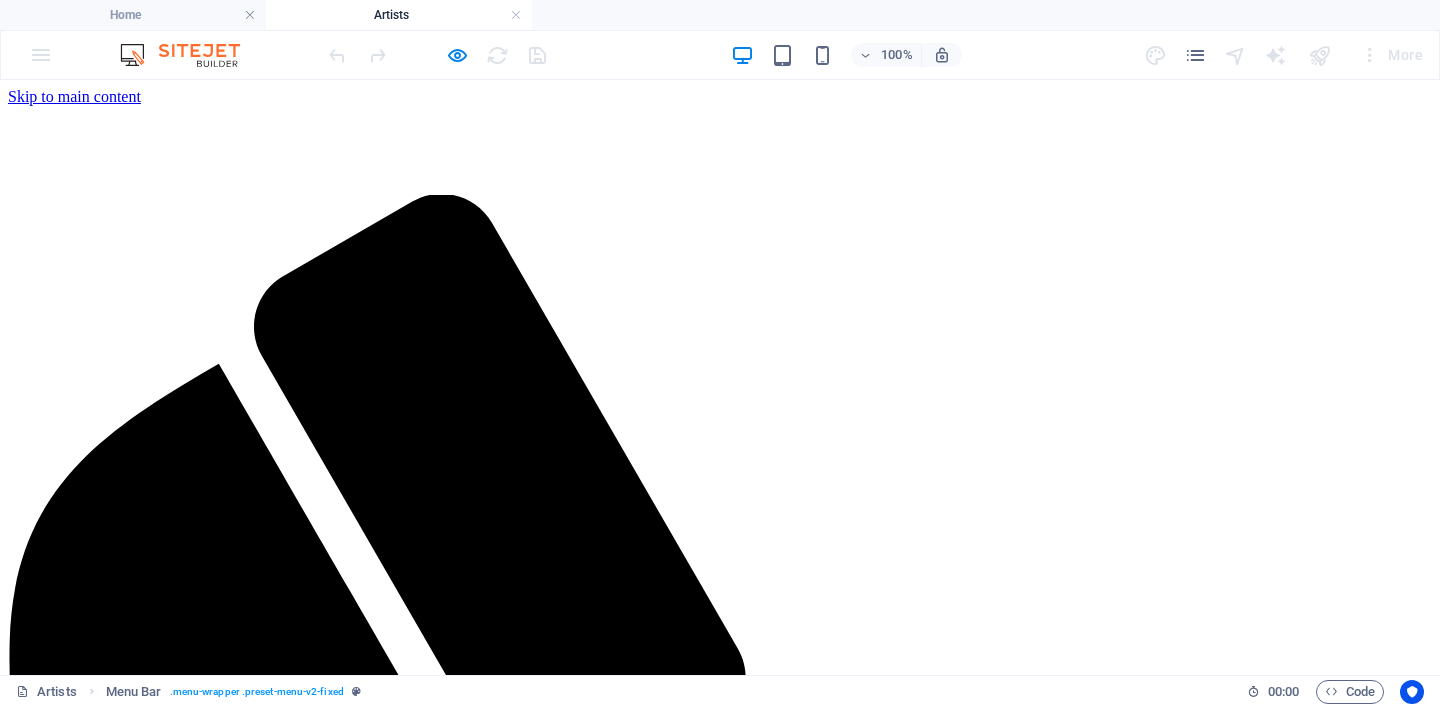 click at bounding box center (16, 2082) 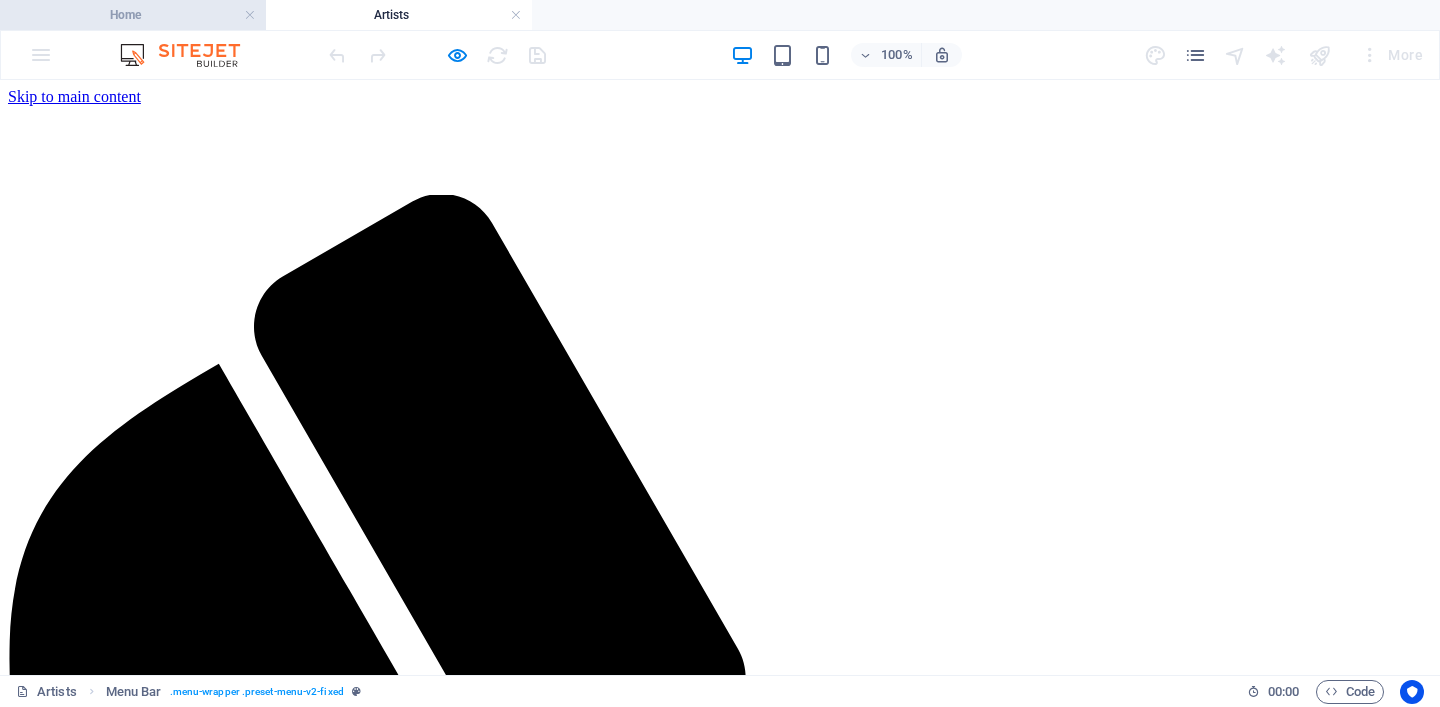 click on "Home" at bounding box center (133, 15) 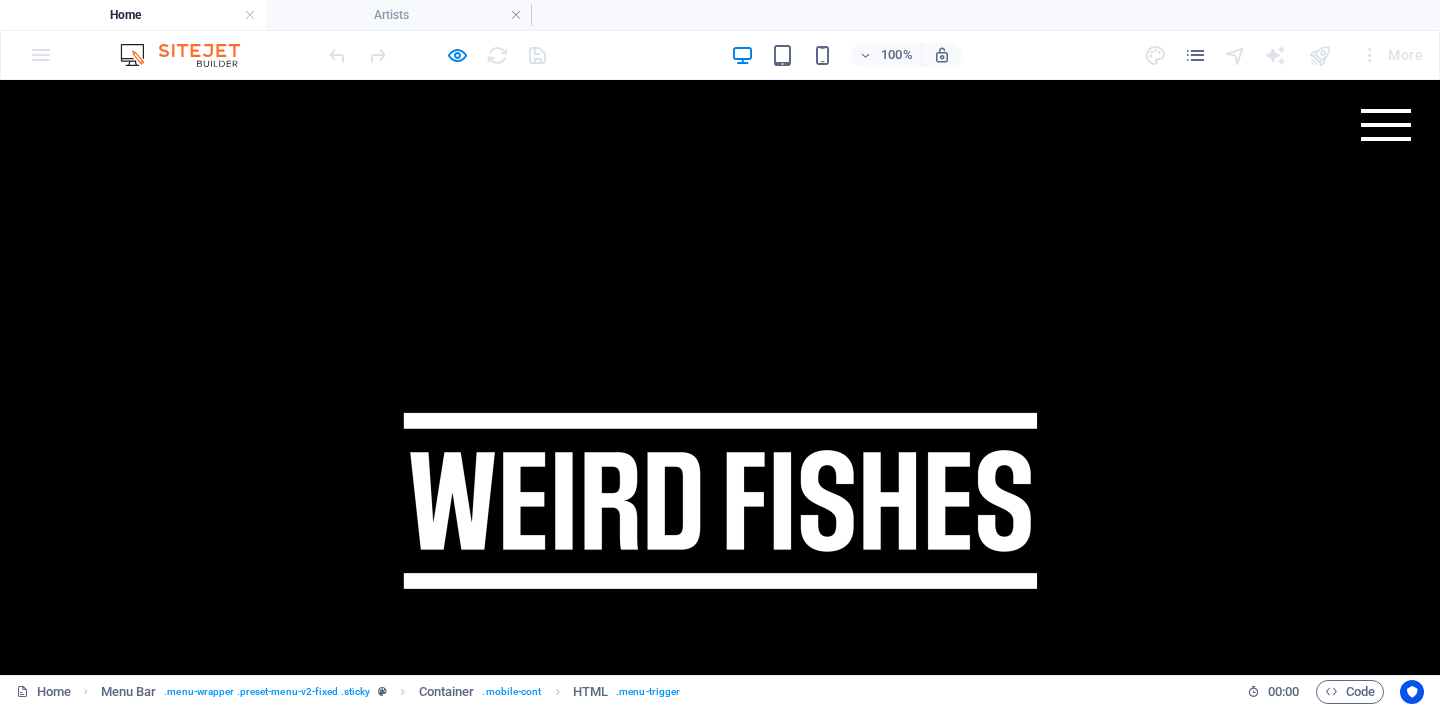 click at bounding box center (1386, 125) 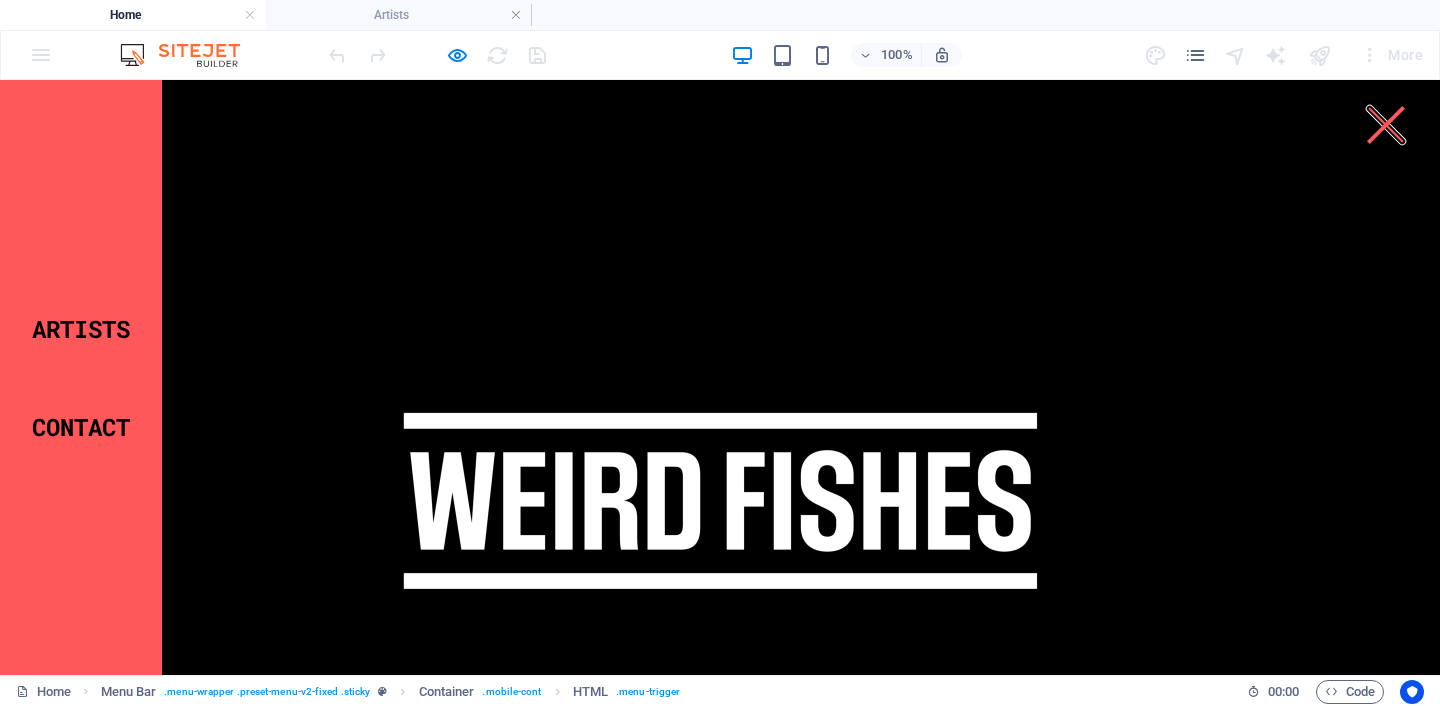 click at bounding box center (1386, 125) 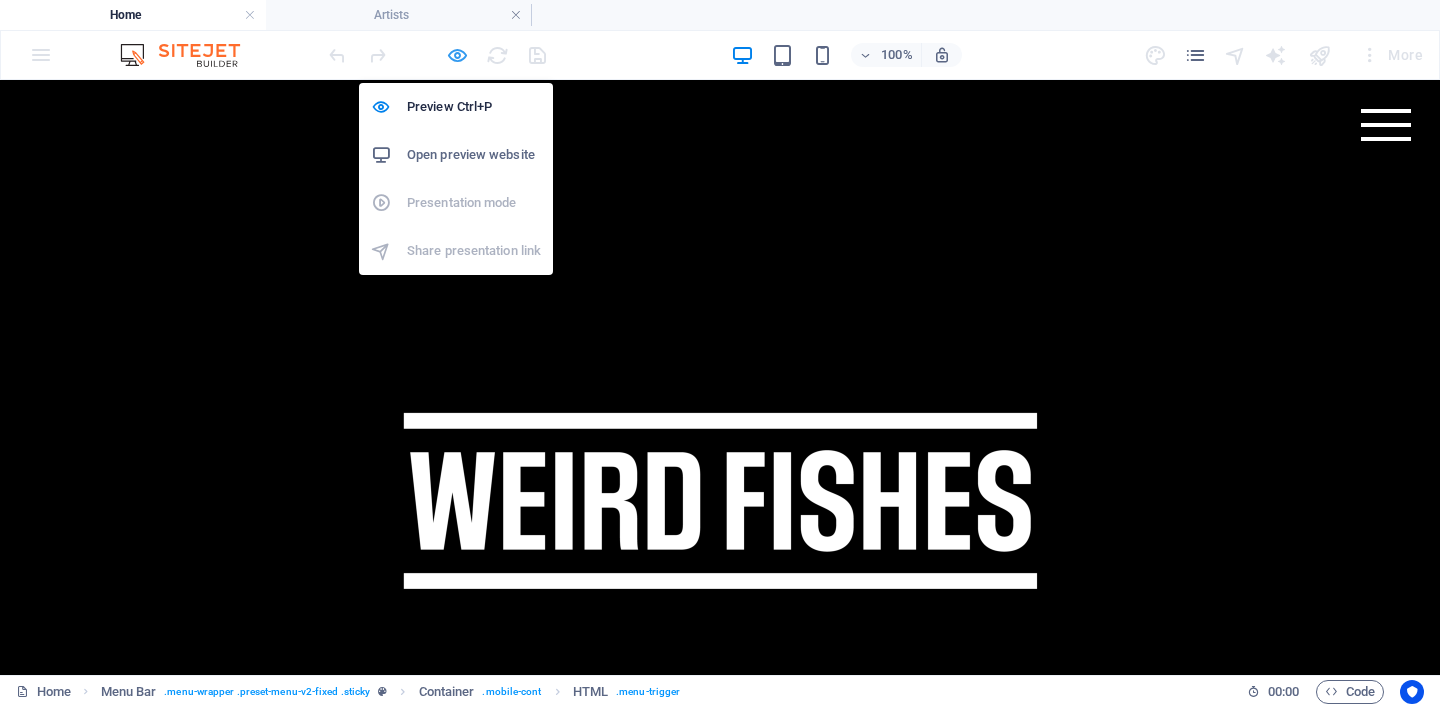 click at bounding box center (457, 55) 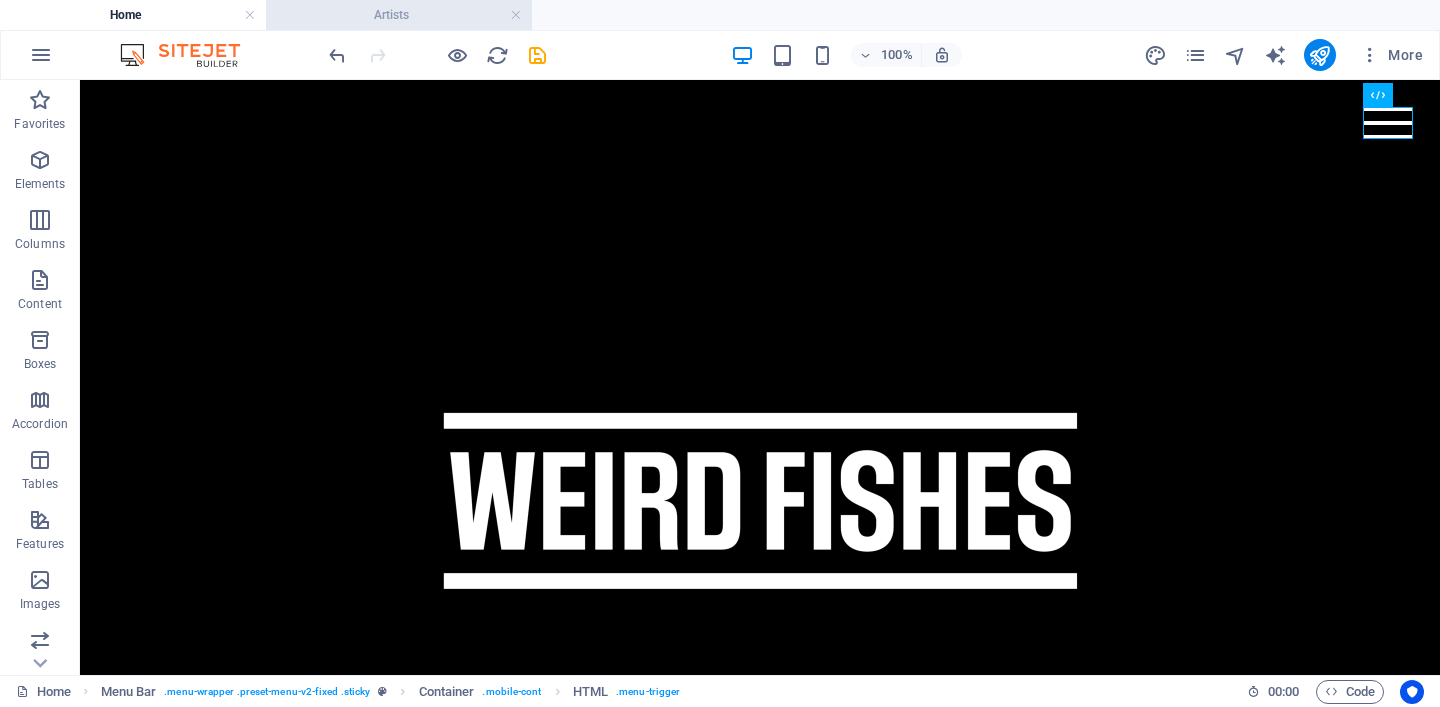 click on "Artists" at bounding box center [399, 15] 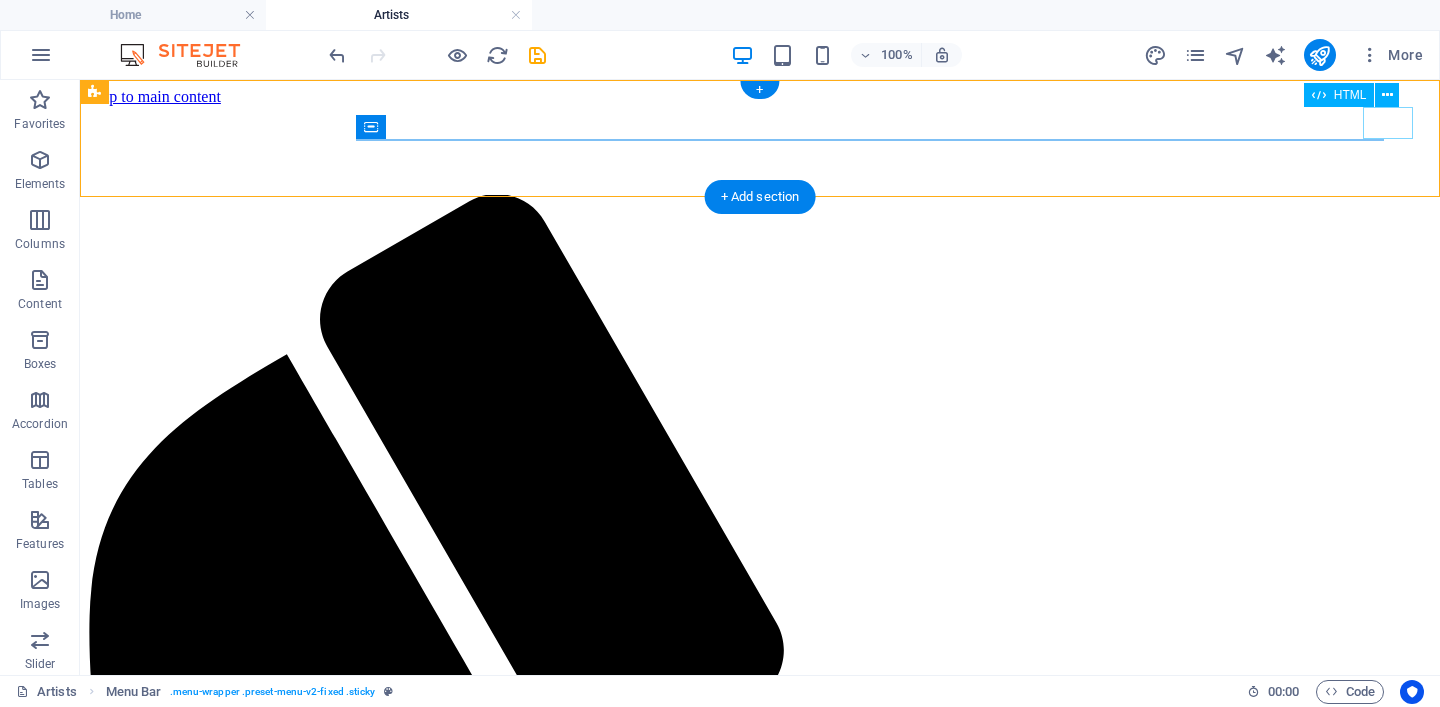 click at bounding box center (760, 1971) 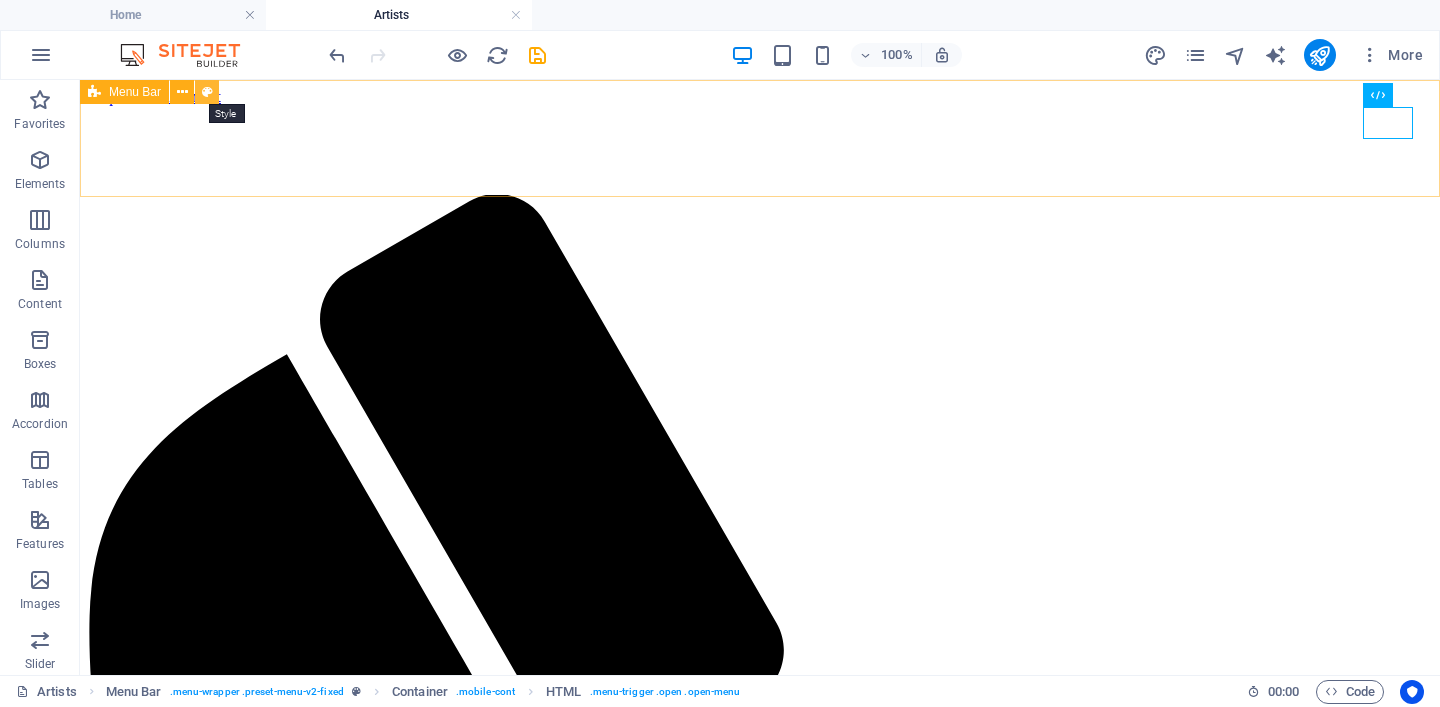 click at bounding box center (207, 92) 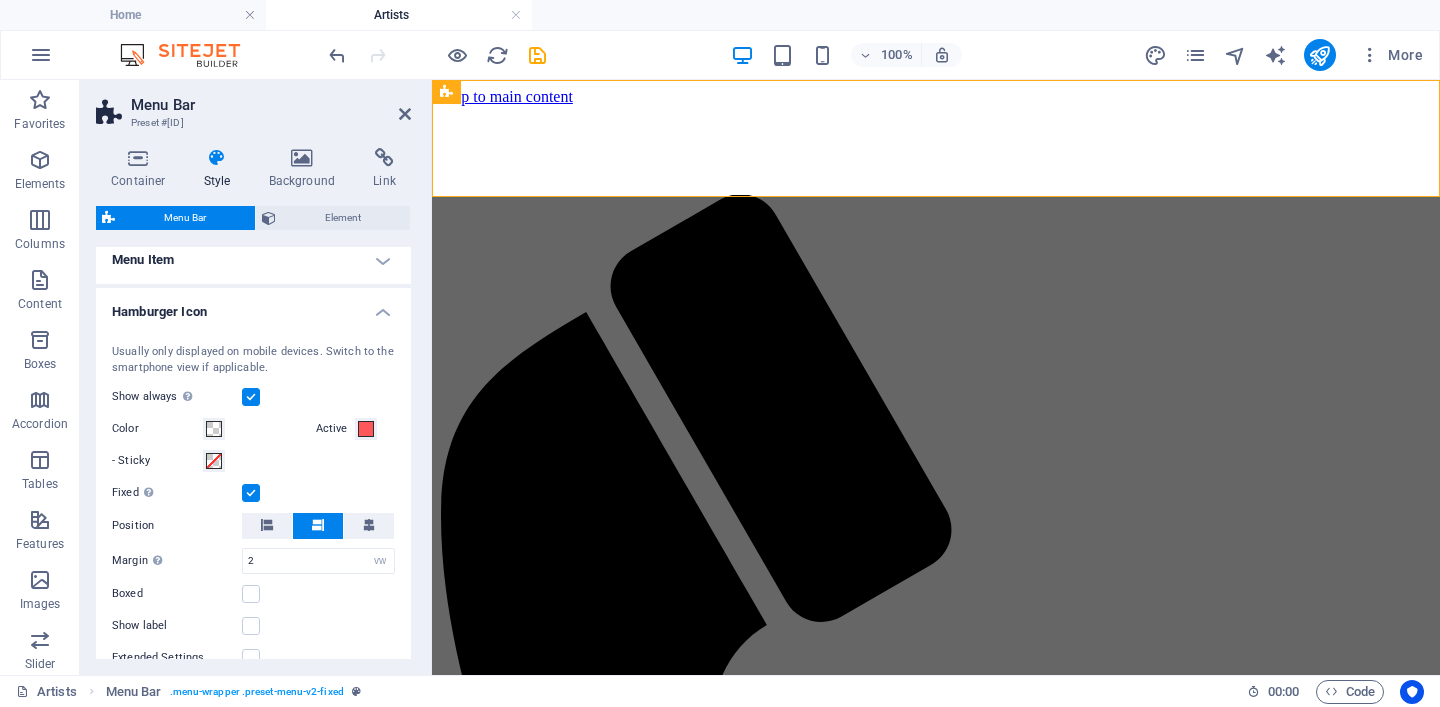 scroll, scrollTop: 596, scrollLeft: 0, axis: vertical 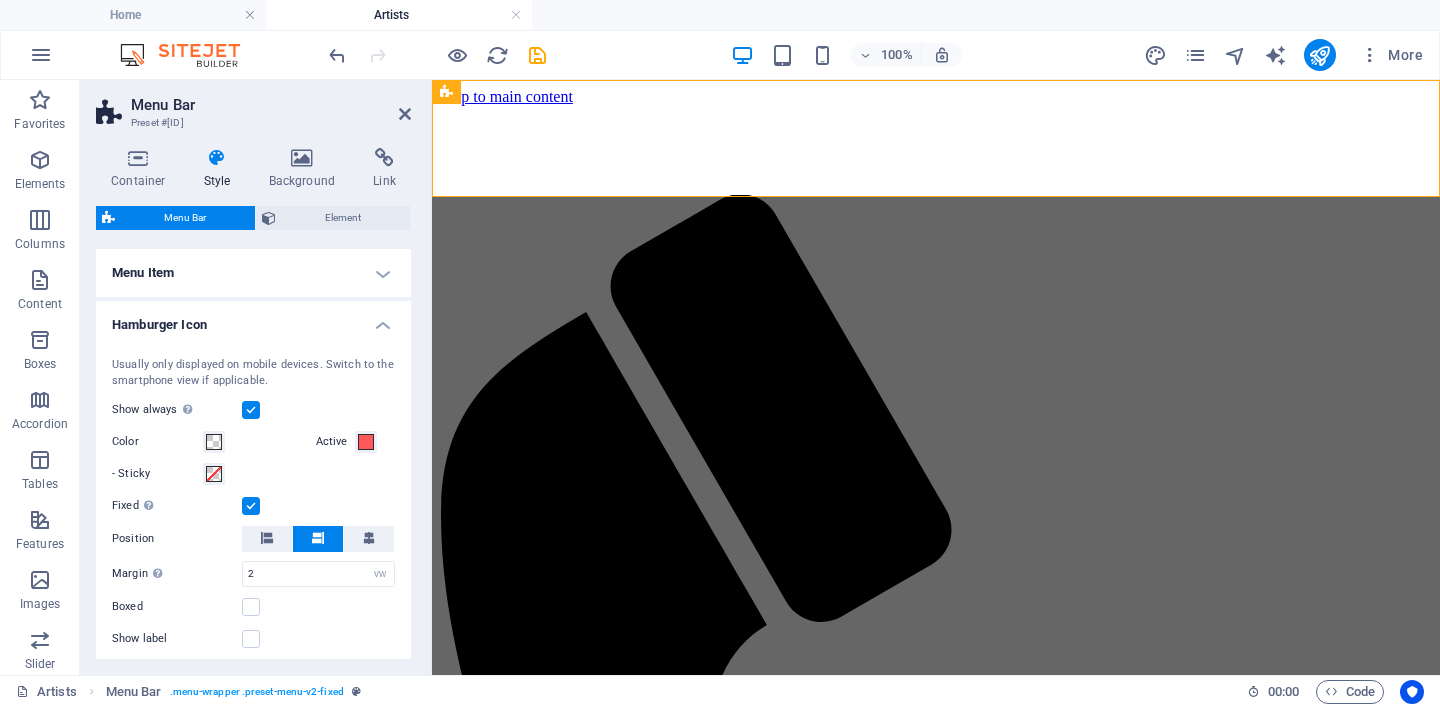 click on "Hamburger Icon" at bounding box center (253, 319) 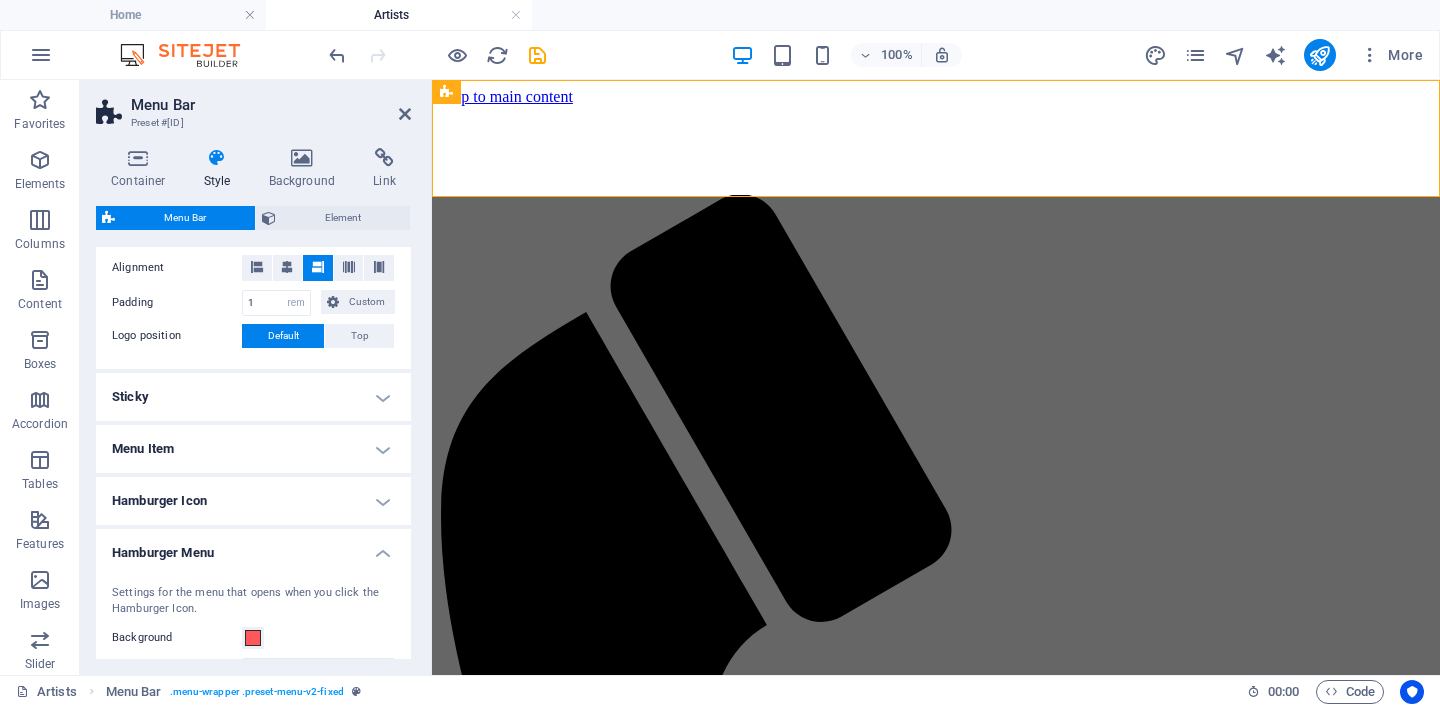 scroll, scrollTop: 368, scrollLeft: 0, axis: vertical 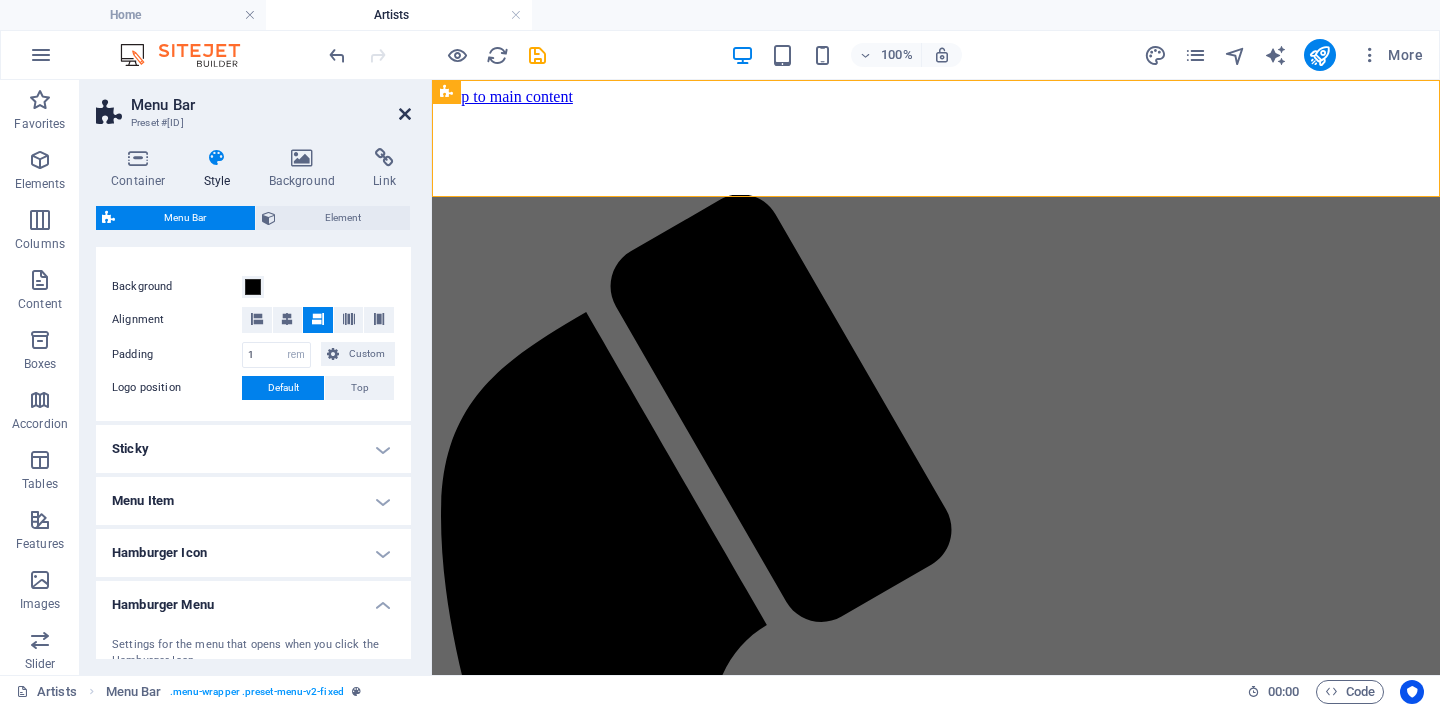 click at bounding box center [405, 114] 